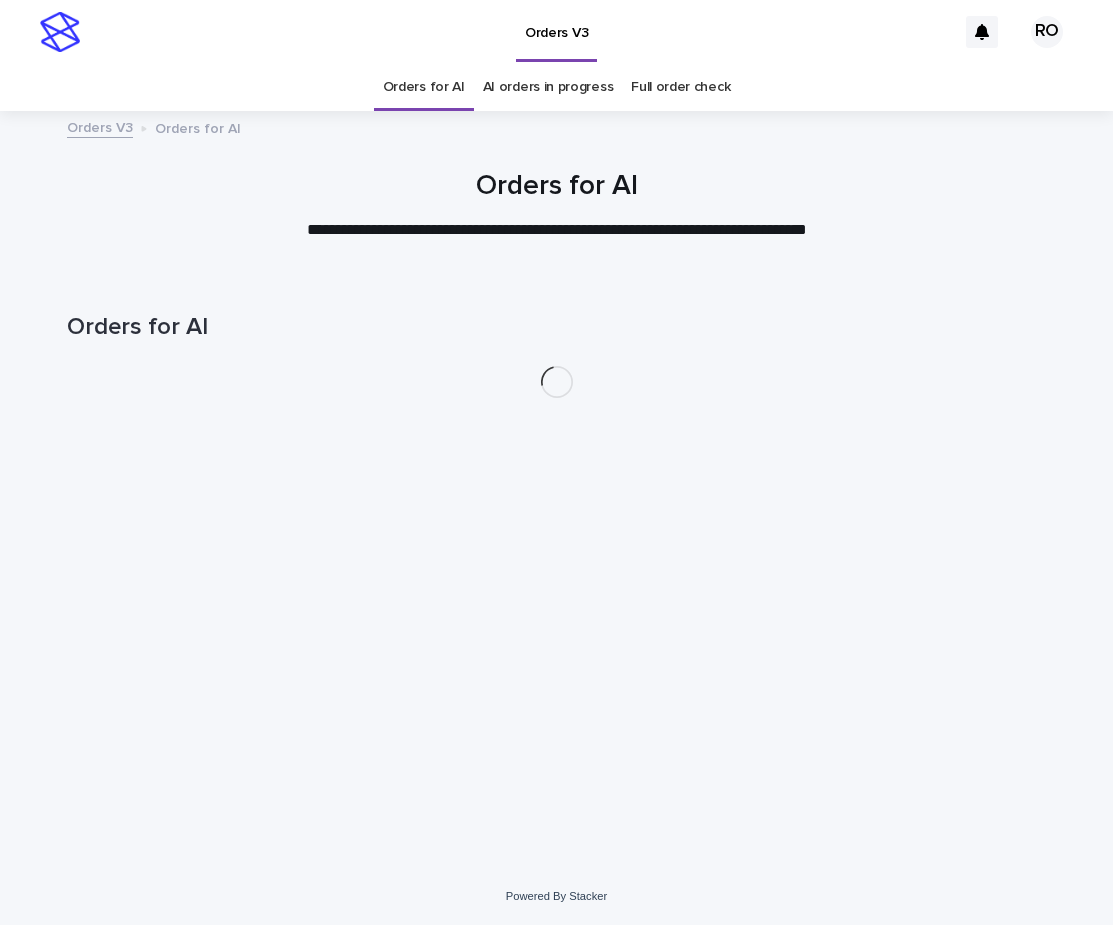 scroll, scrollTop: 0, scrollLeft: 0, axis: both 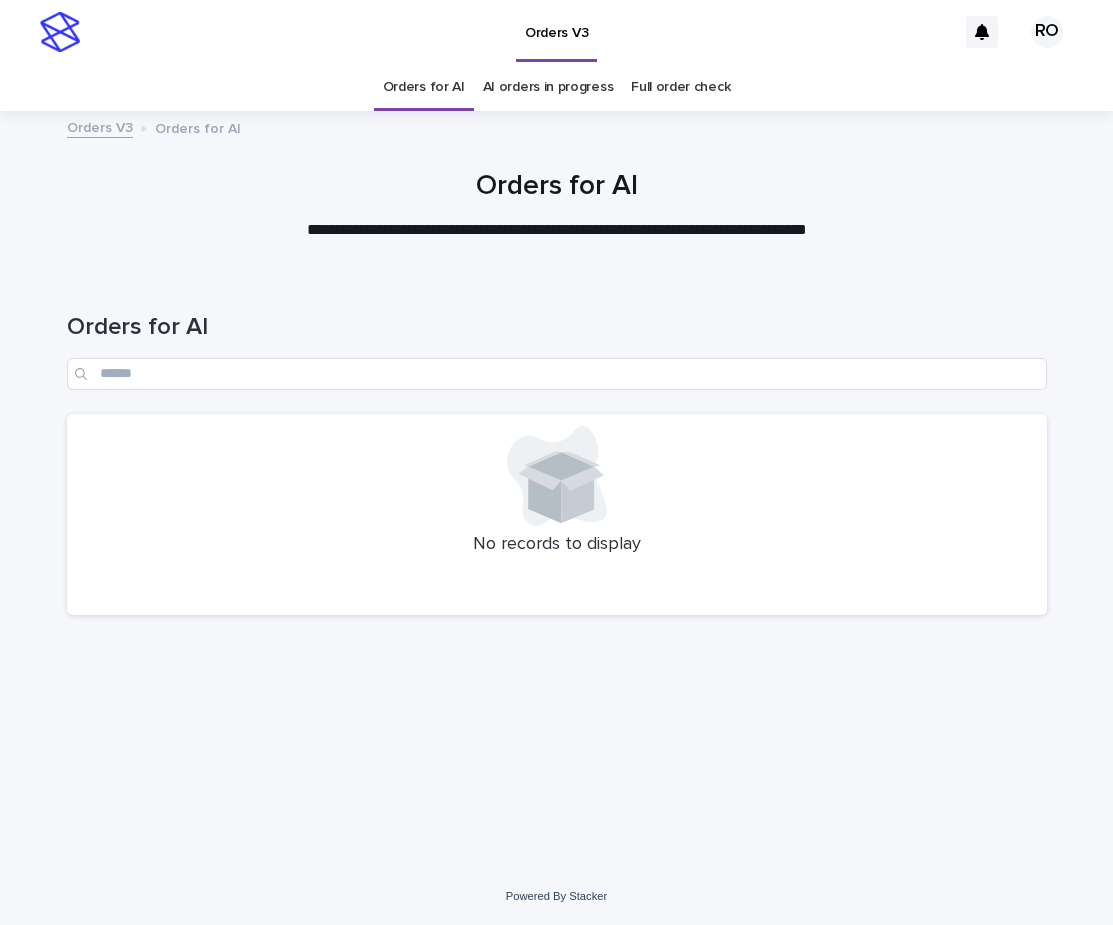 click on "AI orders in progress" at bounding box center (548, 87) 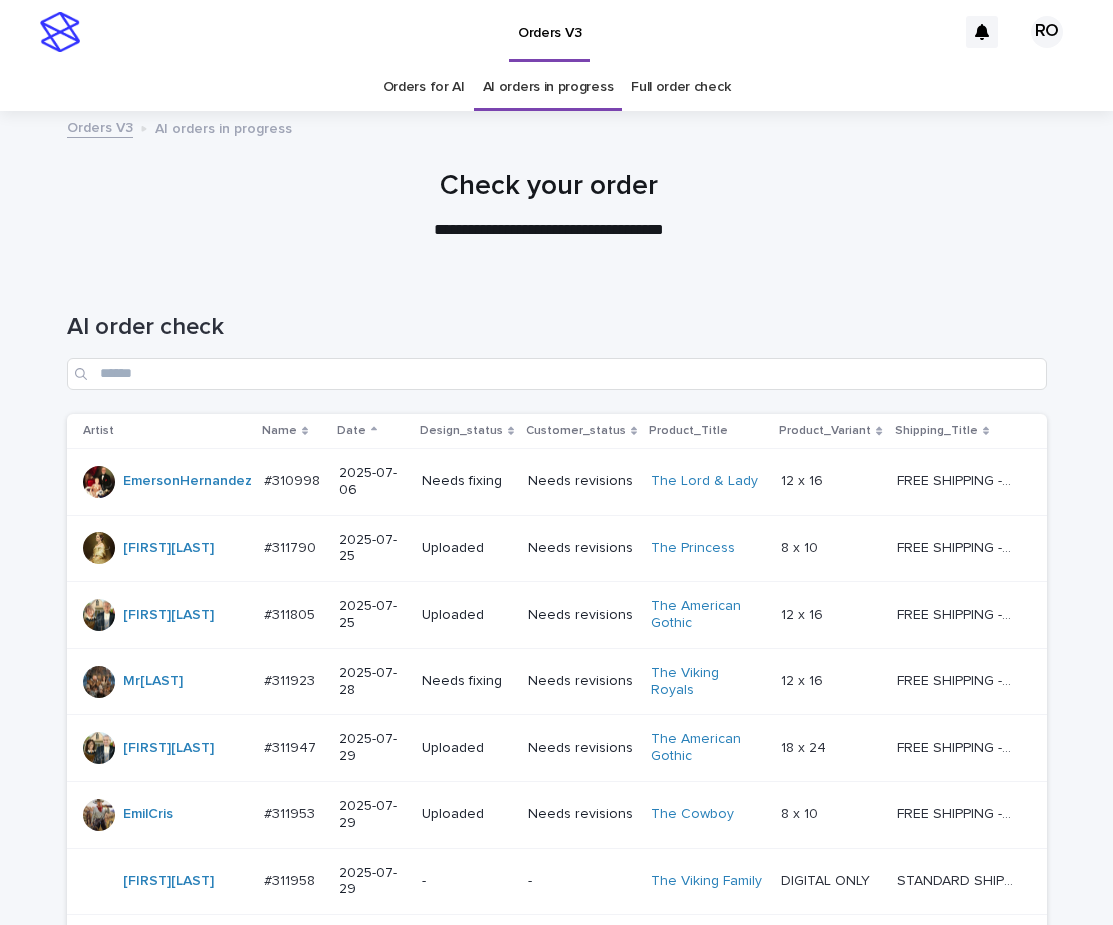 click on "AI order check" at bounding box center (557, 327) 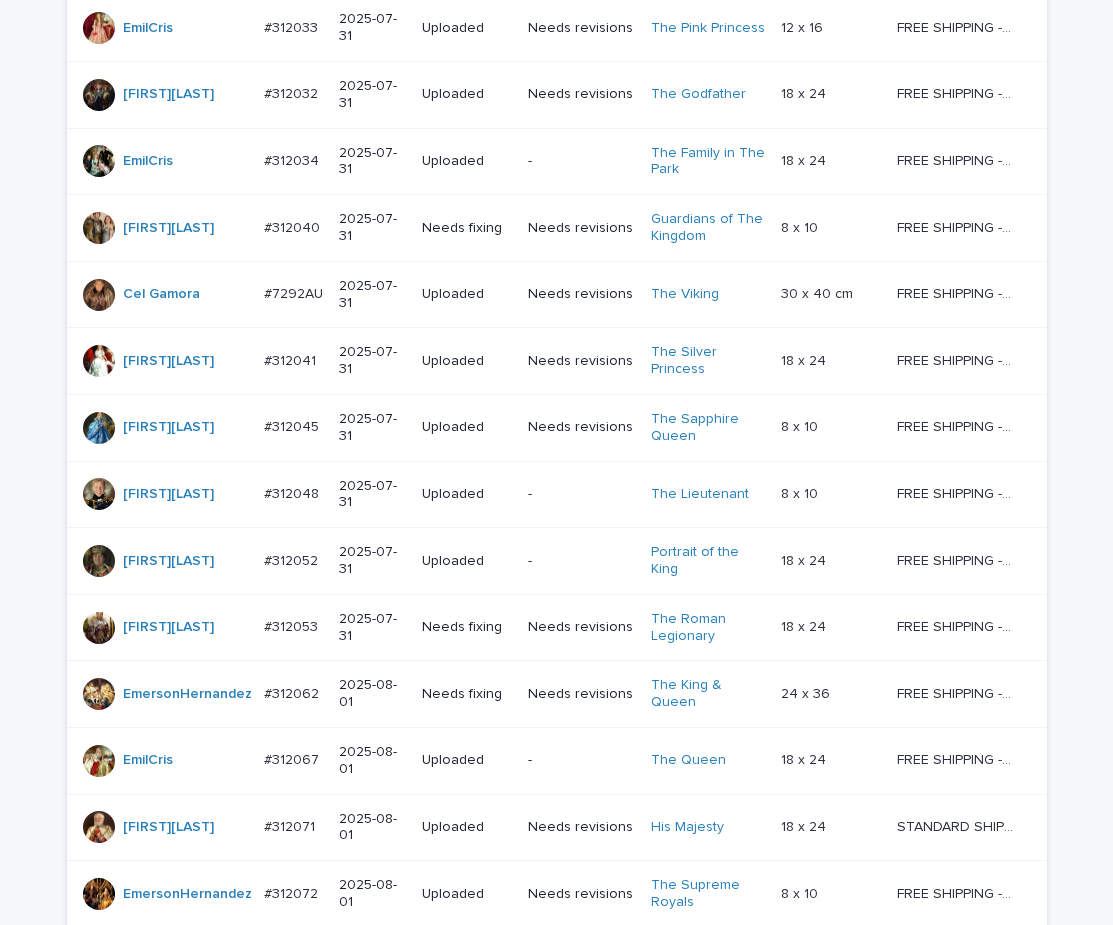 scroll, scrollTop: 1581, scrollLeft: 0, axis: vertical 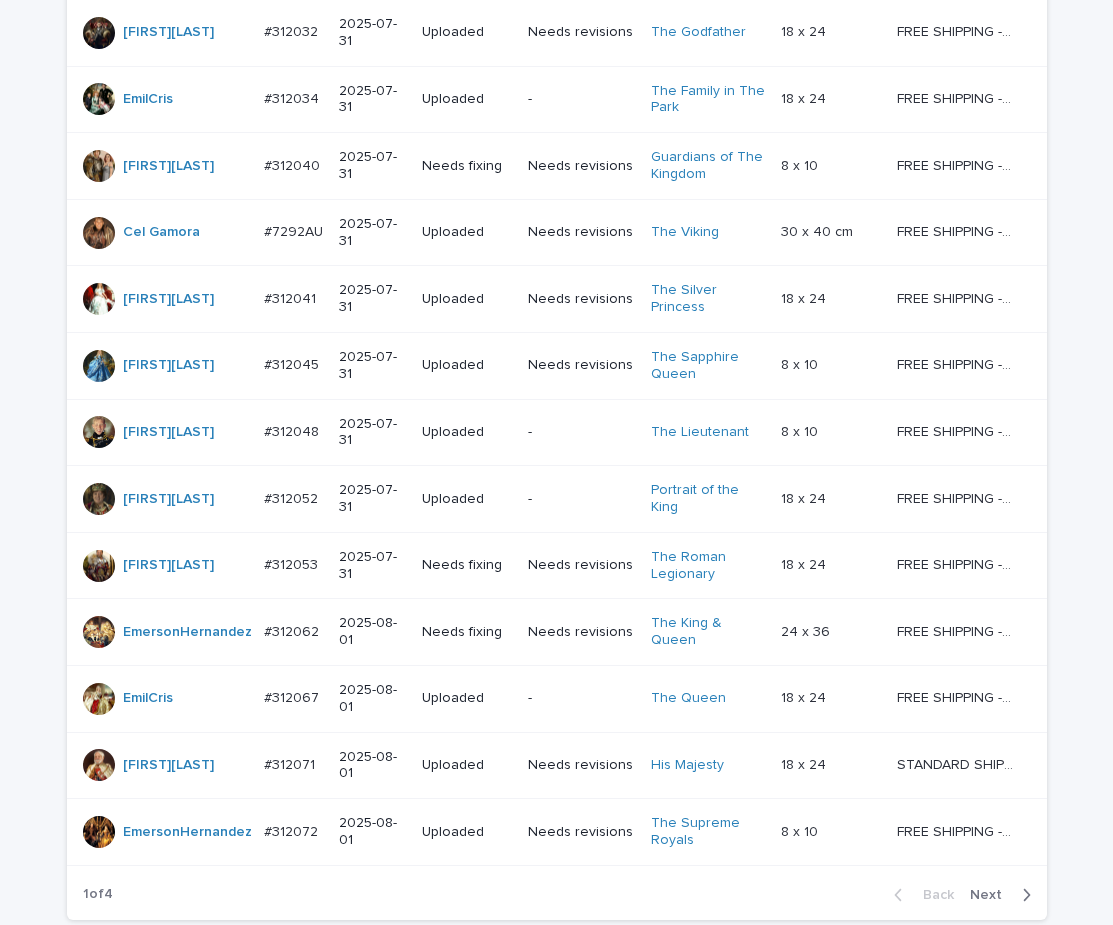 drag, startPoint x: 978, startPoint y: 733, endPoint x: 978, endPoint y: 744, distance: 11 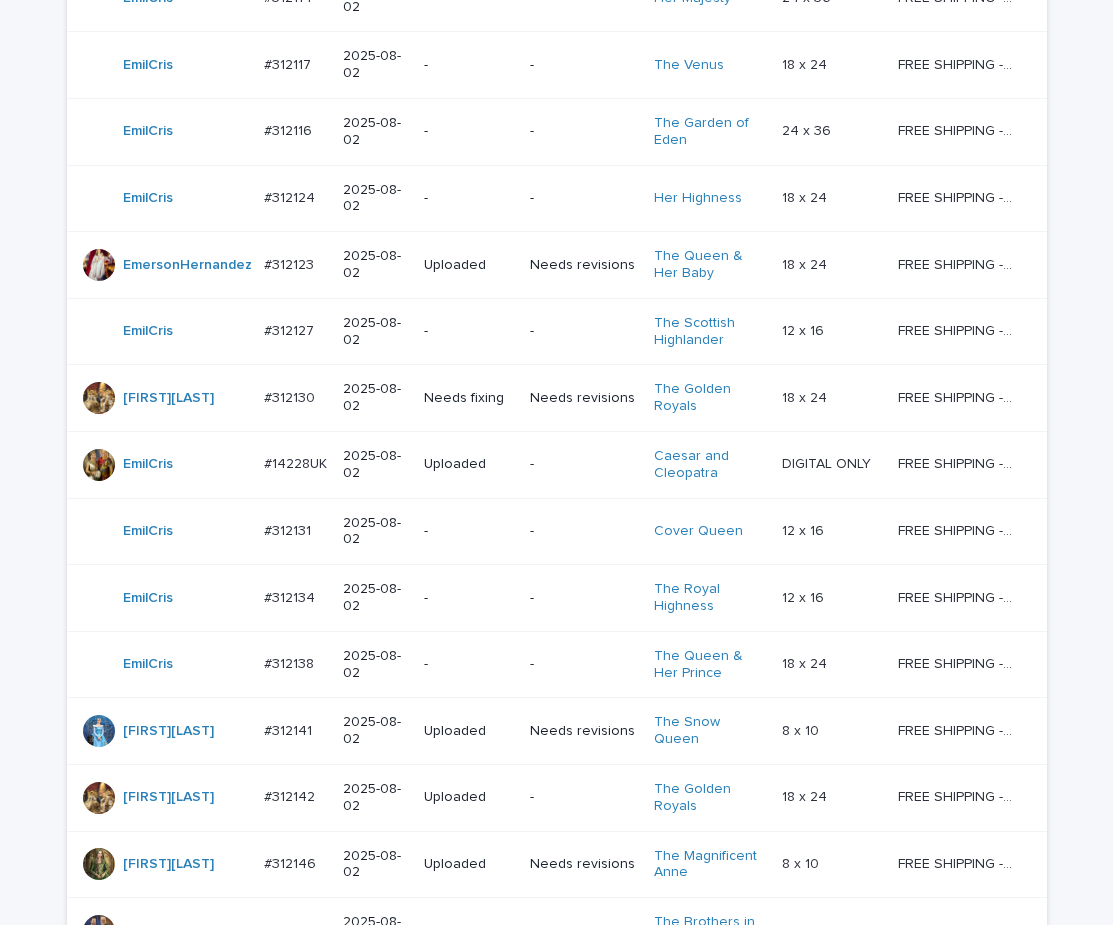 scroll, scrollTop: 1597, scrollLeft: 0, axis: vertical 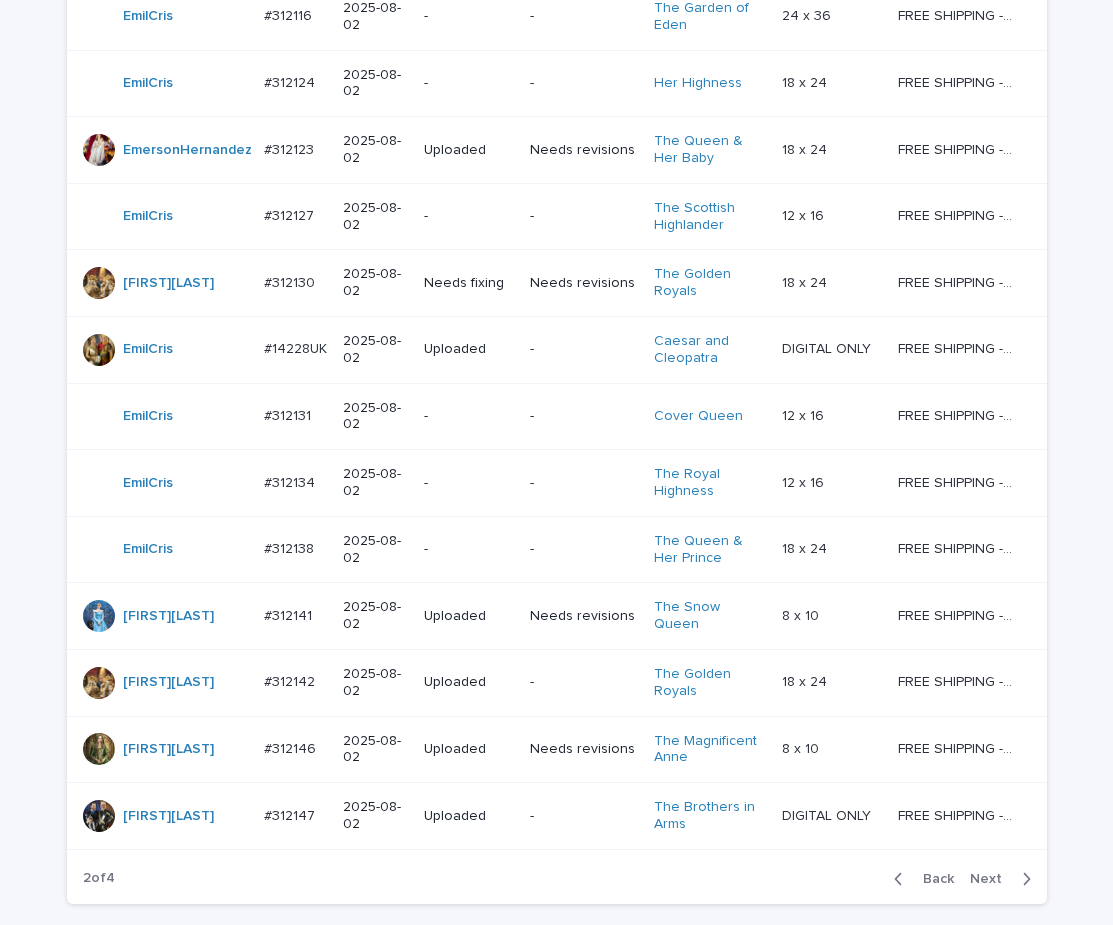 click on "Next" at bounding box center [992, 879] 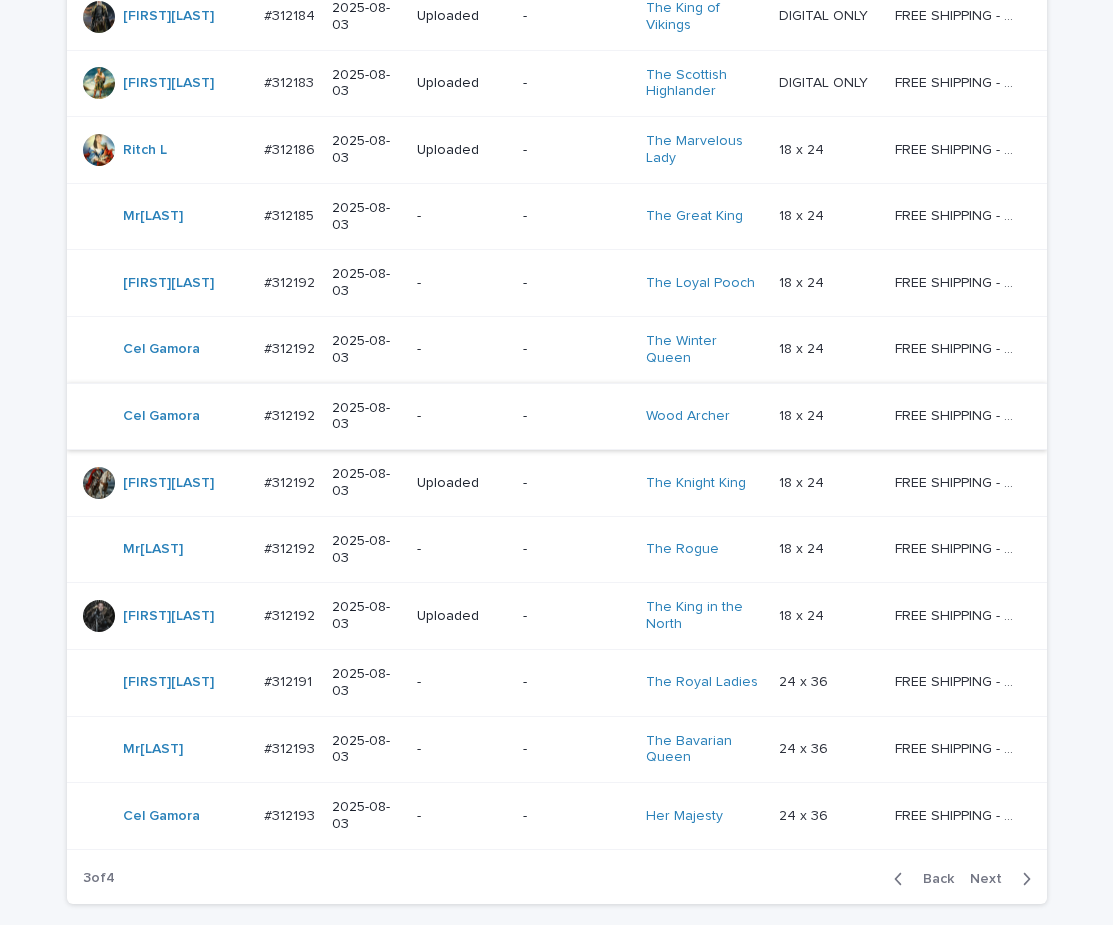 scroll, scrollTop: 1379, scrollLeft: 0, axis: vertical 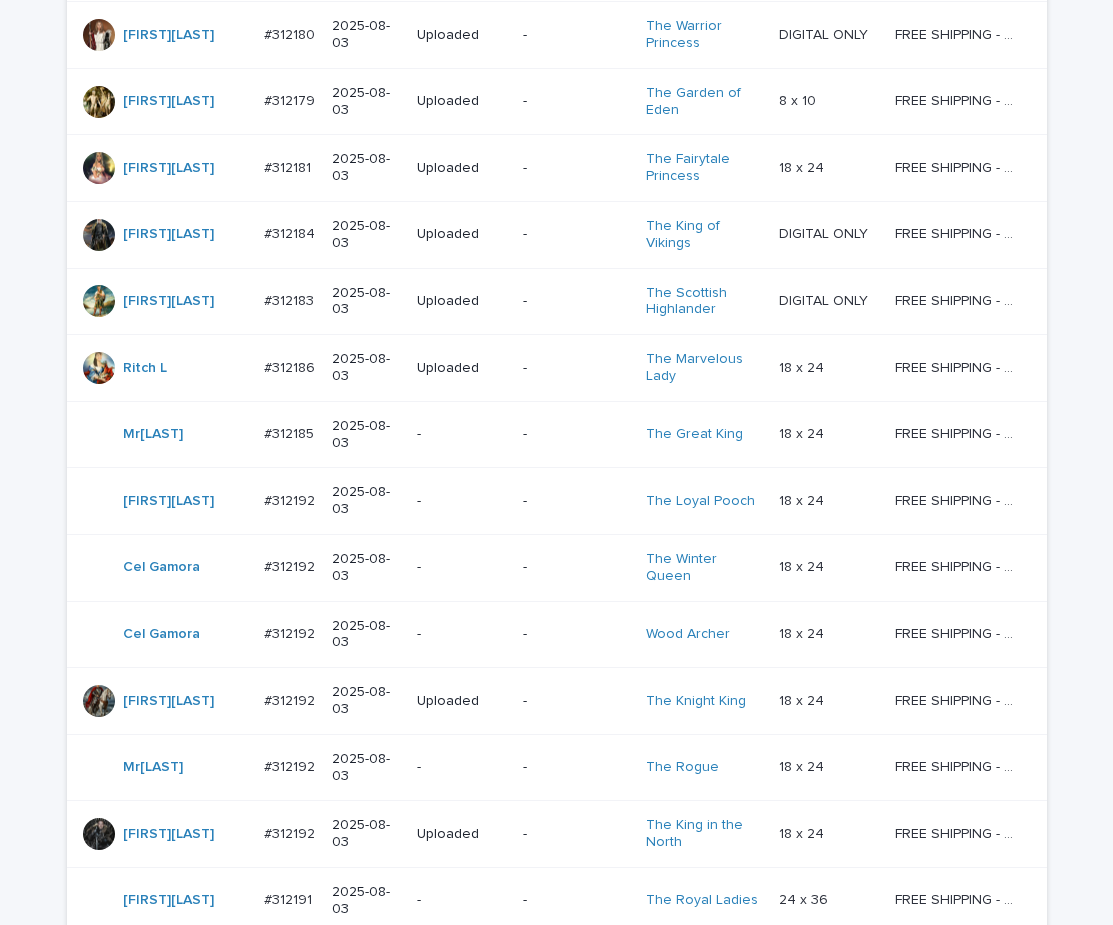 click on "Next" at bounding box center (992, 1097) 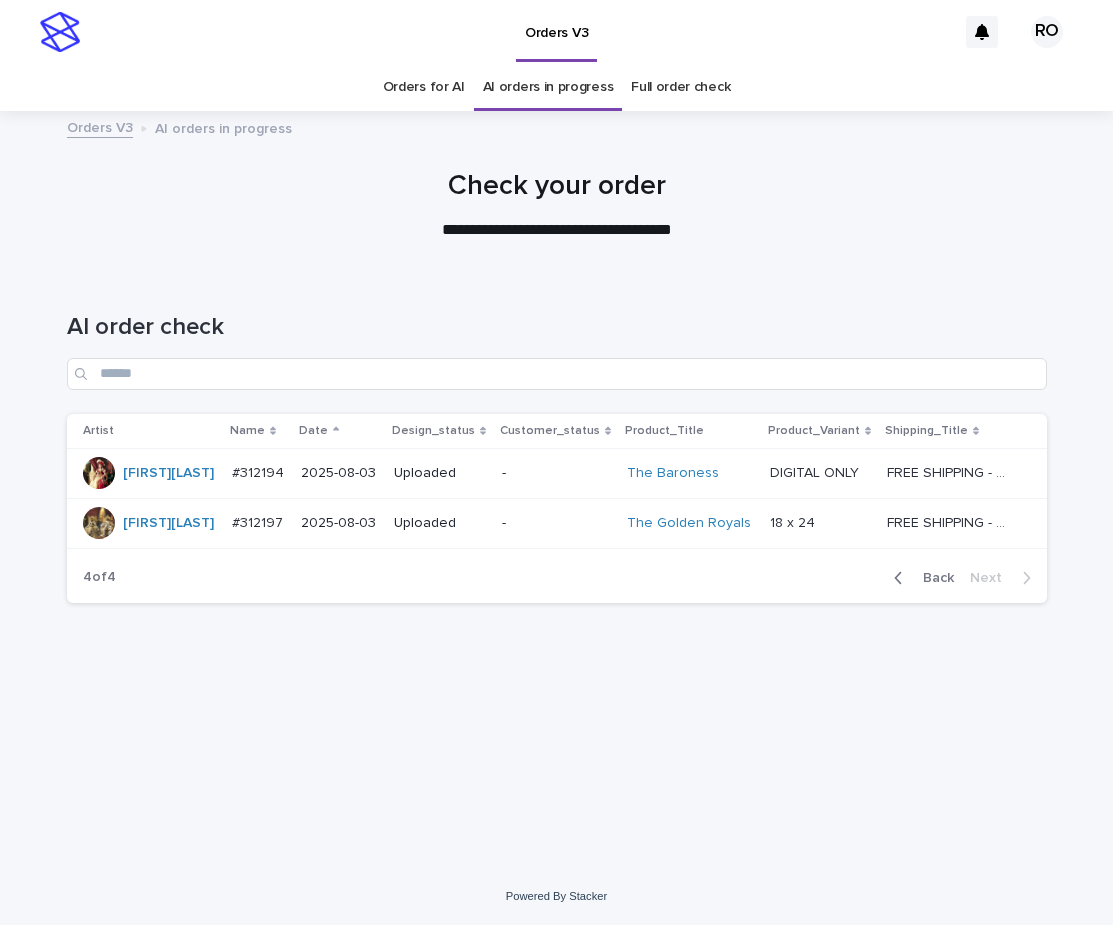 scroll, scrollTop: 0, scrollLeft: 0, axis: both 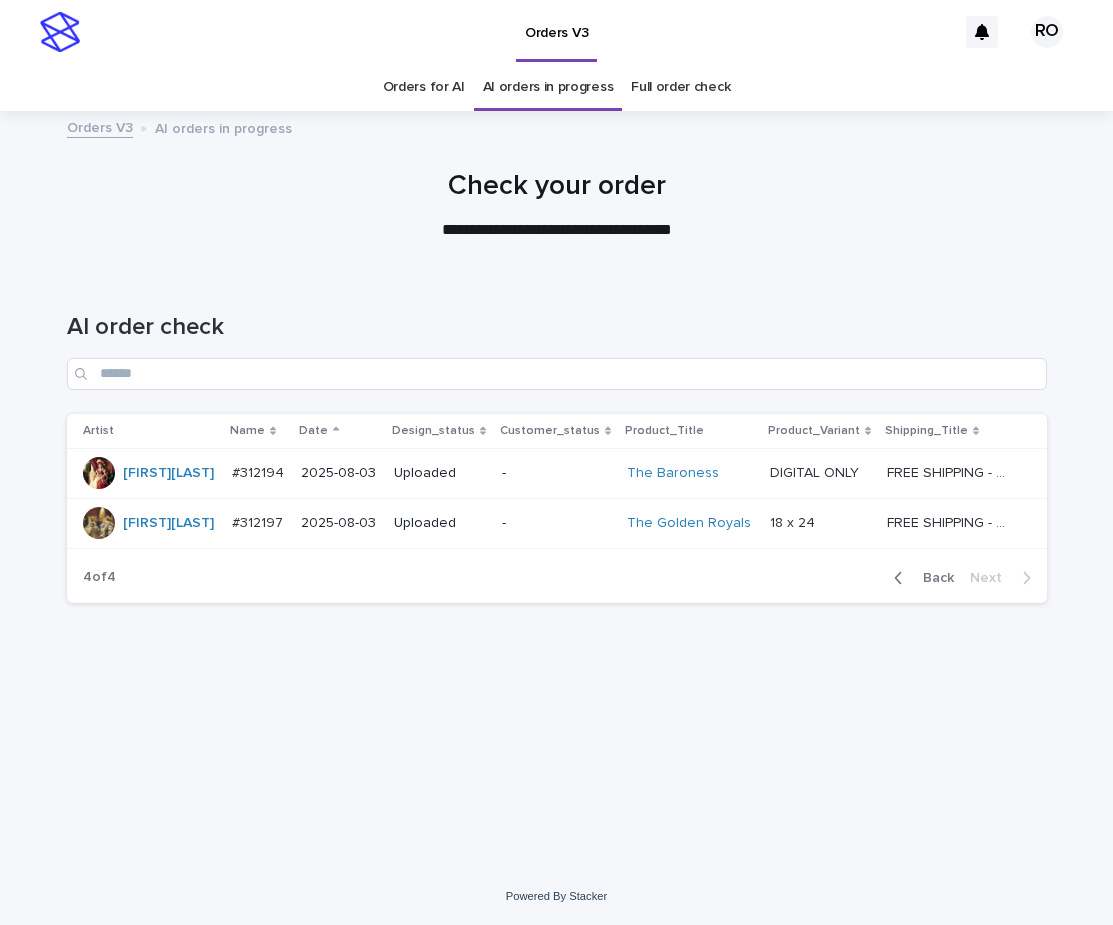 click on "AI orders in progress" at bounding box center [548, 87] 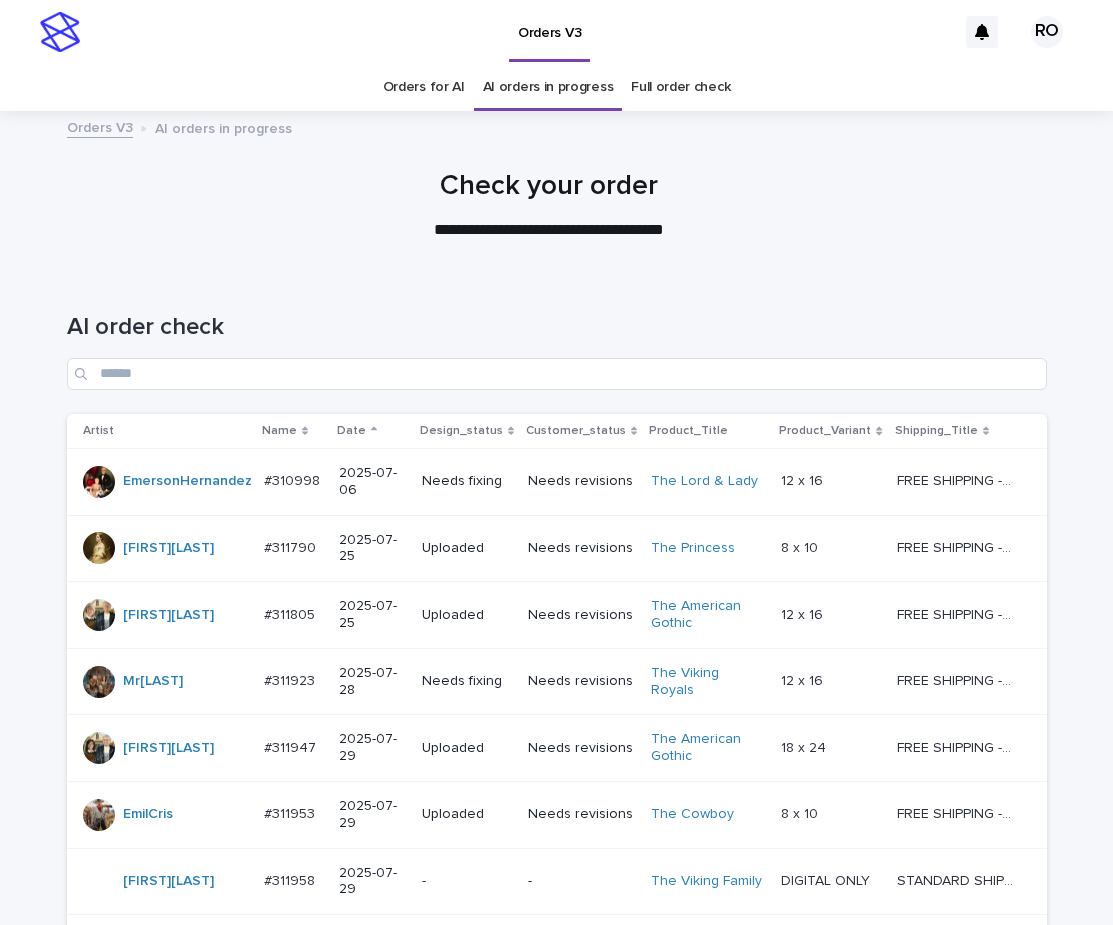 click on "Orders for AI" at bounding box center [424, 87] 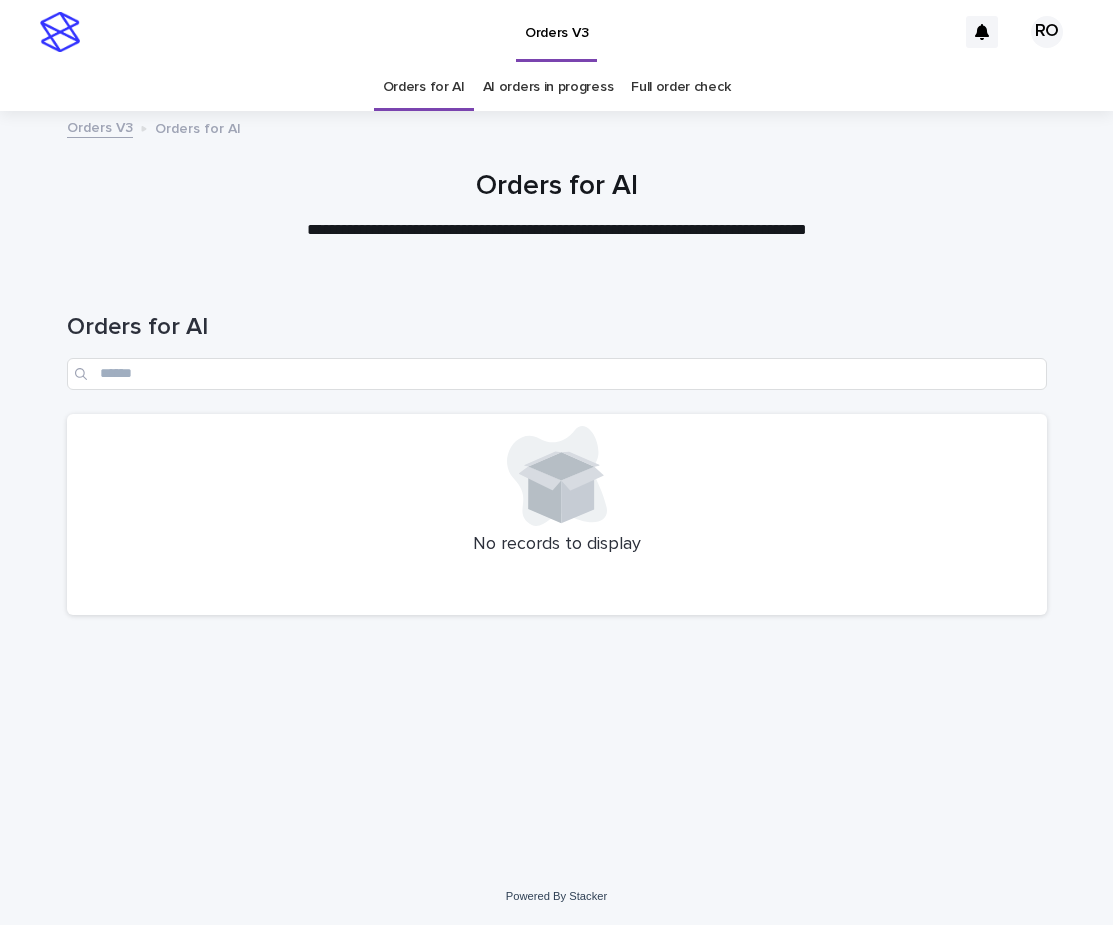 click on "Orders for AI" at bounding box center (557, 187) 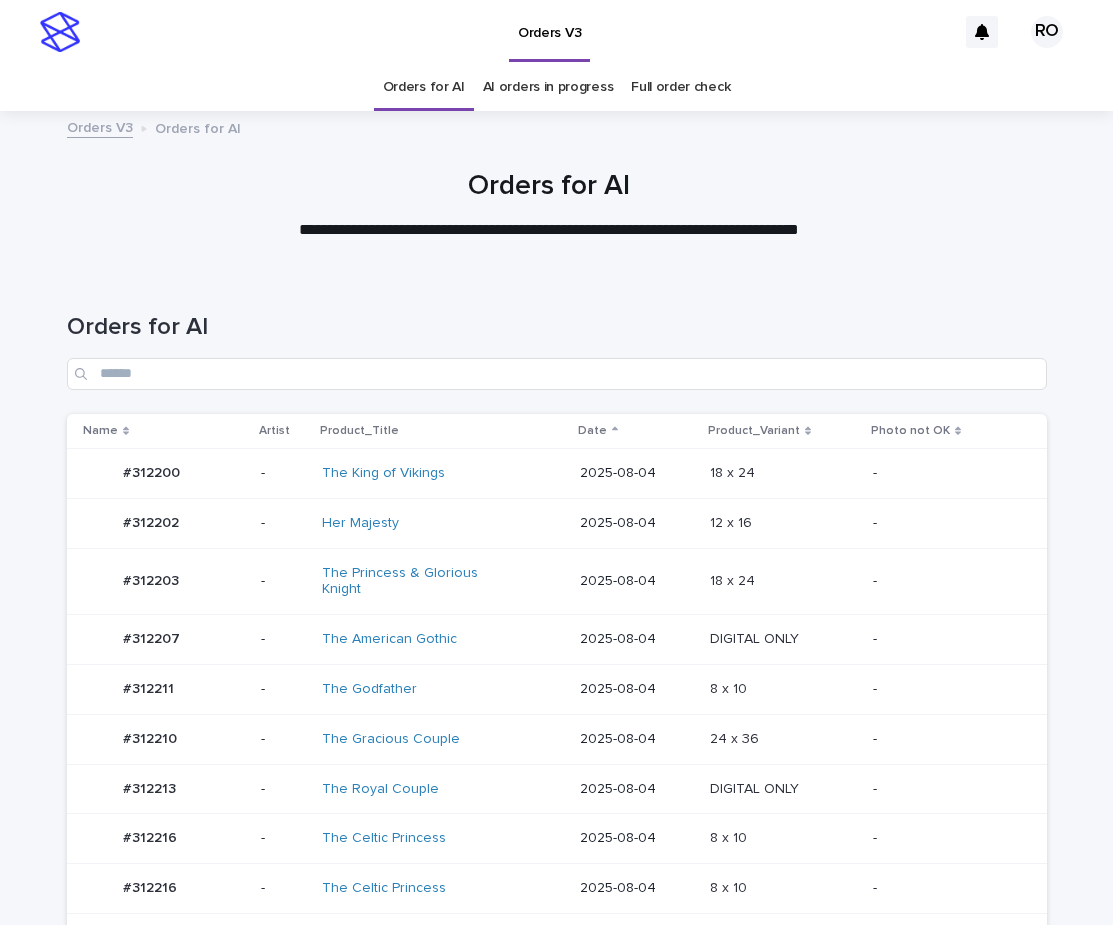 click on "Orders for AI" at bounding box center (557, 327) 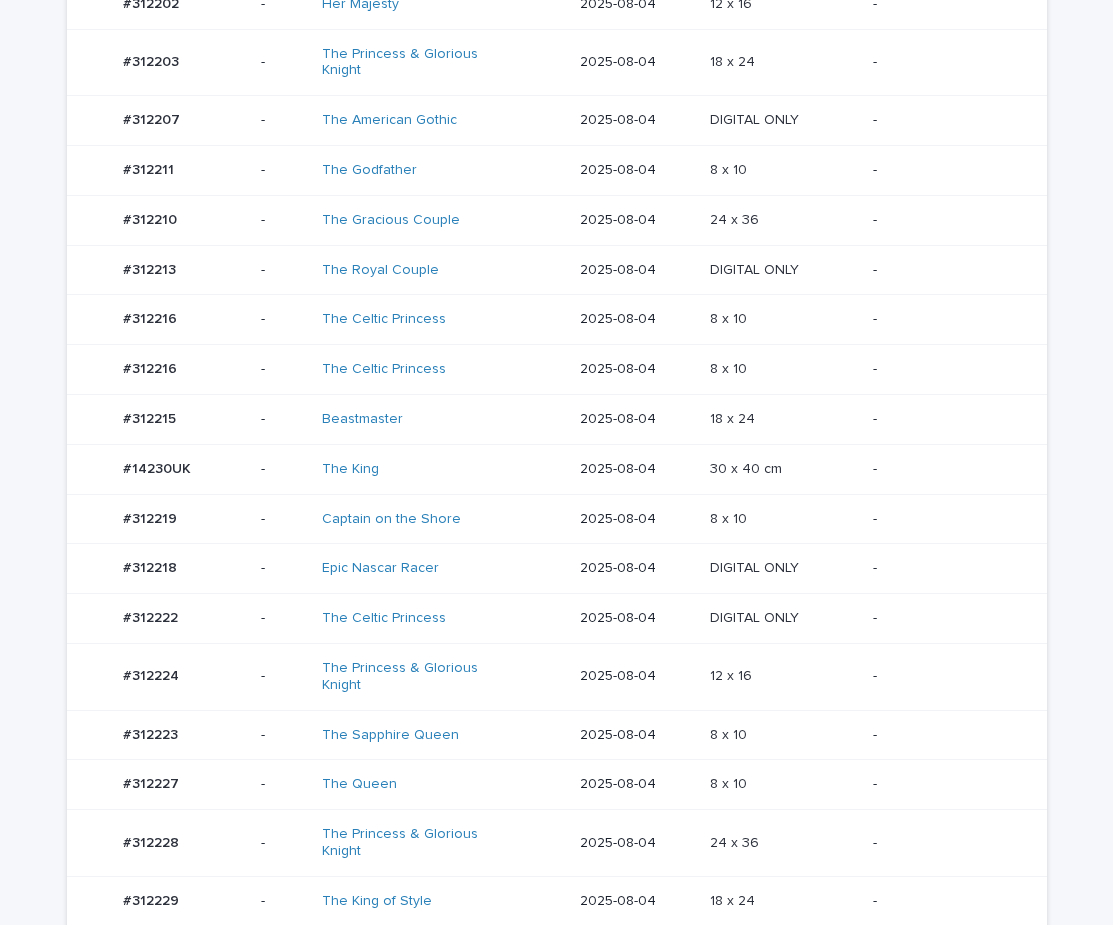 scroll, scrollTop: 501, scrollLeft: 0, axis: vertical 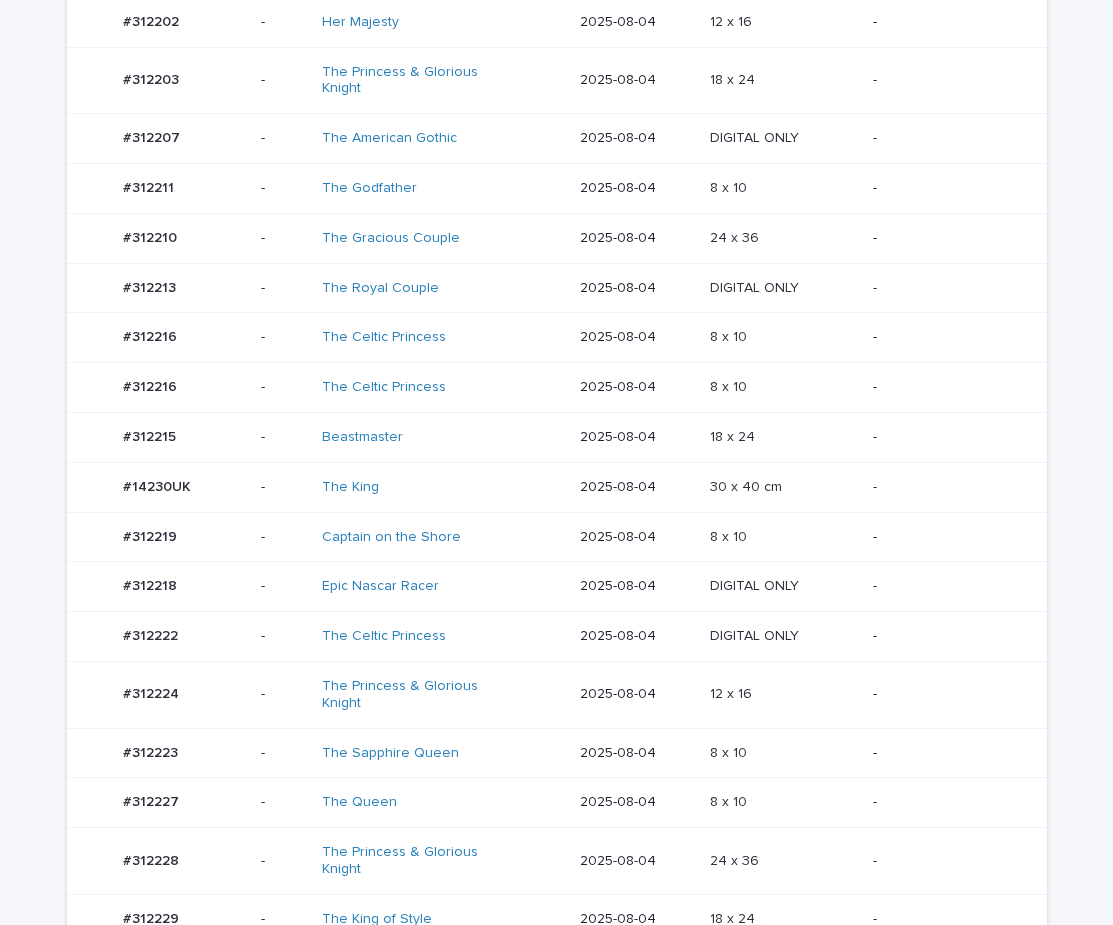 click on "Epic Nascar Racer" at bounding box center (443, 586) 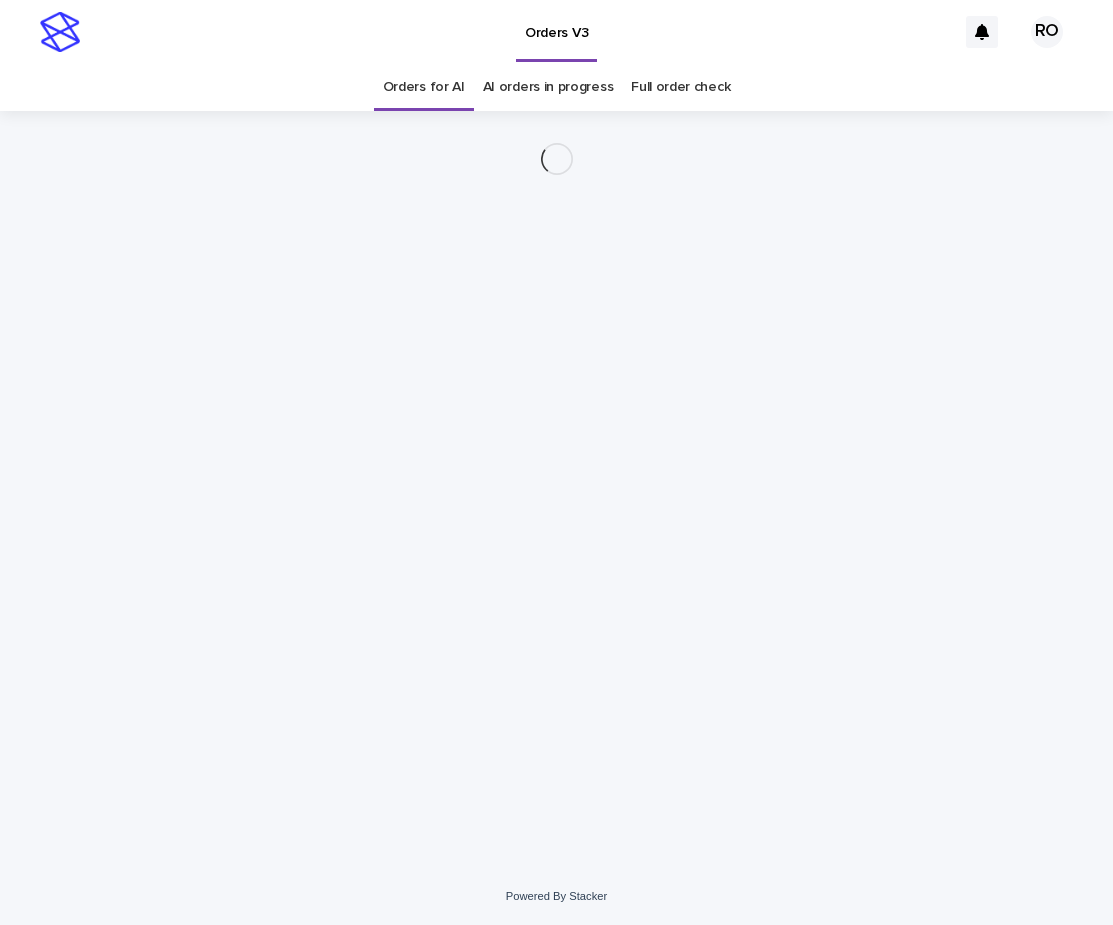 scroll, scrollTop: 0, scrollLeft: 0, axis: both 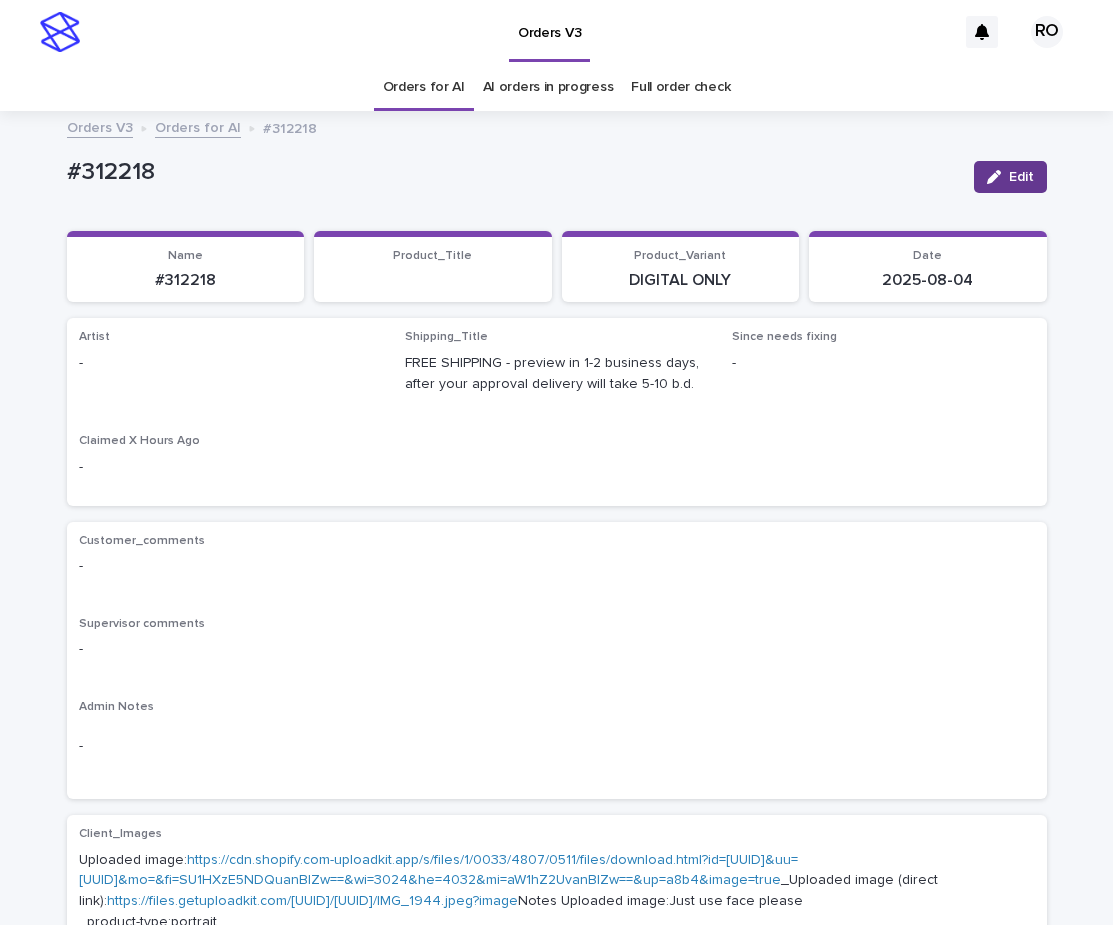 drag, startPoint x: 1019, startPoint y: 179, endPoint x: 474, endPoint y: 358, distance: 573.64276 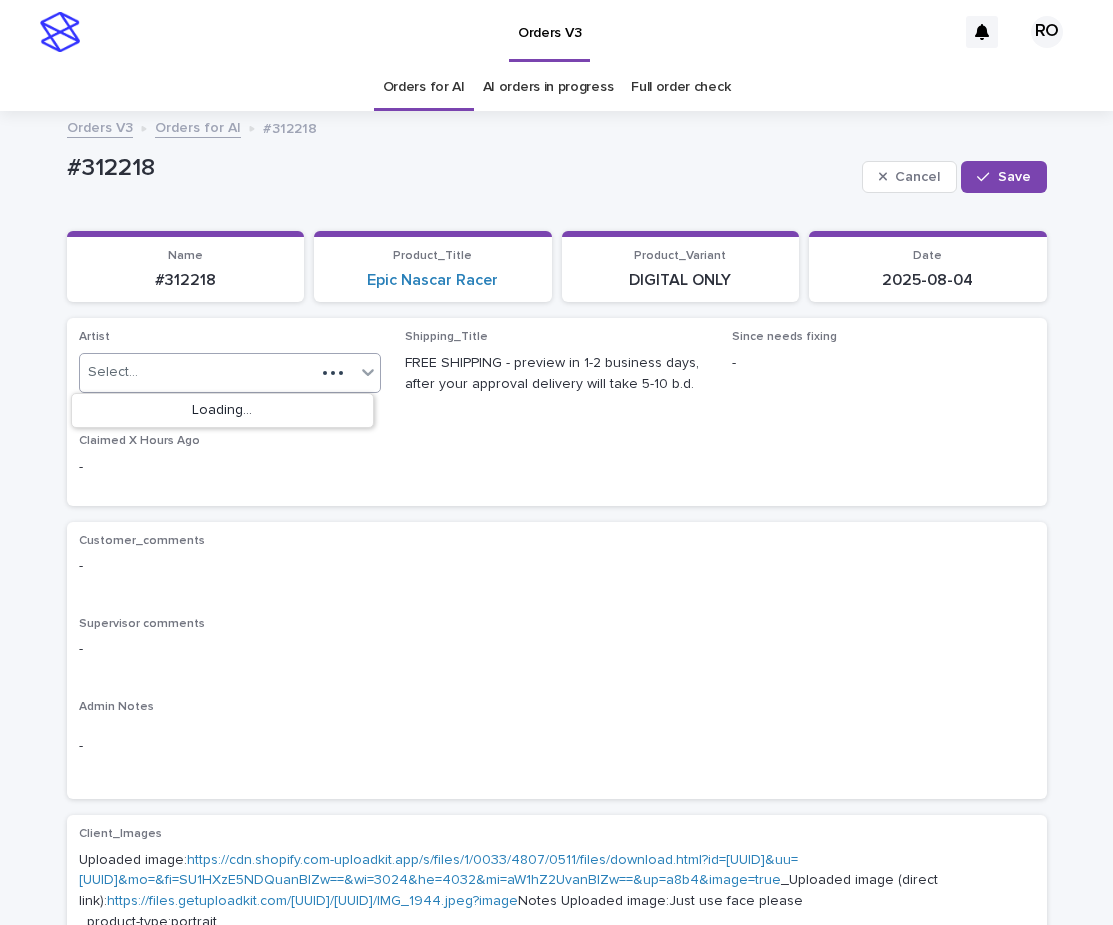 click 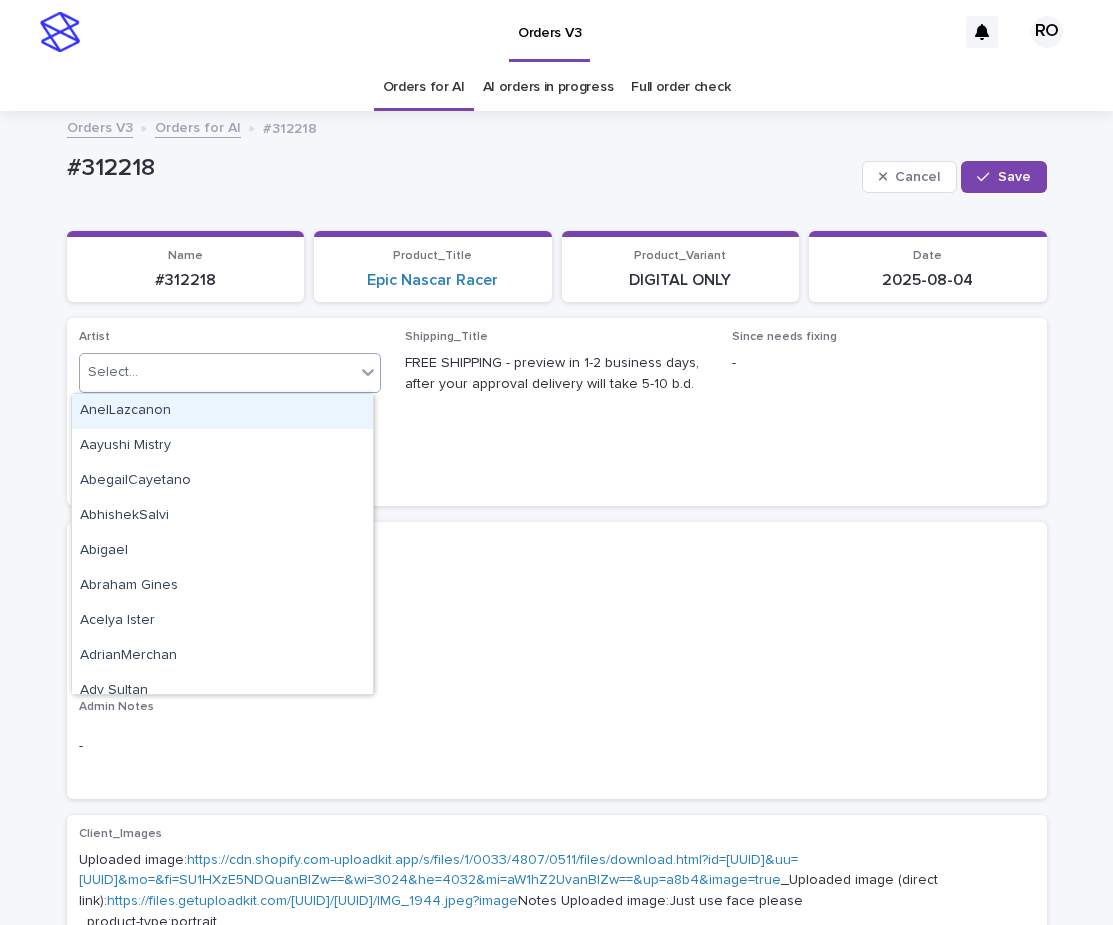 paste on "**********" 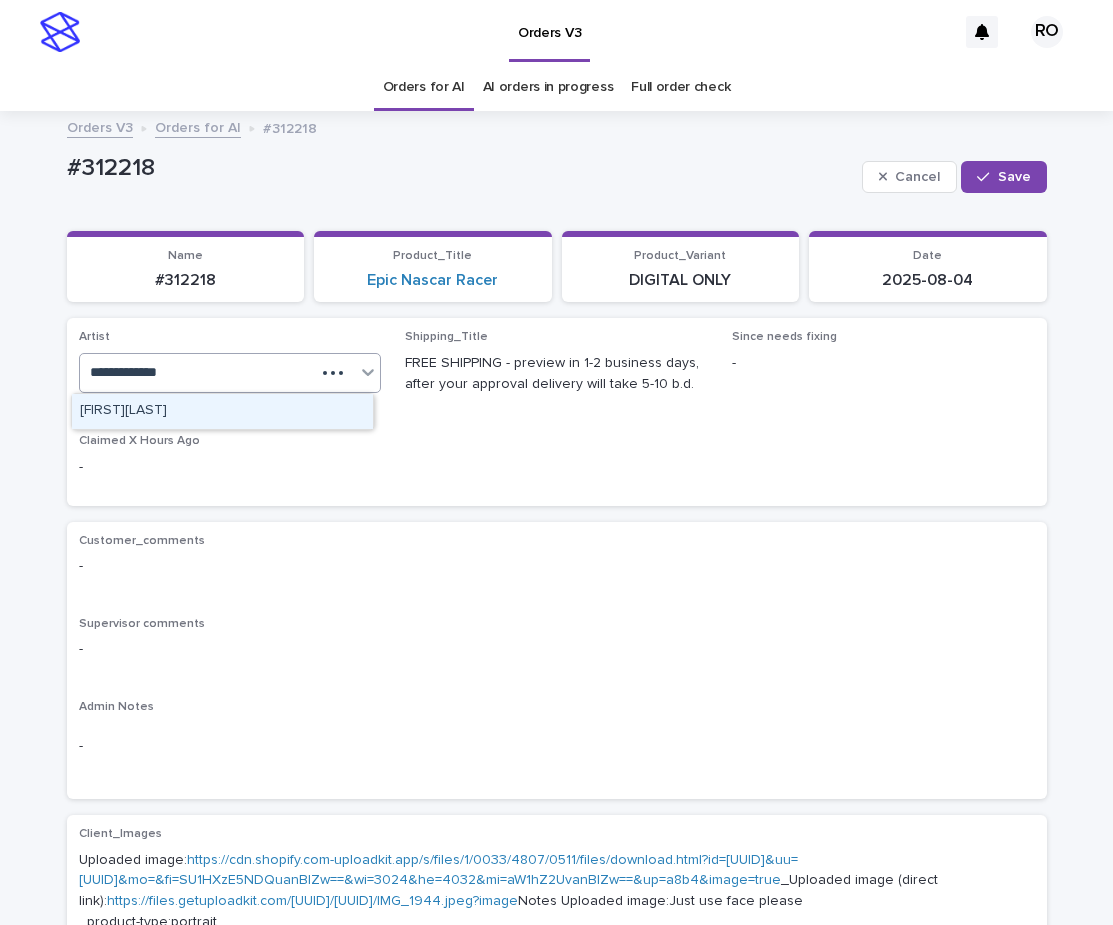click on "[FIRST] [LAST]" at bounding box center [222, 411] 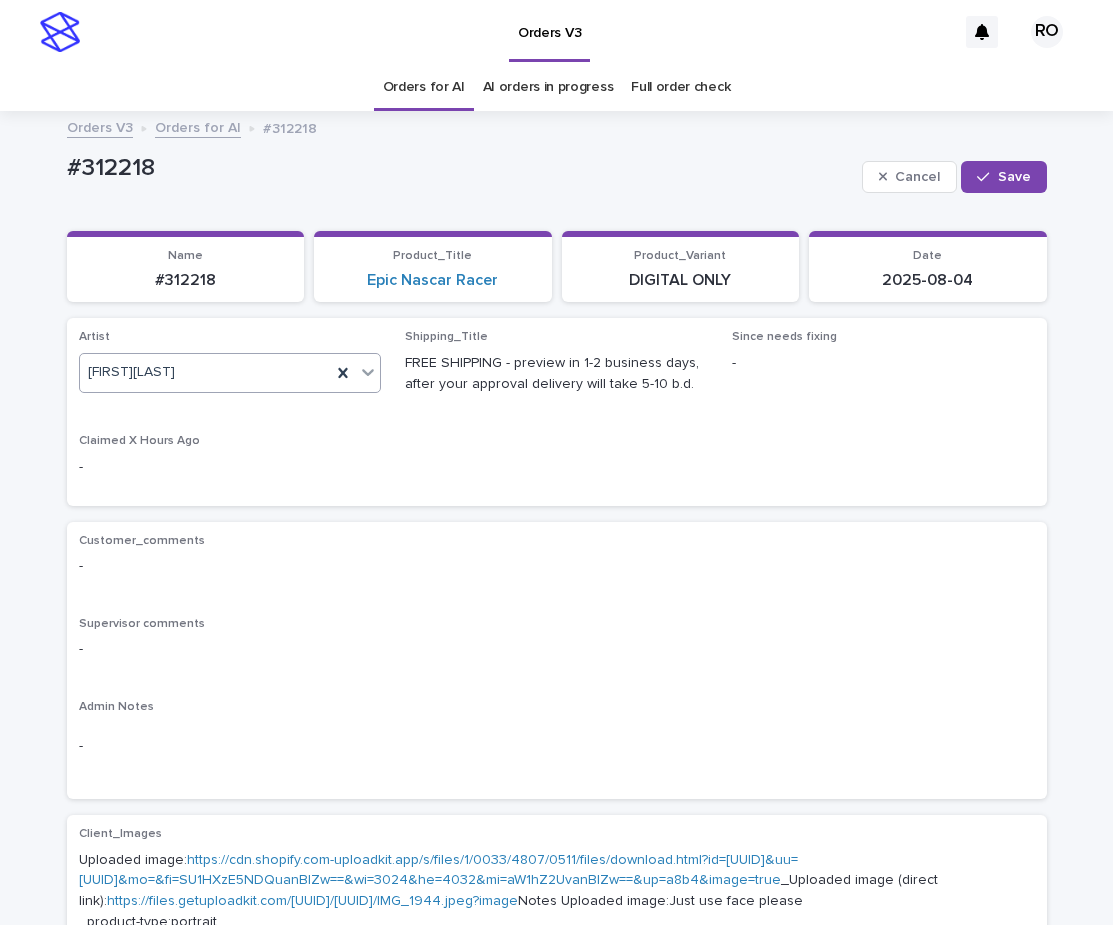 drag, startPoint x: 1001, startPoint y: 176, endPoint x: 1102, endPoint y: 124, distance: 113.600174 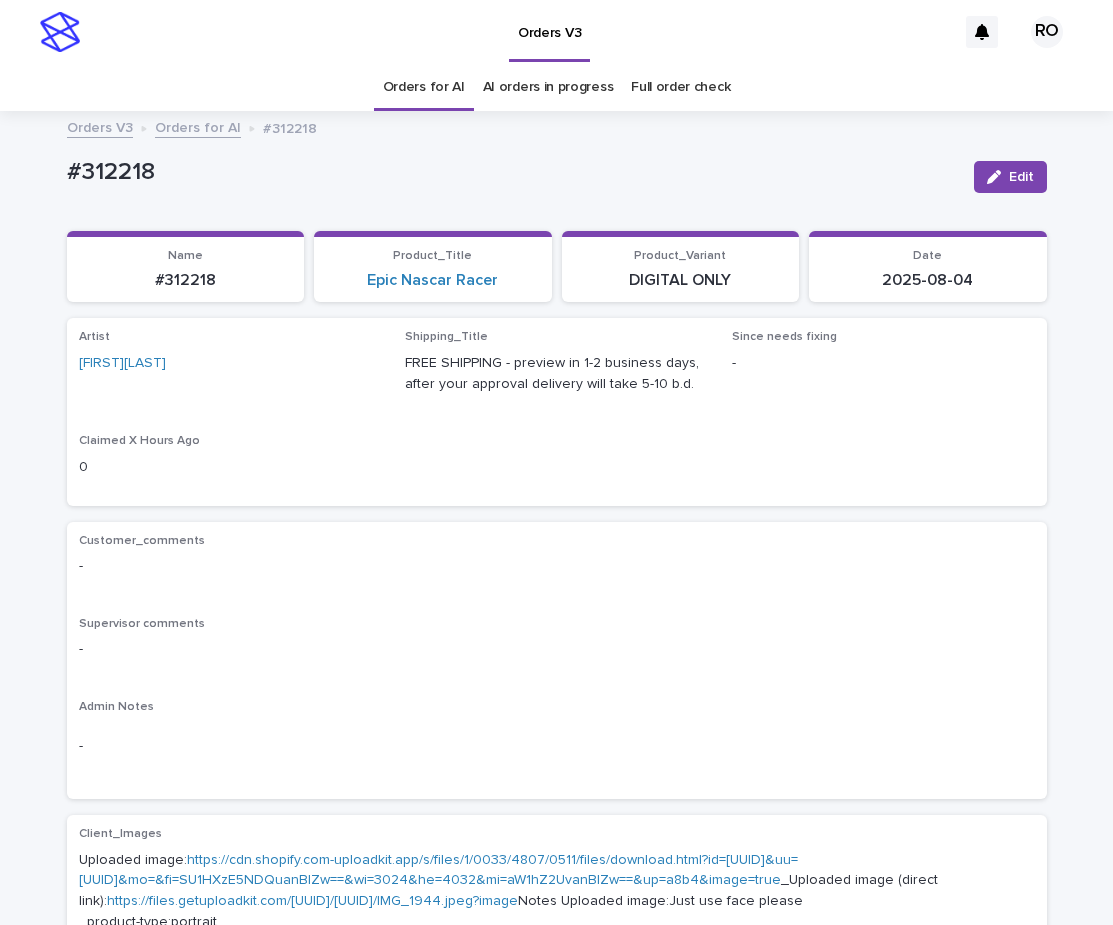 drag, startPoint x: 281, startPoint y: 598, endPoint x: 293, endPoint y: 563, distance: 37 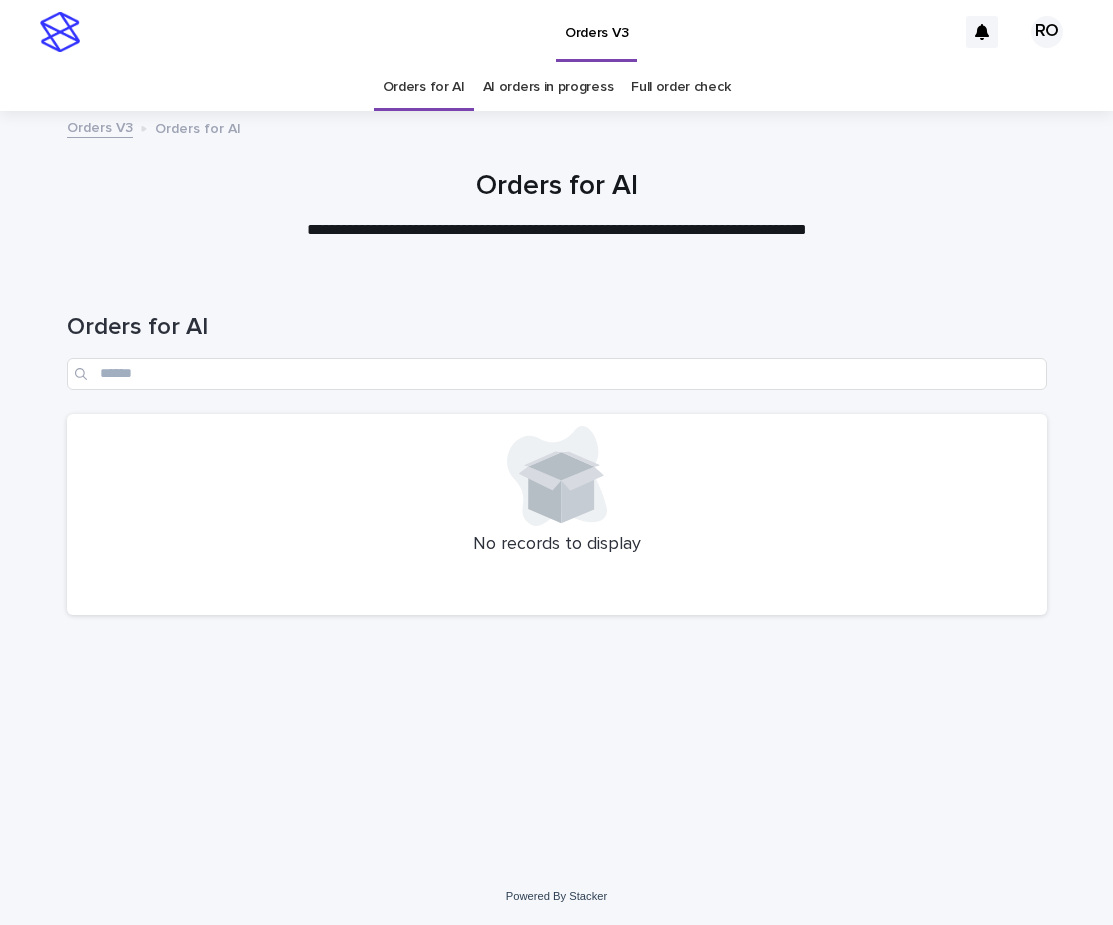 scroll, scrollTop: 0, scrollLeft: 0, axis: both 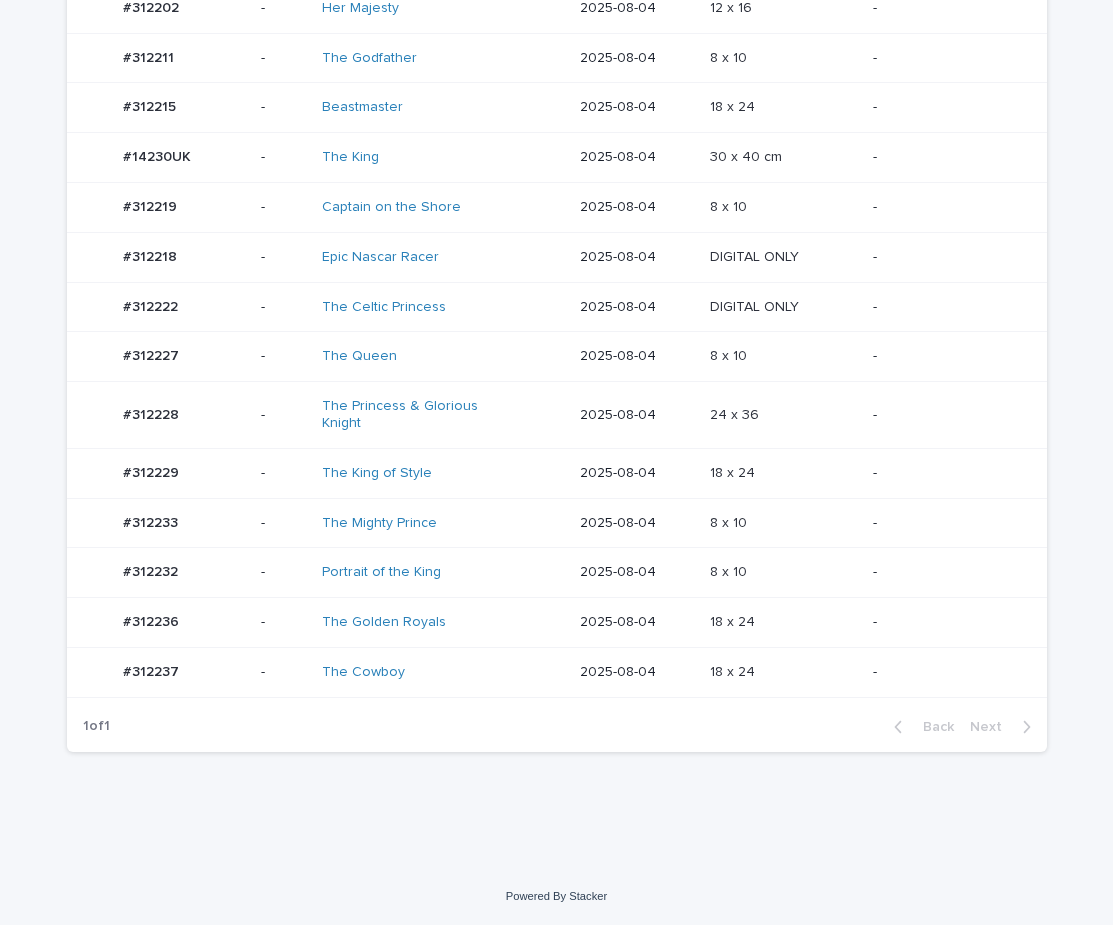 click on "-" at bounding box center [943, 622] 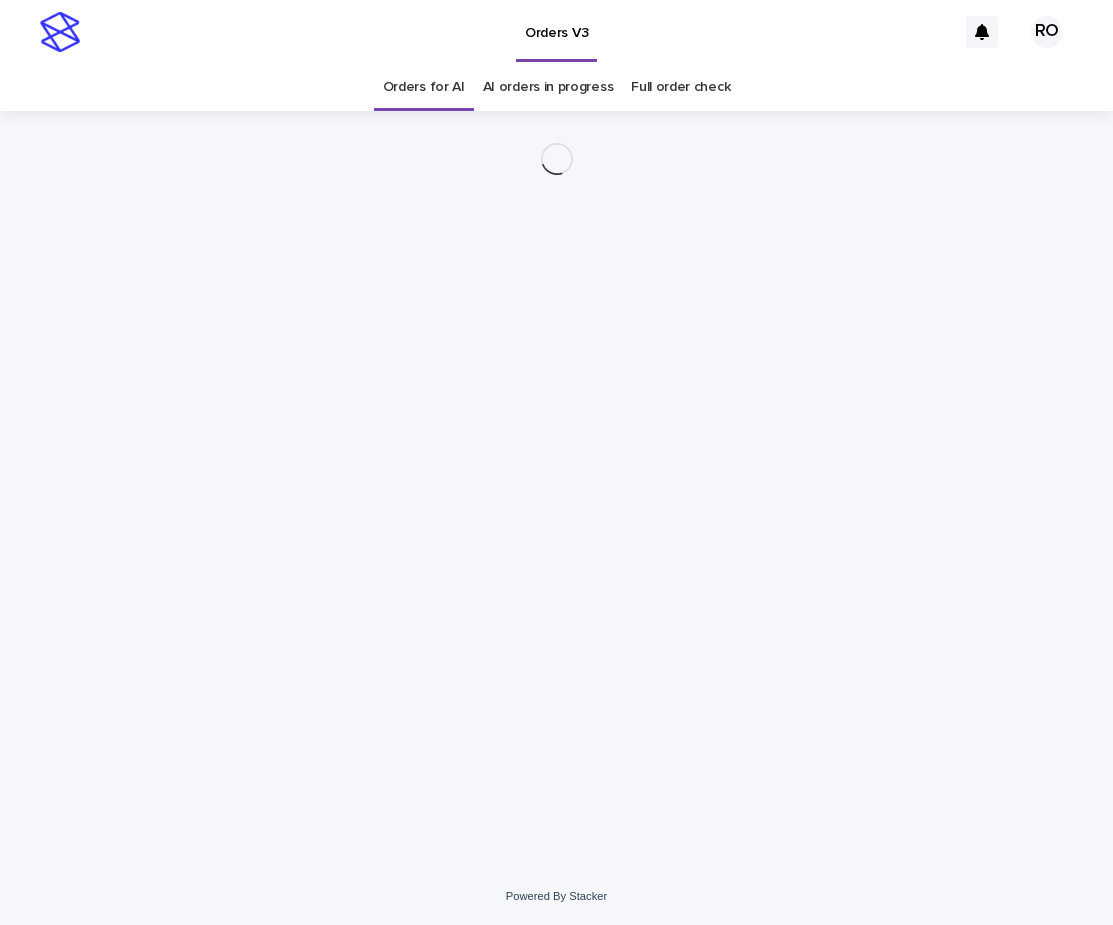 scroll, scrollTop: 0, scrollLeft: 0, axis: both 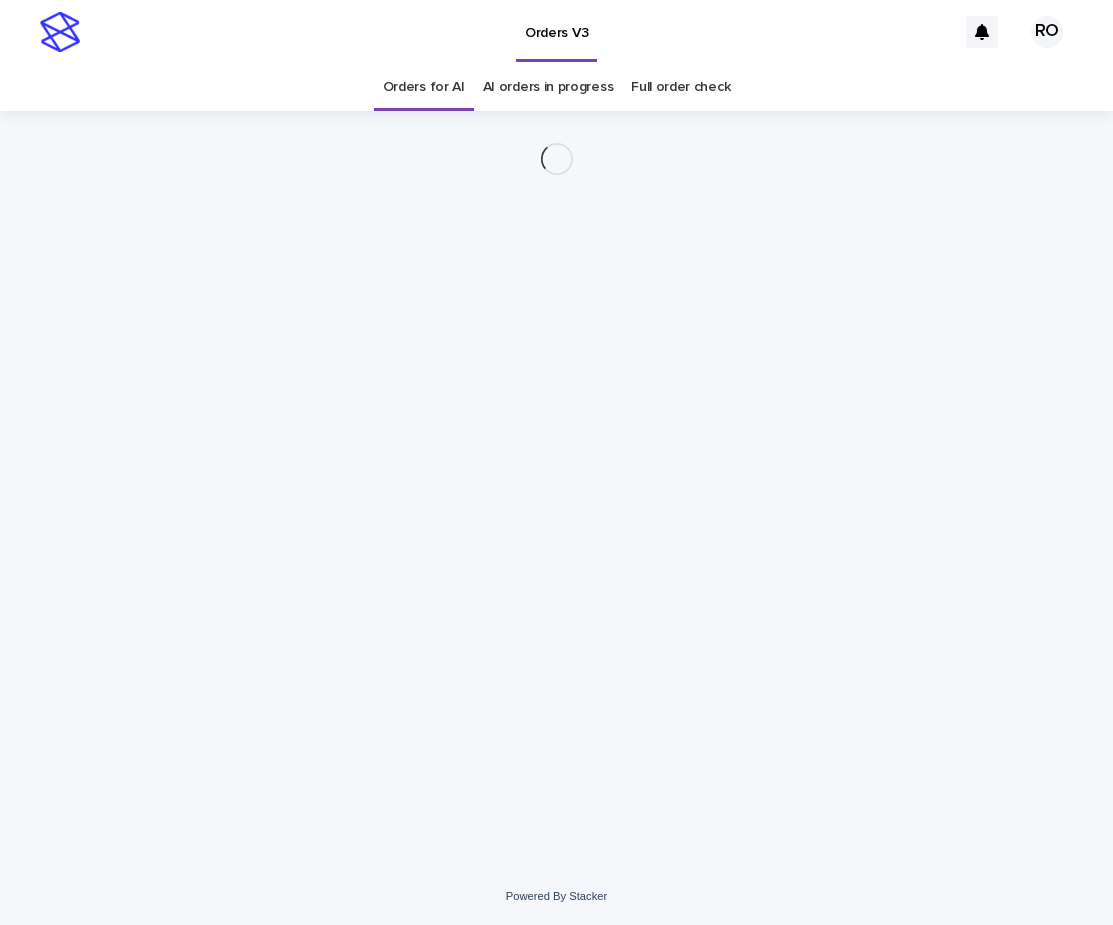 click on "Orders for AI" at bounding box center (424, 87) 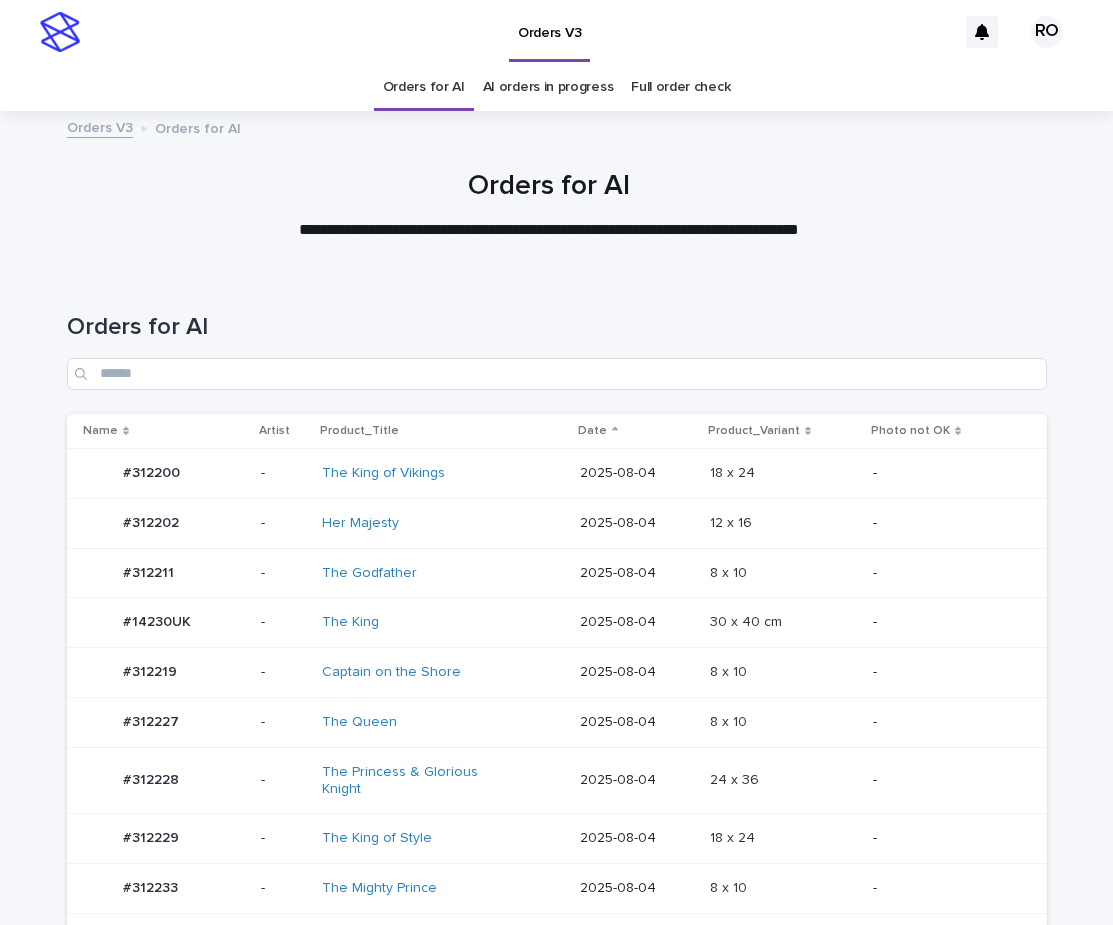 click on "Orders for AI" at bounding box center (557, 343) 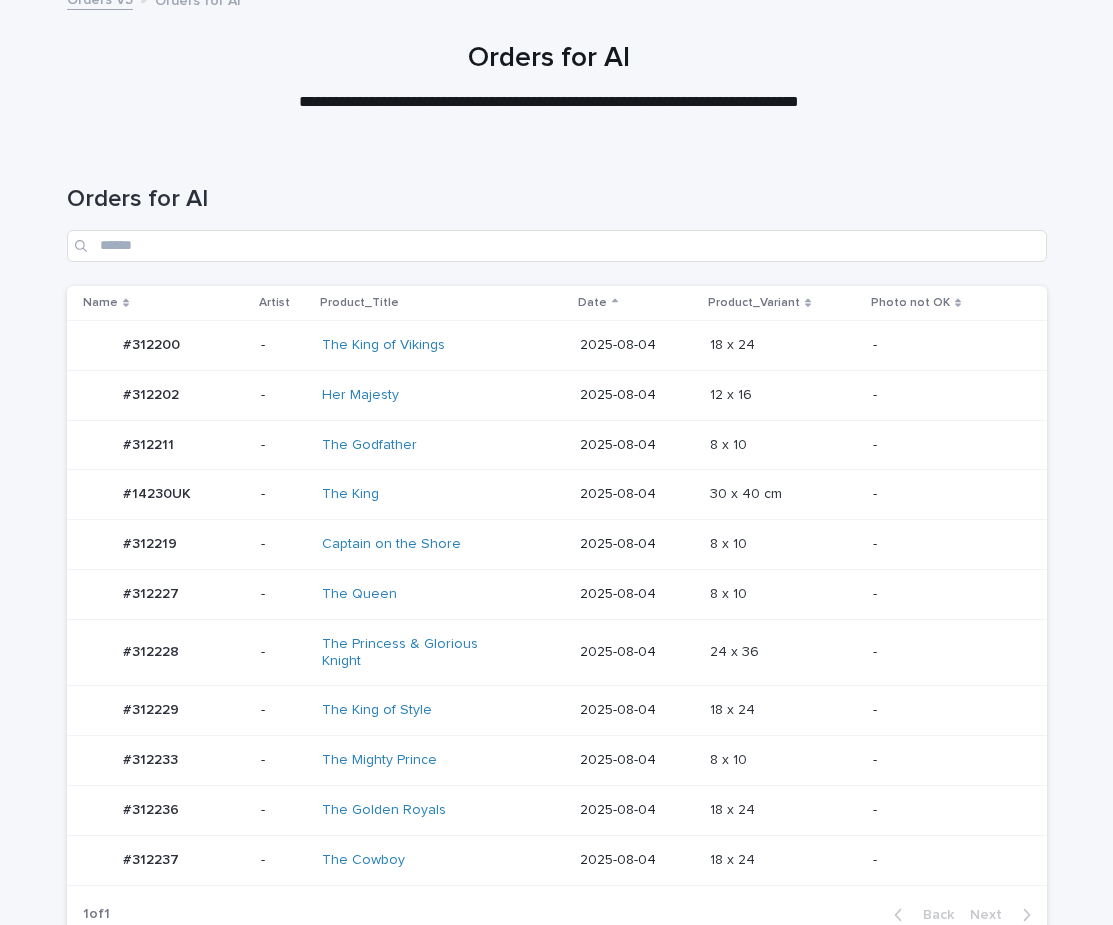 scroll, scrollTop: 315, scrollLeft: 0, axis: vertical 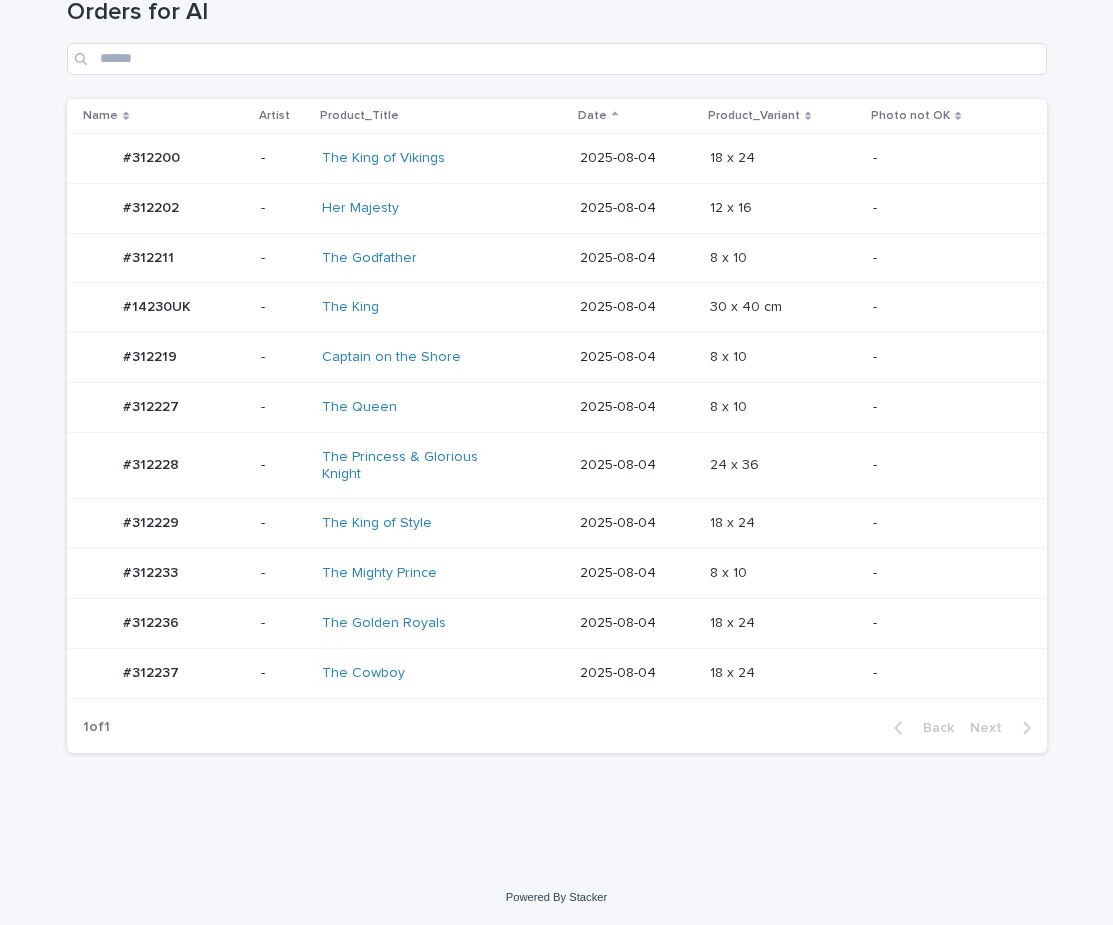 click on "-" at bounding box center [955, 673] 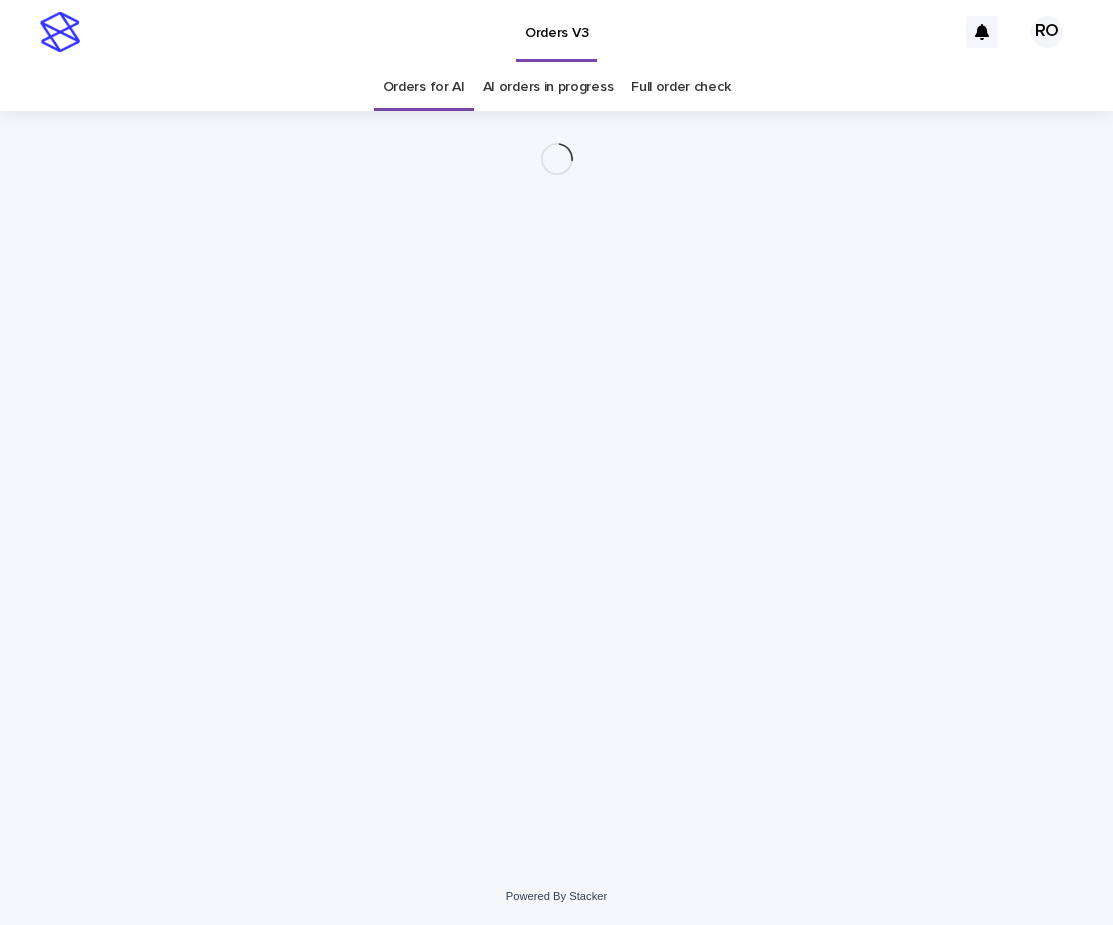 scroll, scrollTop: 0, scrollLeft: 0, axis: both 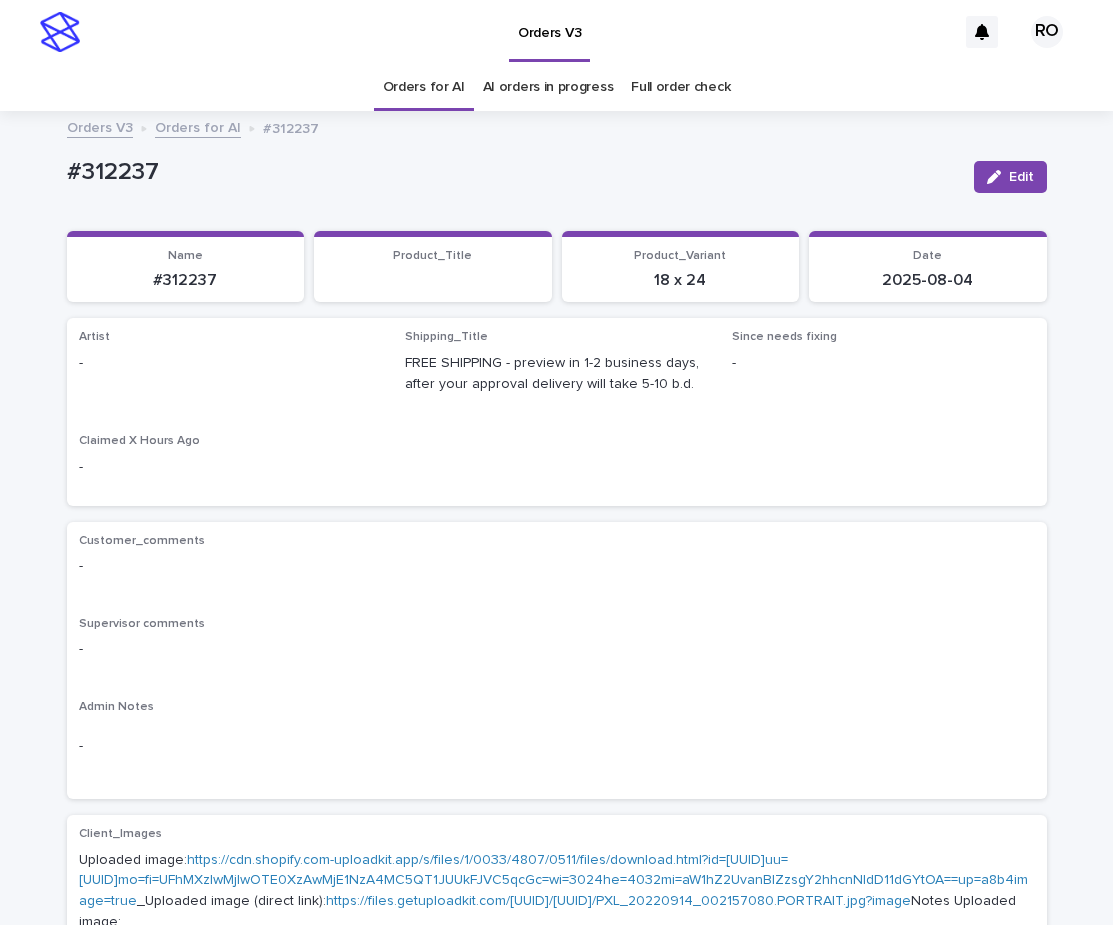 click on "Edit" at bounding box center [1021, 177] 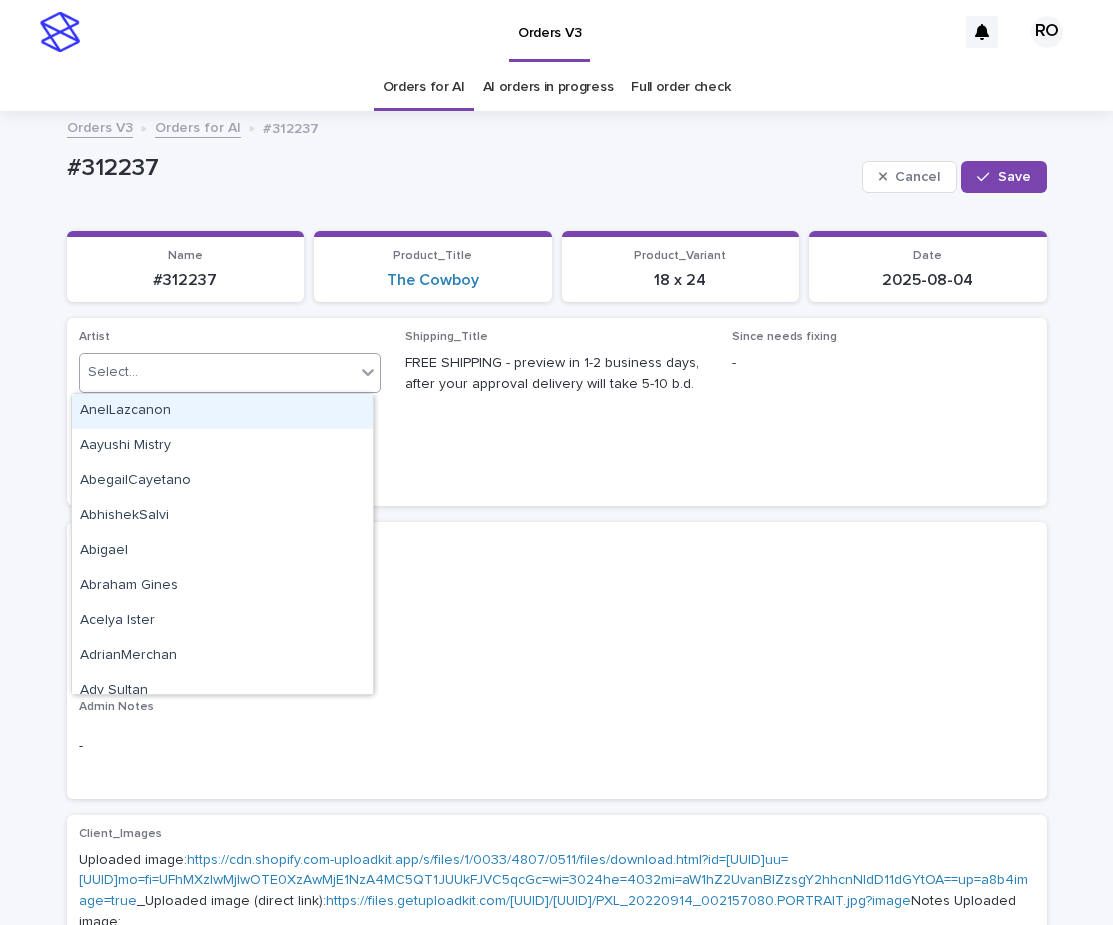 click on "Select..." at bounding box center [218, 372] 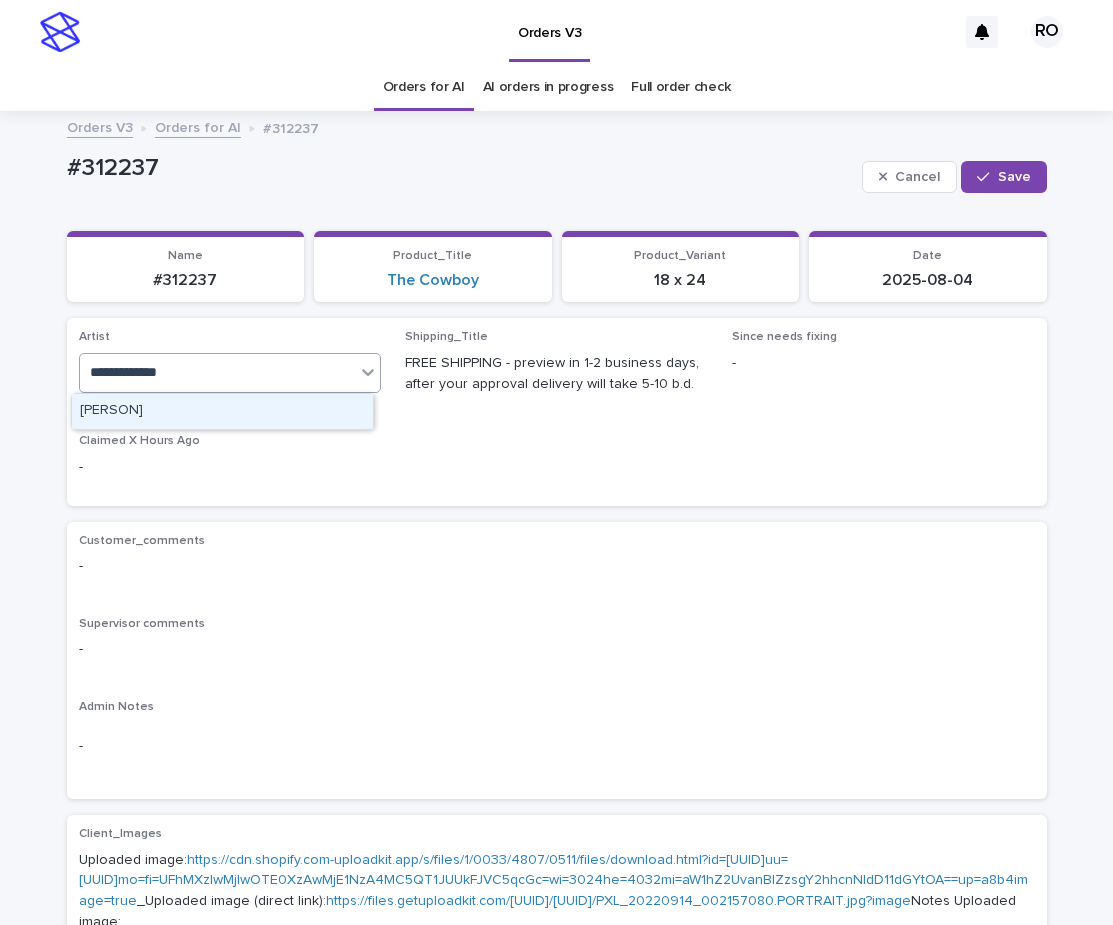 type 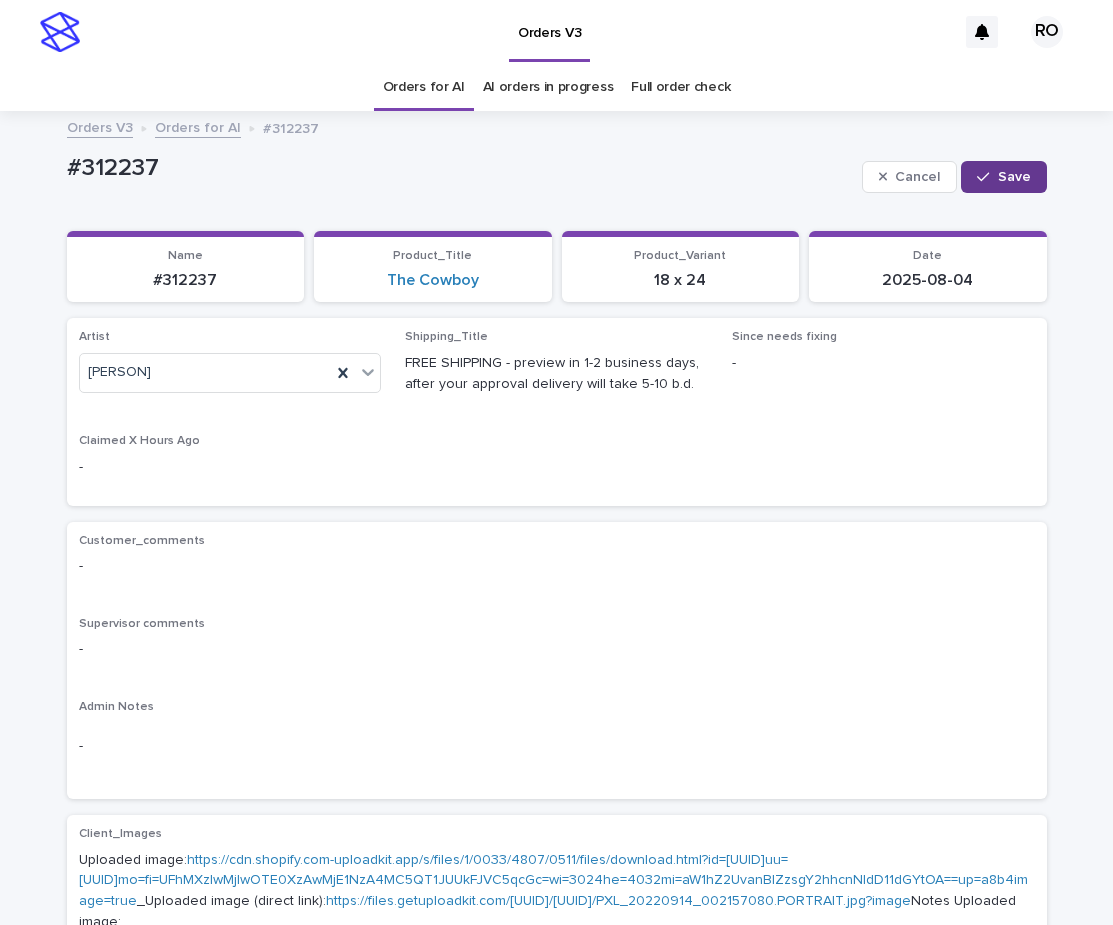 click on "Save" at bounding box center (1003, 177) 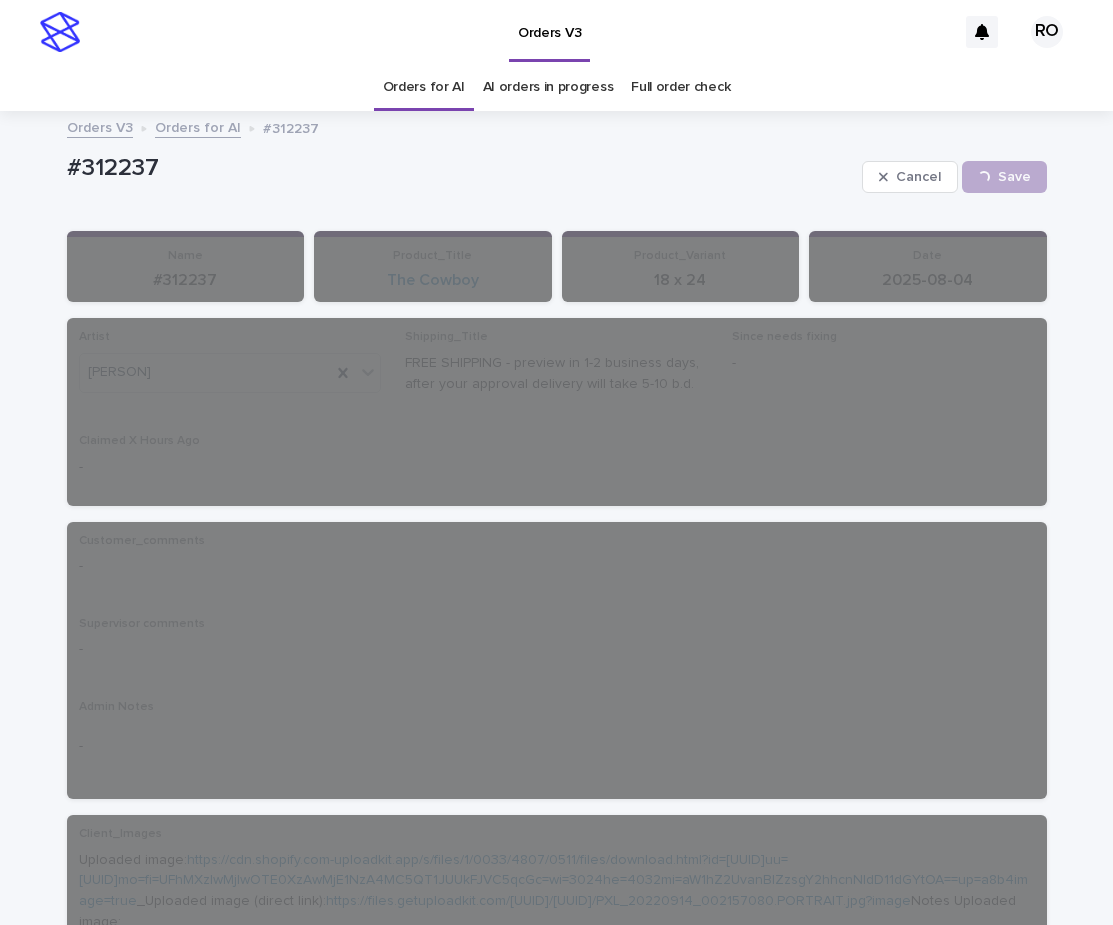click on "#312237" at bounding box center (460, 176) 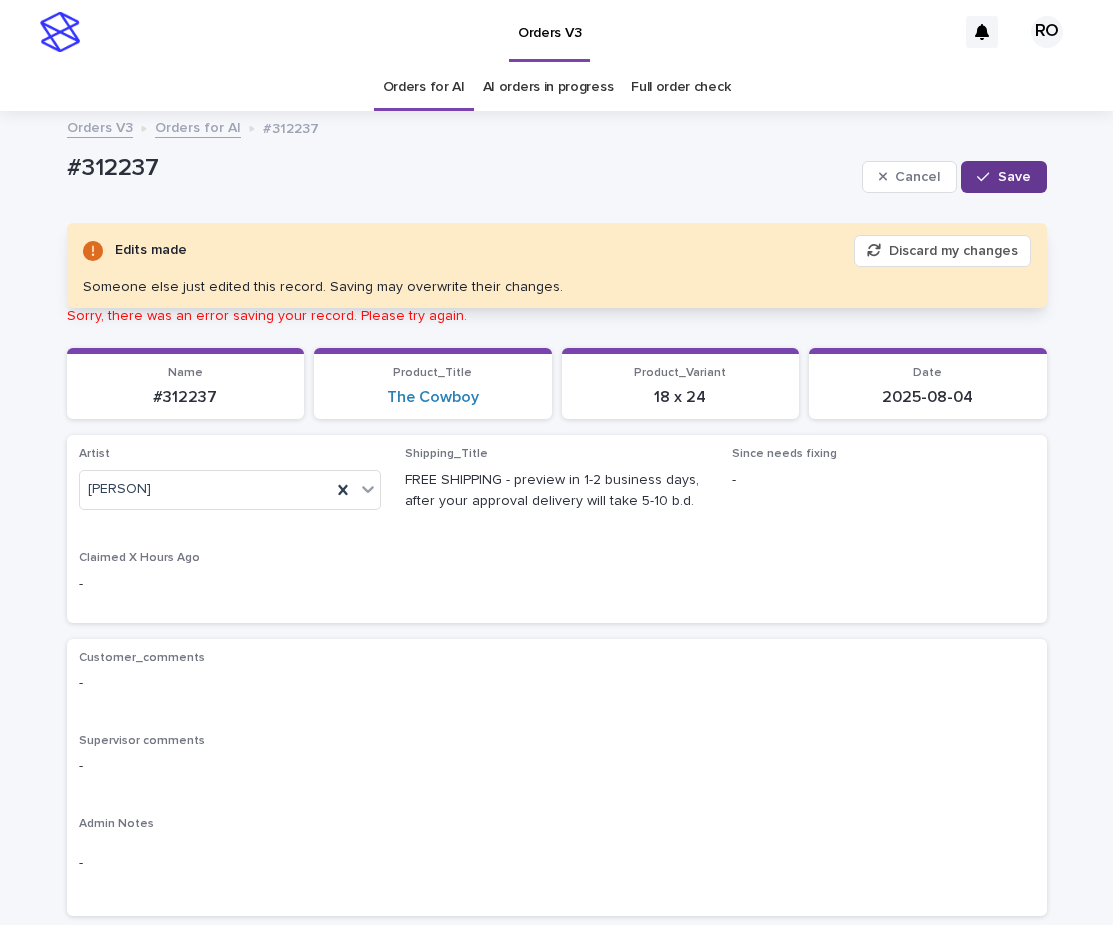 click on "Save" at bounding box center [1014, 177] 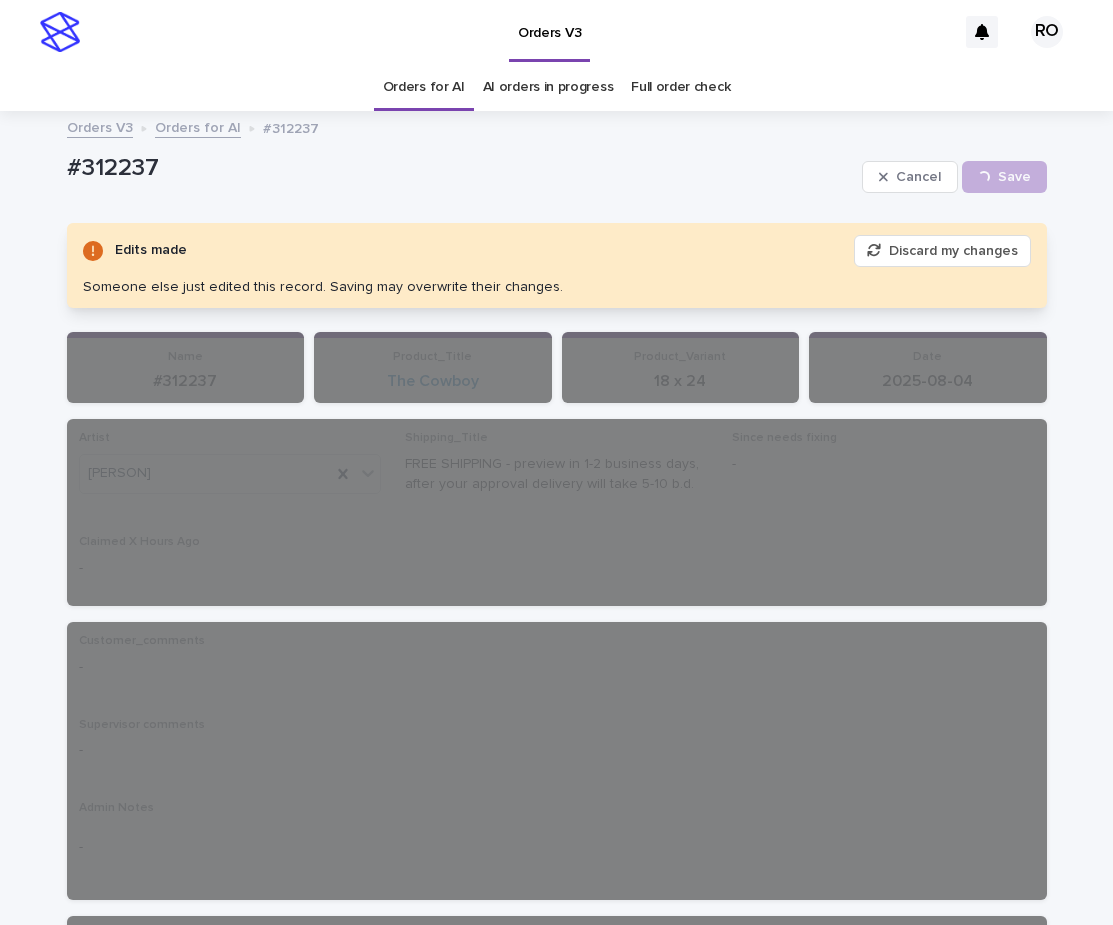 drag, startPoint x: 750, startPoint y: 197, endPoint x: 806, endPoint y: 153, distance: 71.21797 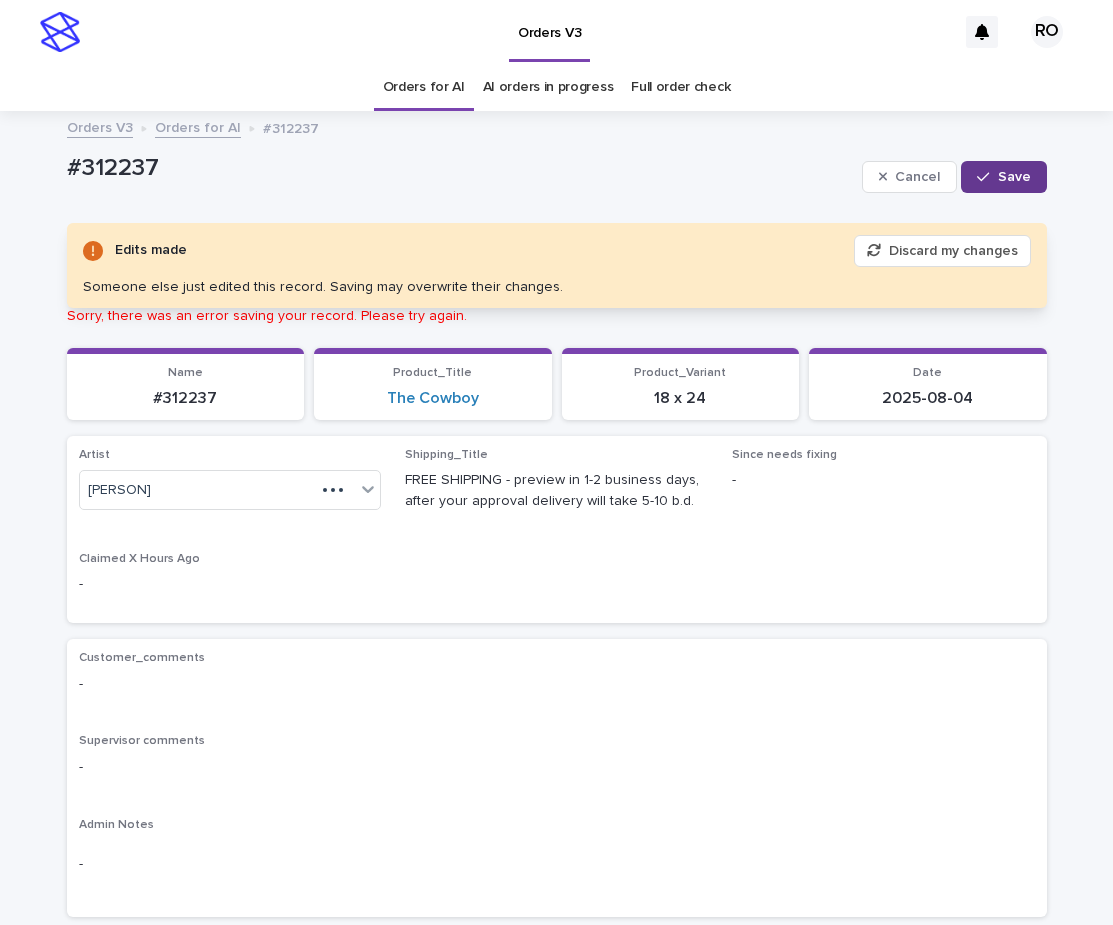 drag, startPoint x: 954, startPoint y: 134, endPoint x: 1012, endPoint y: 179, distance: 73.409805 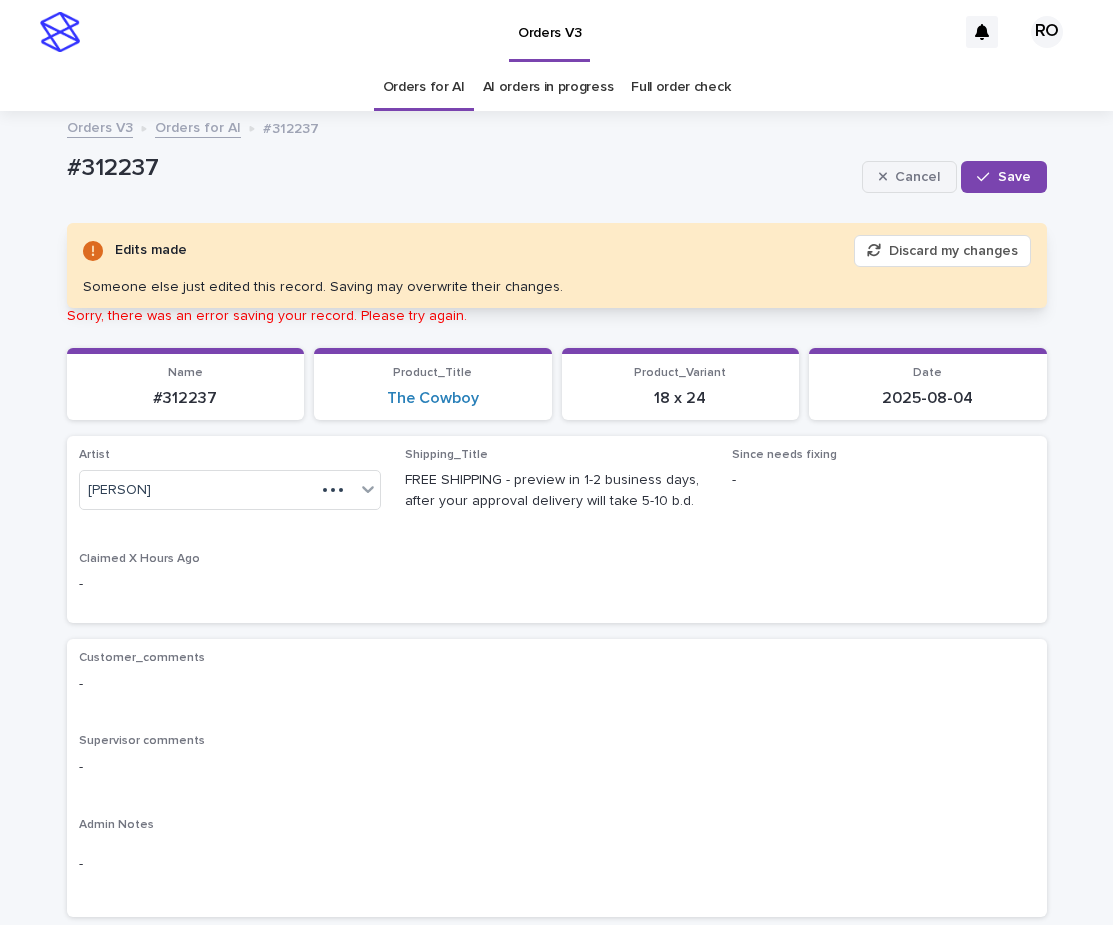 drag, startPoint x: 1014, startPoint y: 198, endPoint x: 903, endPoint y: 186, distance: 111.64677 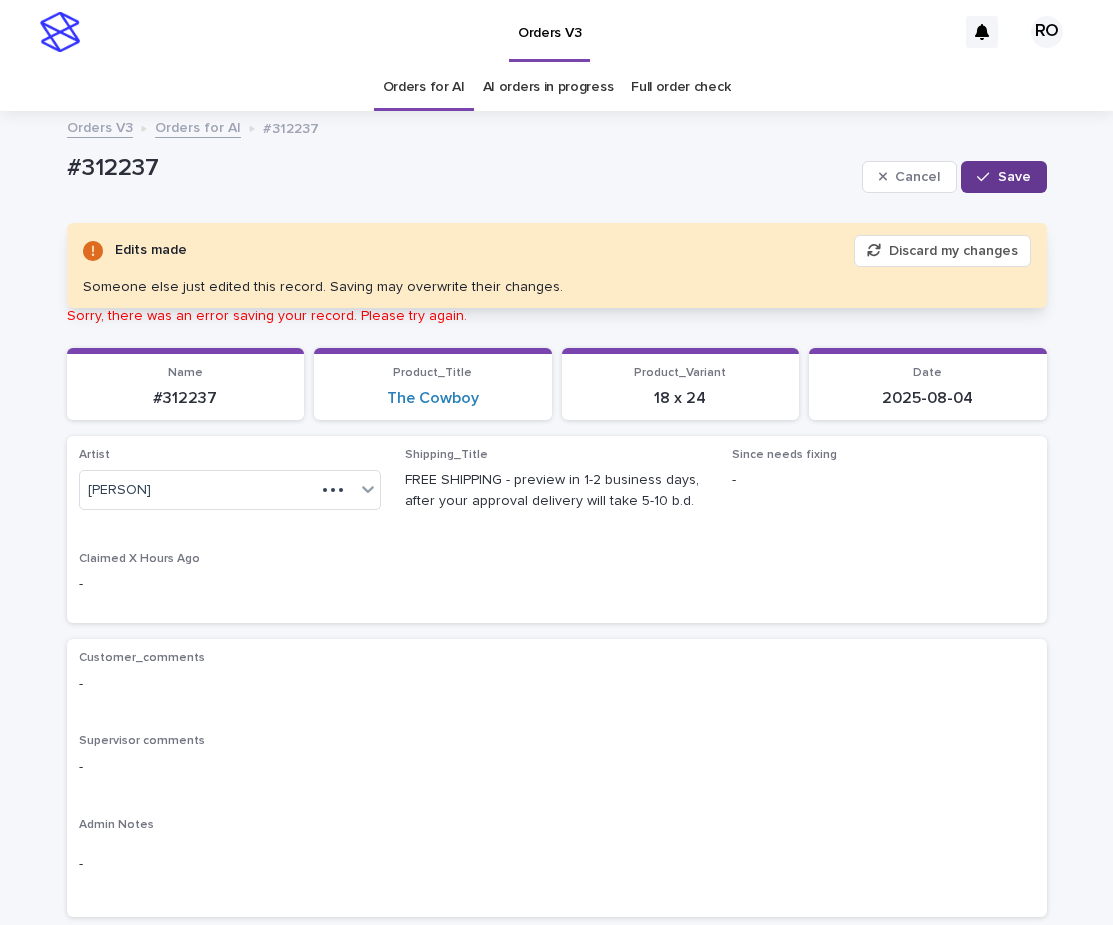 click on "Save" at bounding box center (1014, 177) 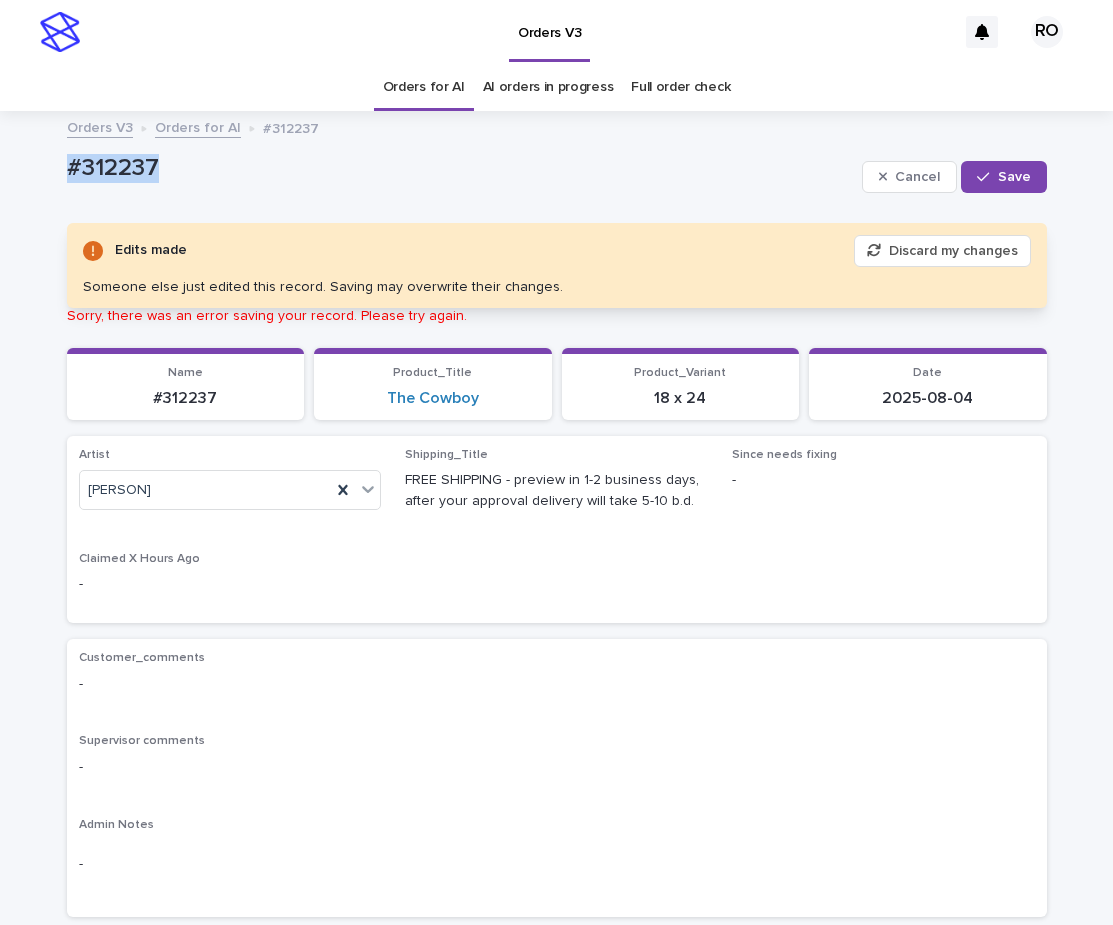 drag, startPoint x: 178, startPoint y: 170, endPoint x: 60, endPoint y: 167, distance: 118.03813 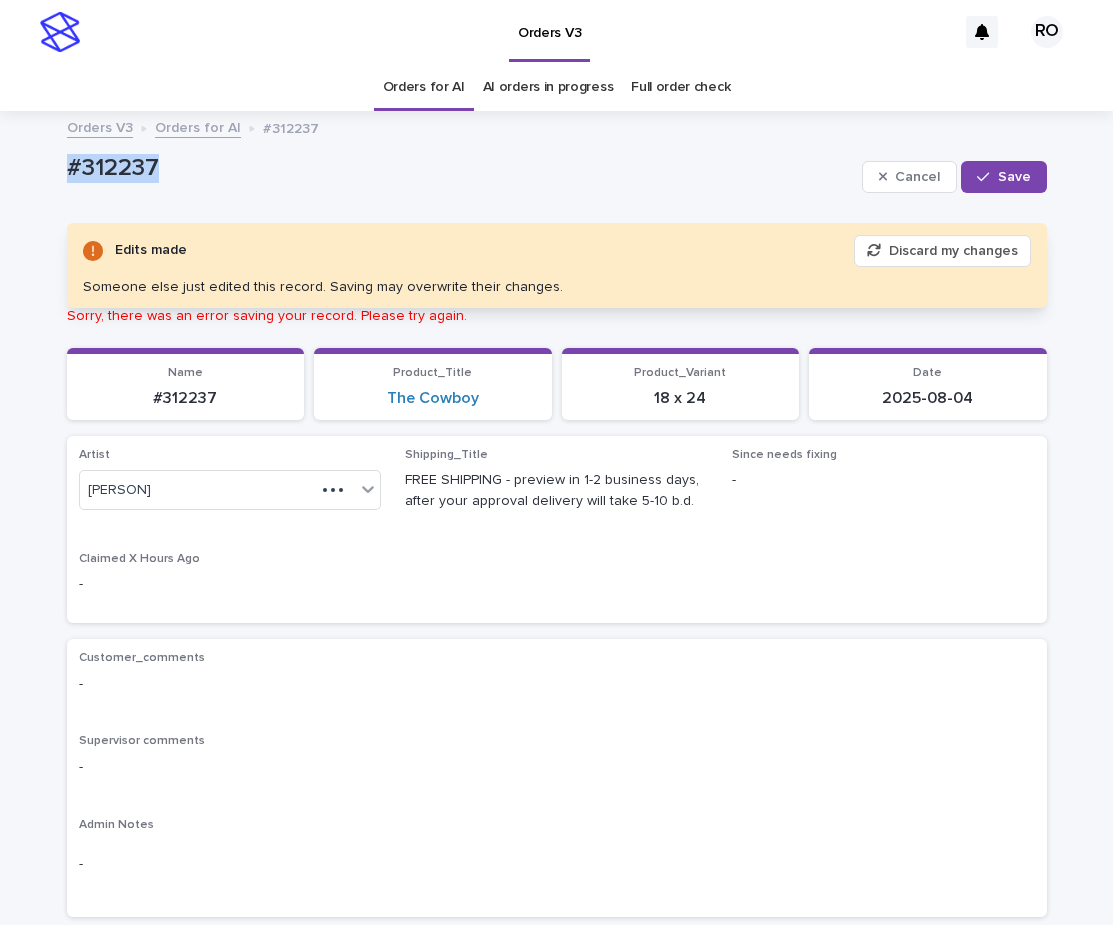 copy on "#312237" 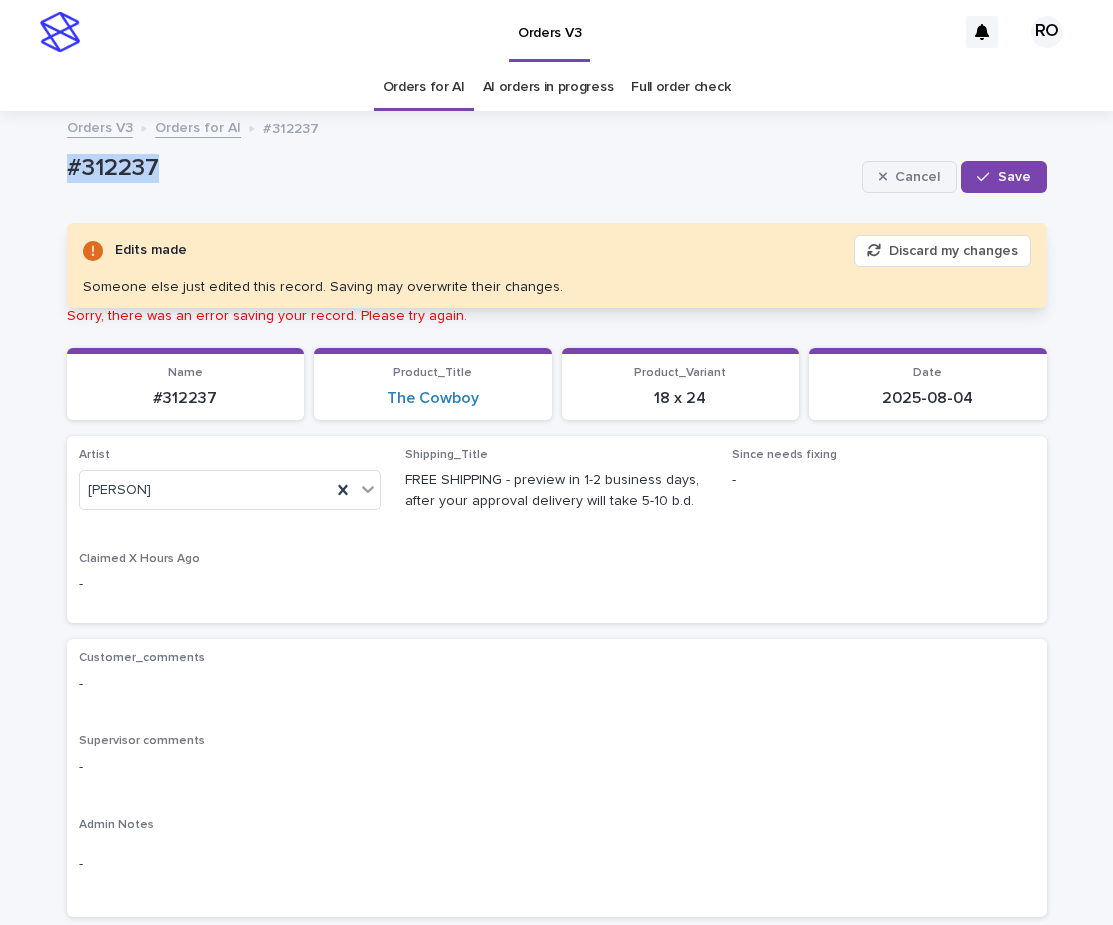 click on "Cancel" at bounding box center (917, 177) 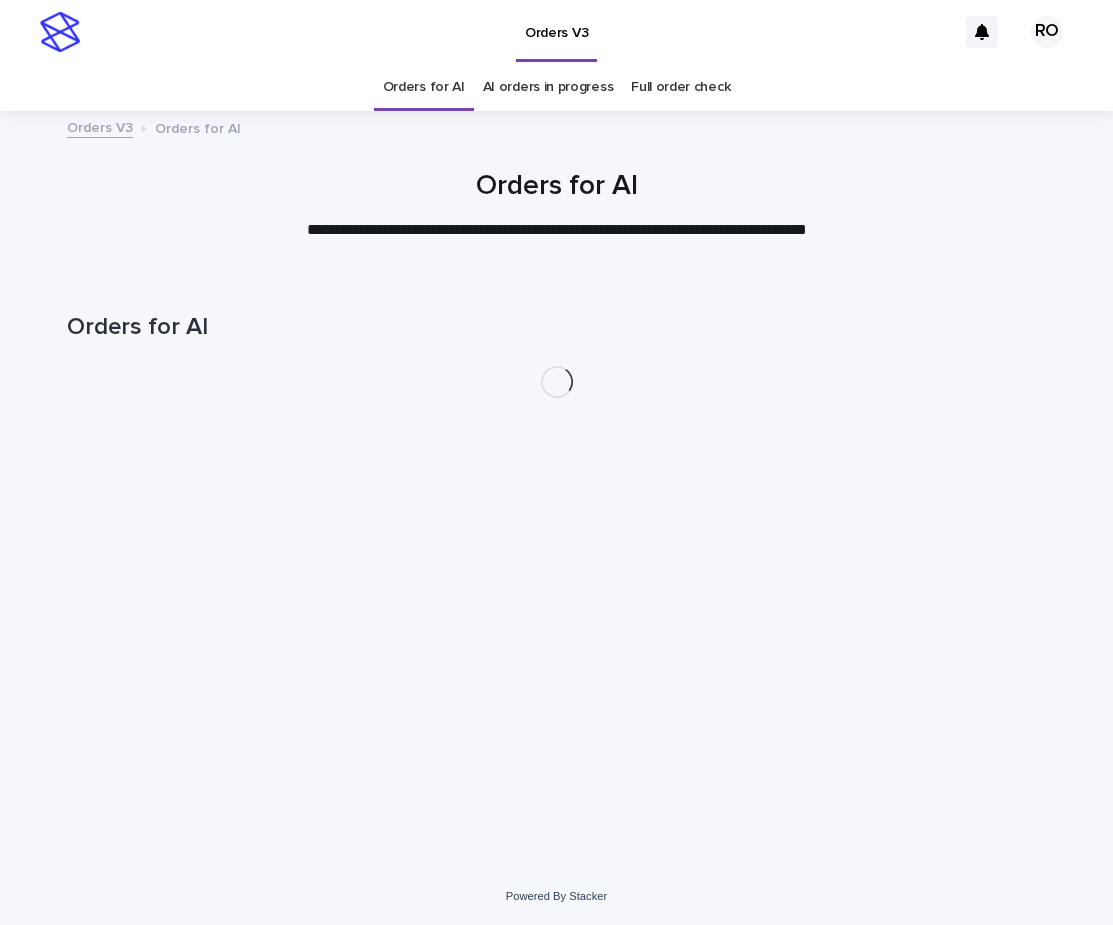 scroll, scrollTop: 0, scrollLeft: 0, axis: both 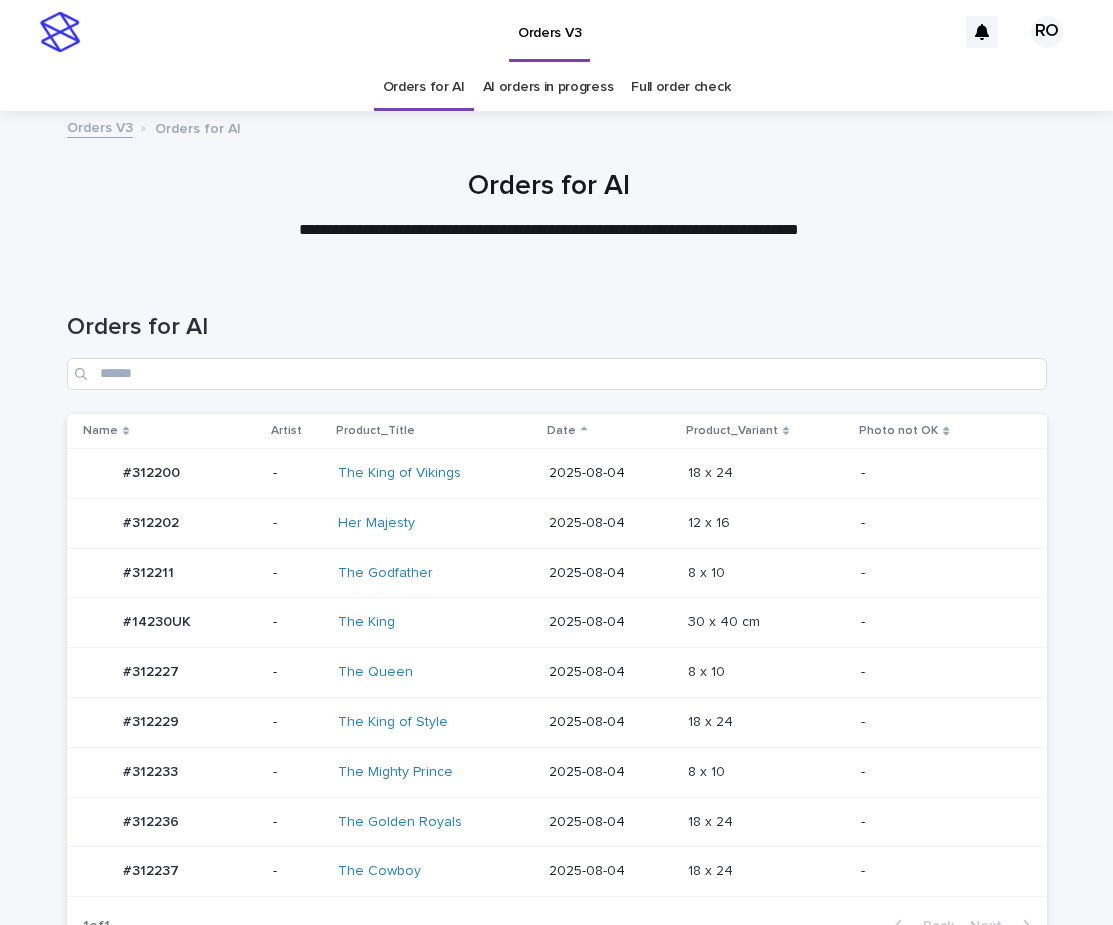 click on "18 x 24 18 x 24" at bounding box center [767, 722] 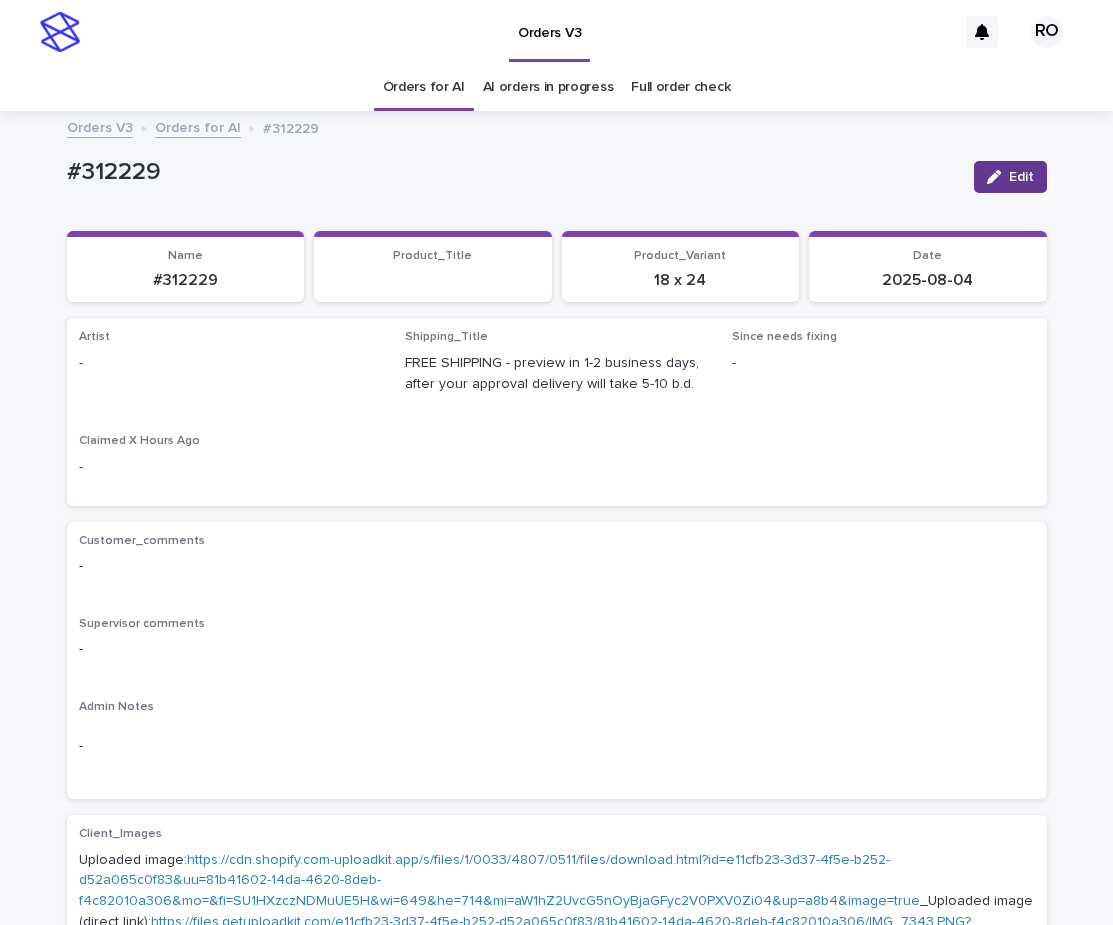 drag, startPoint x: 1029, startPoint y: 171, endPoint x: 358, endPoint y: 328, distance: 689.1226 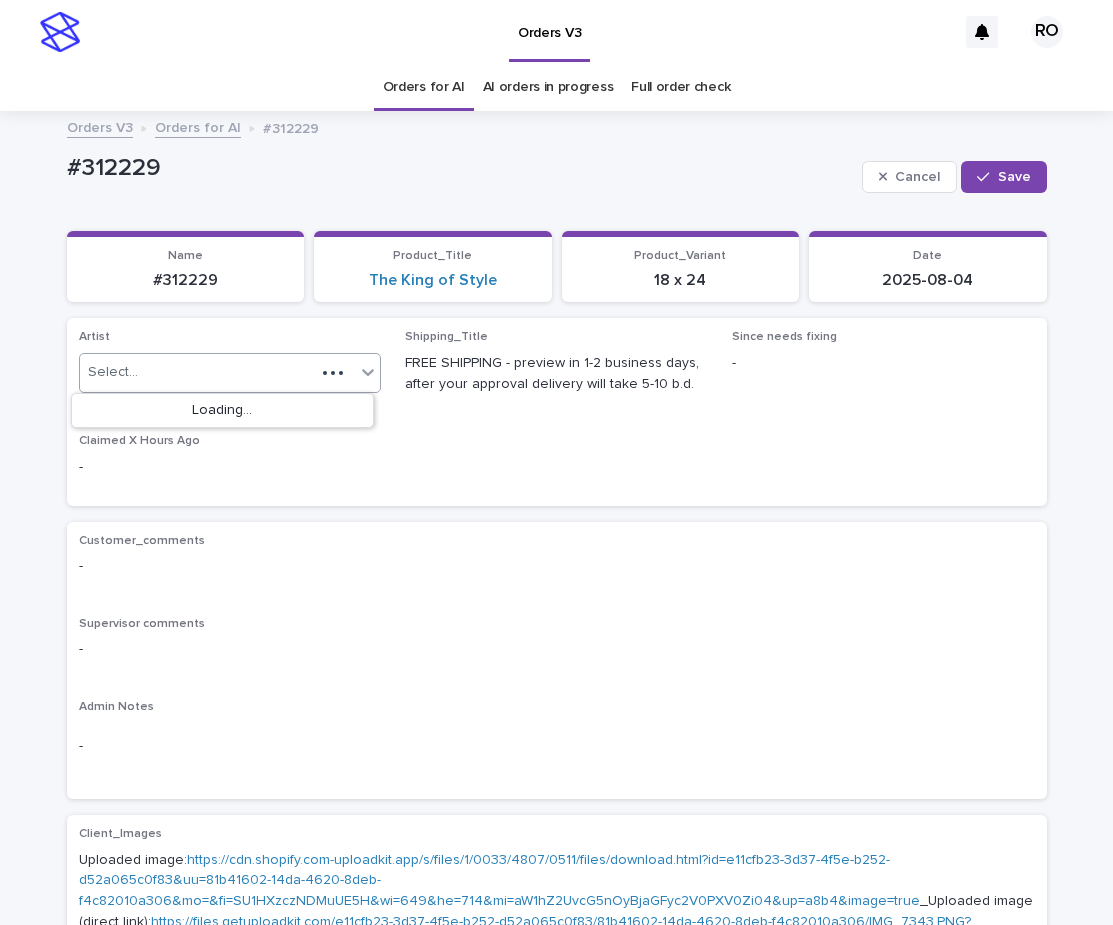 click at bounding box center [333, 373] 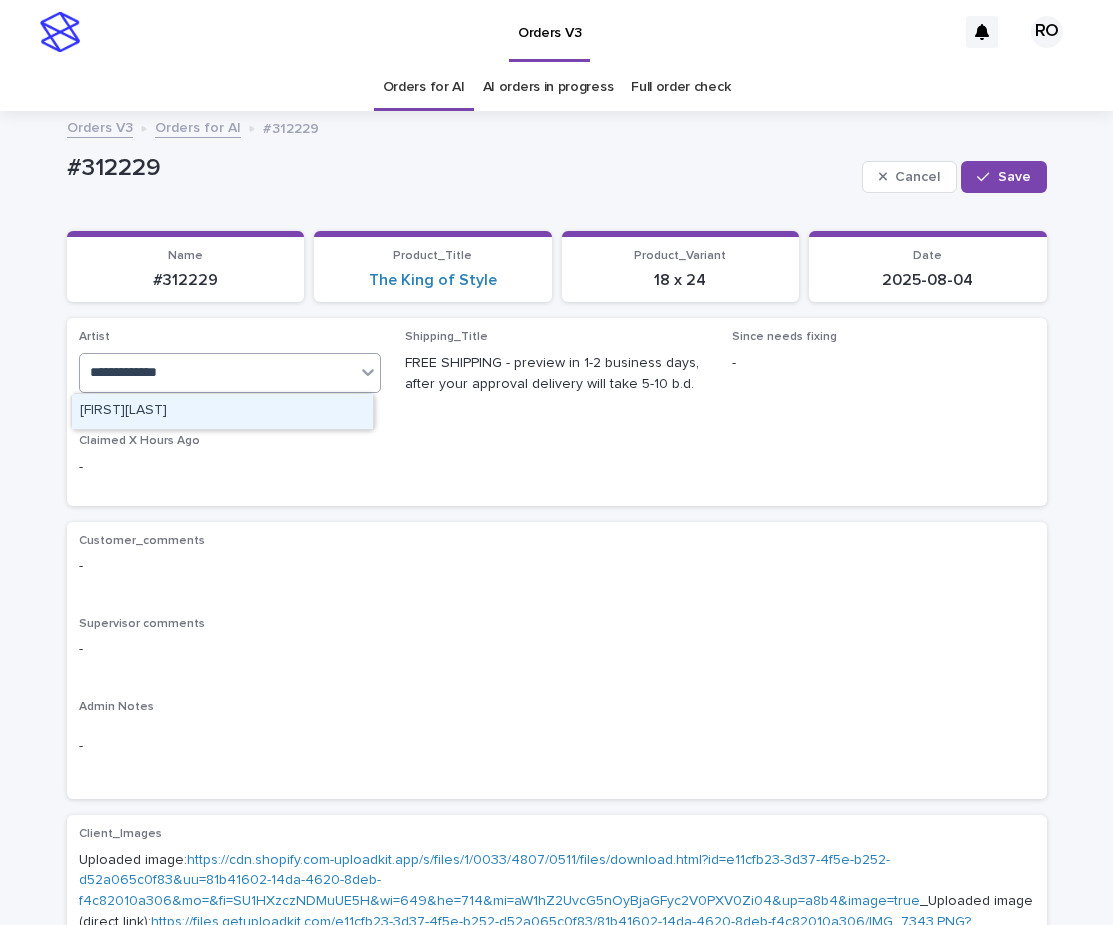 type 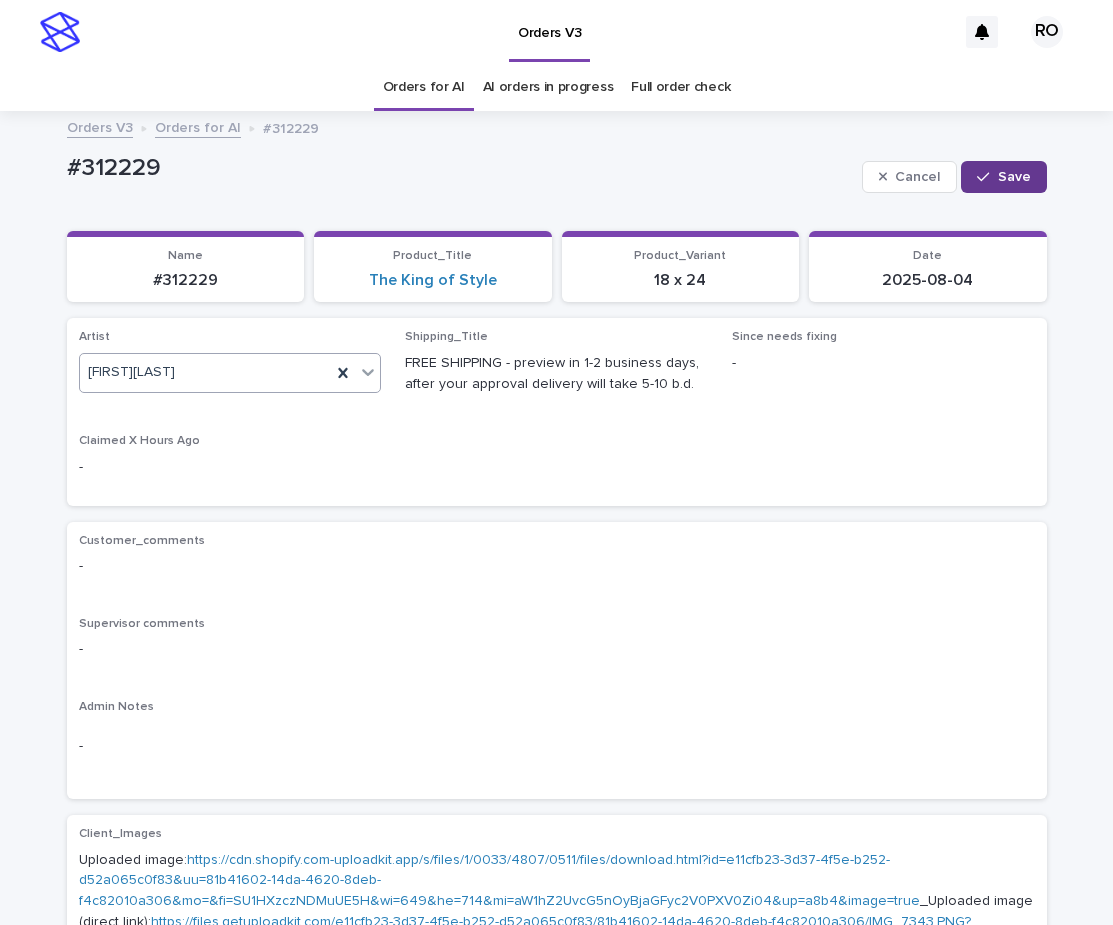 click on "Save" at bounding box center [1003, 177] 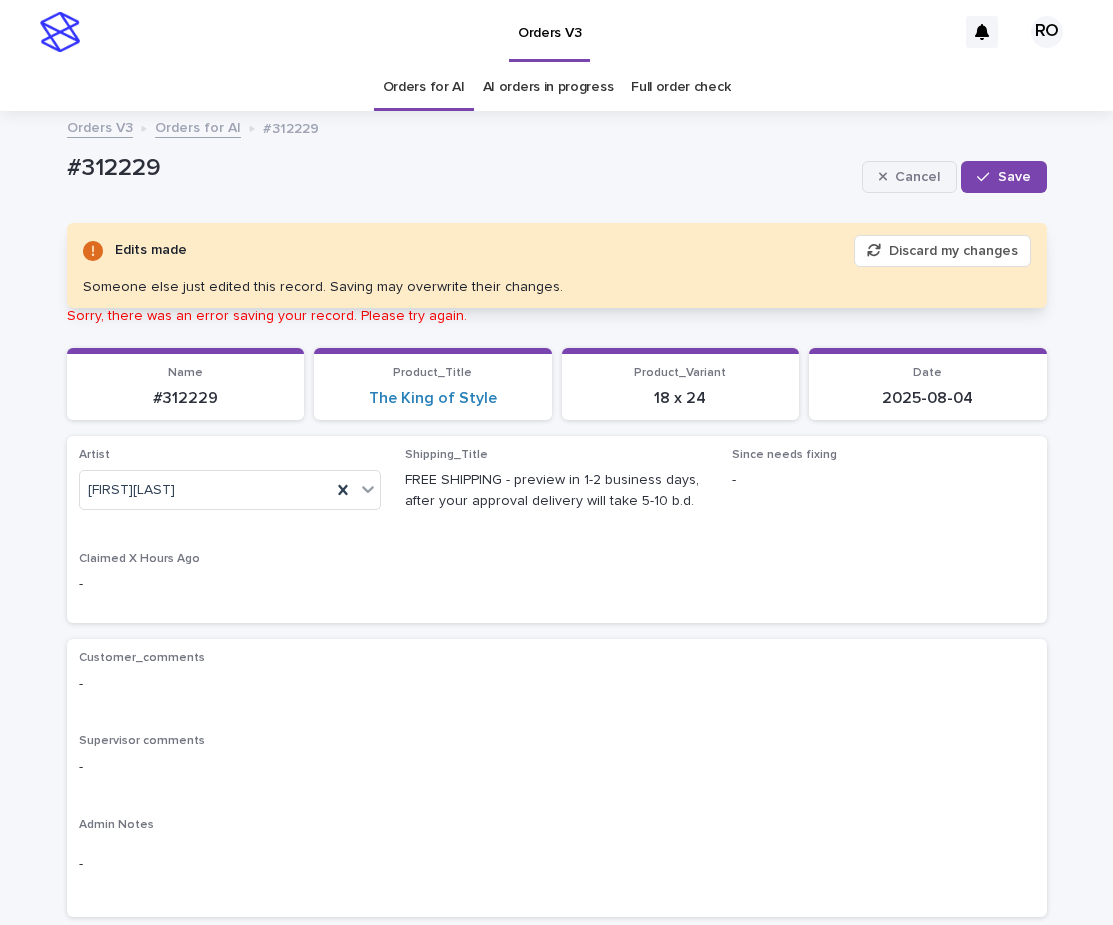 click 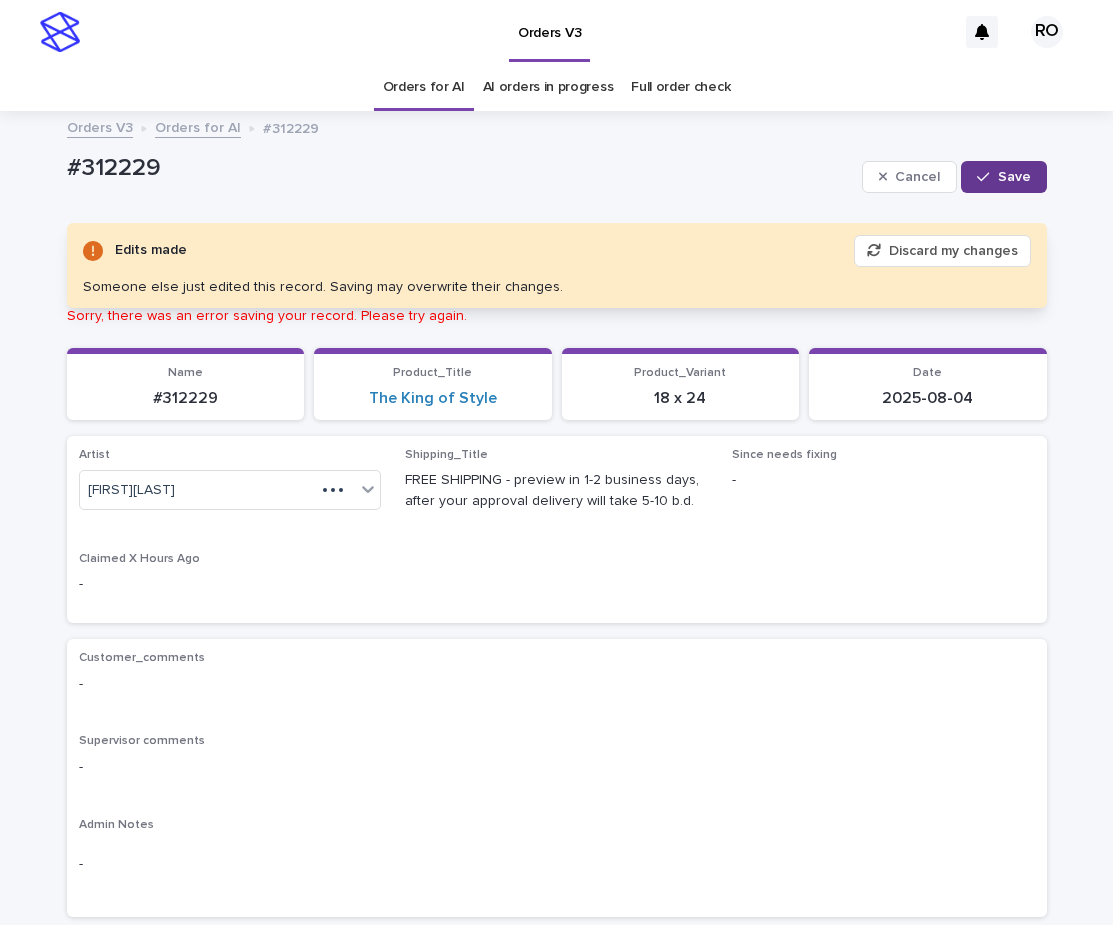 click on "Save" at bounding box center [1014, 177] 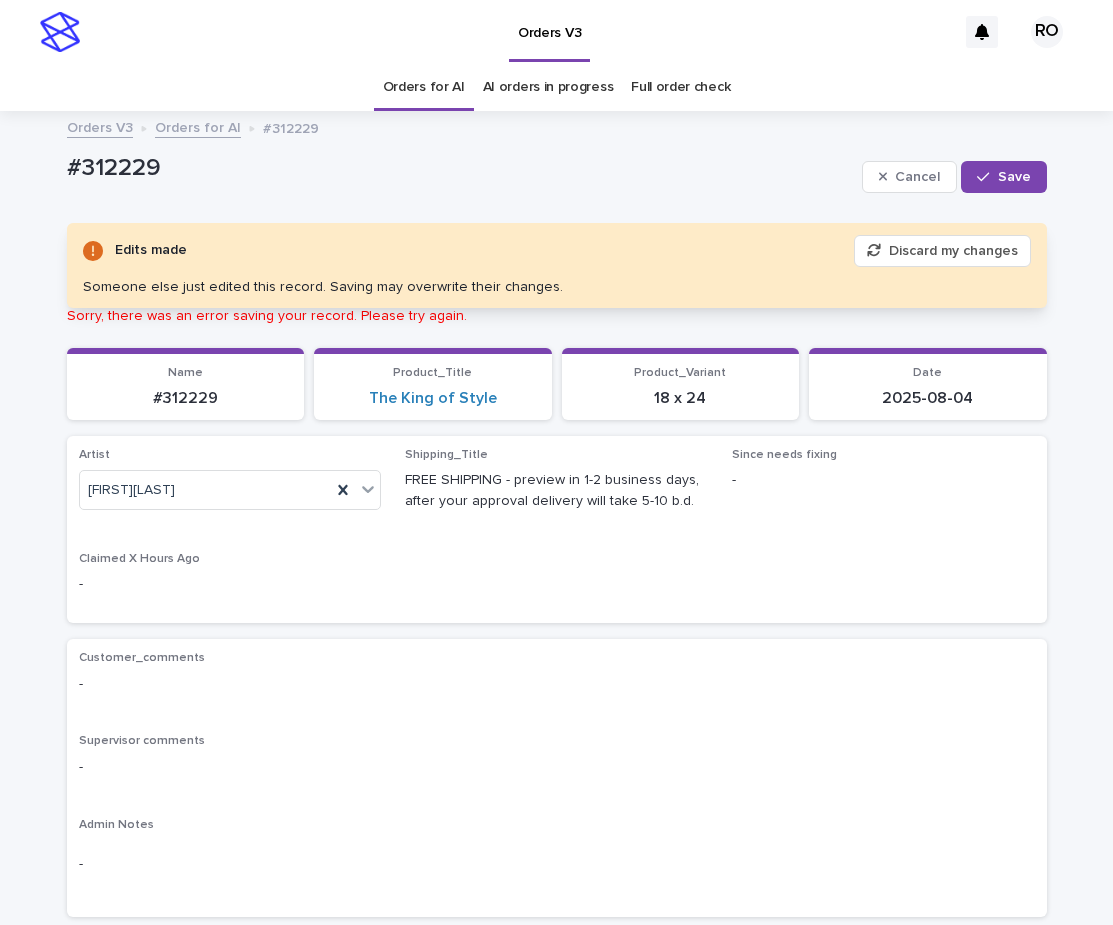 click on "Cancel" at bounding box center (917, 177) 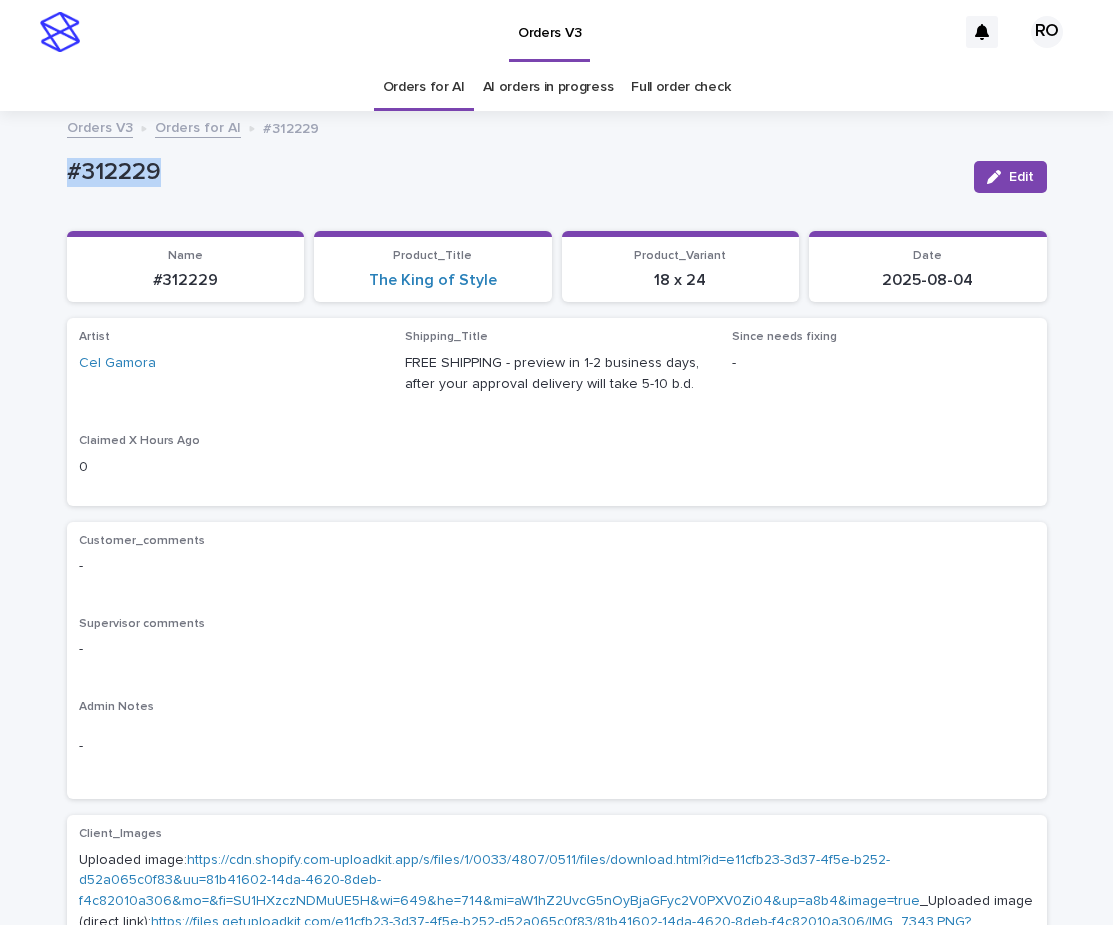 drag, startPoint x: 192, startPoint y: 185, endPoint x: 19, endPoint y: 183, distance: 173.01157 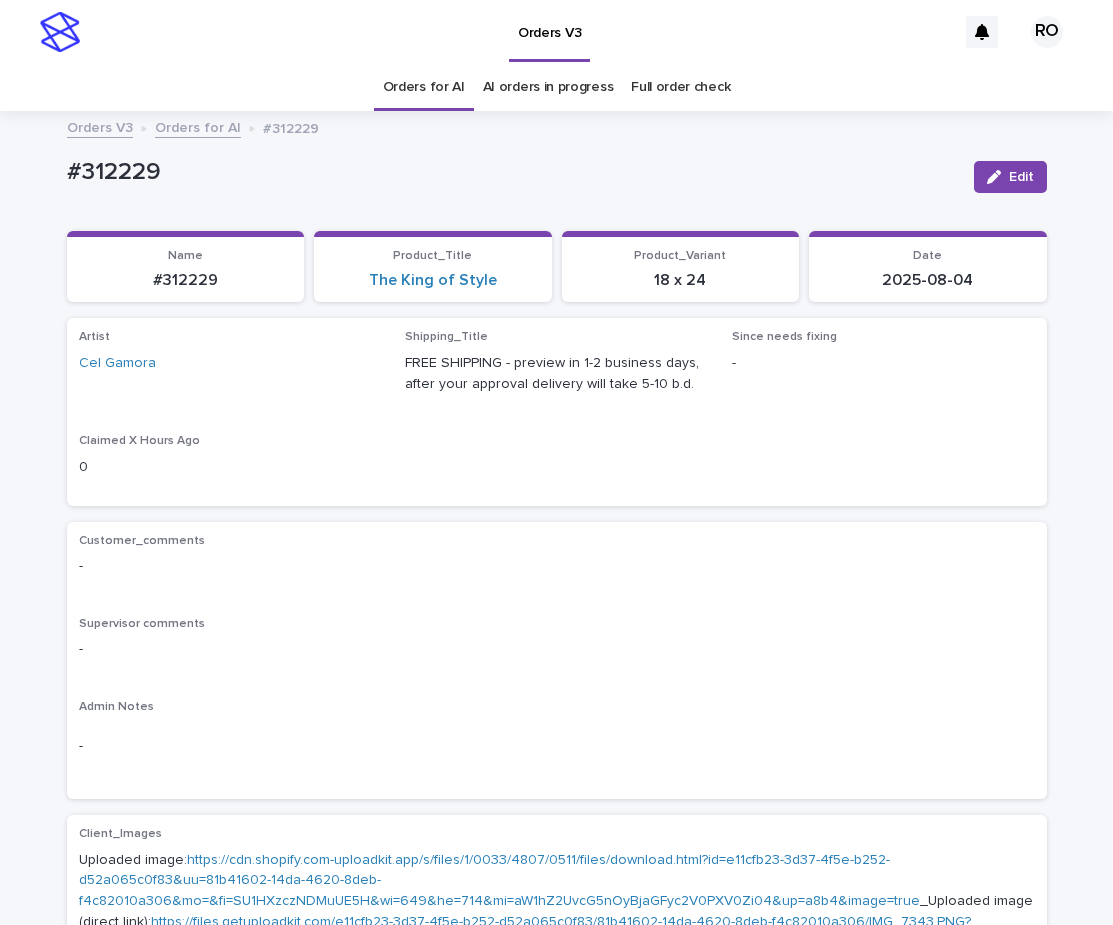 click on "Artist Cel Gamora   Shipping_Title FREE SHIPPING - preview in 1-2 business days, after your approval delivery will take 5-10 b.d. Since needs fixing - Claimed X Hours Ago 0" at bounding box center [557, 411] 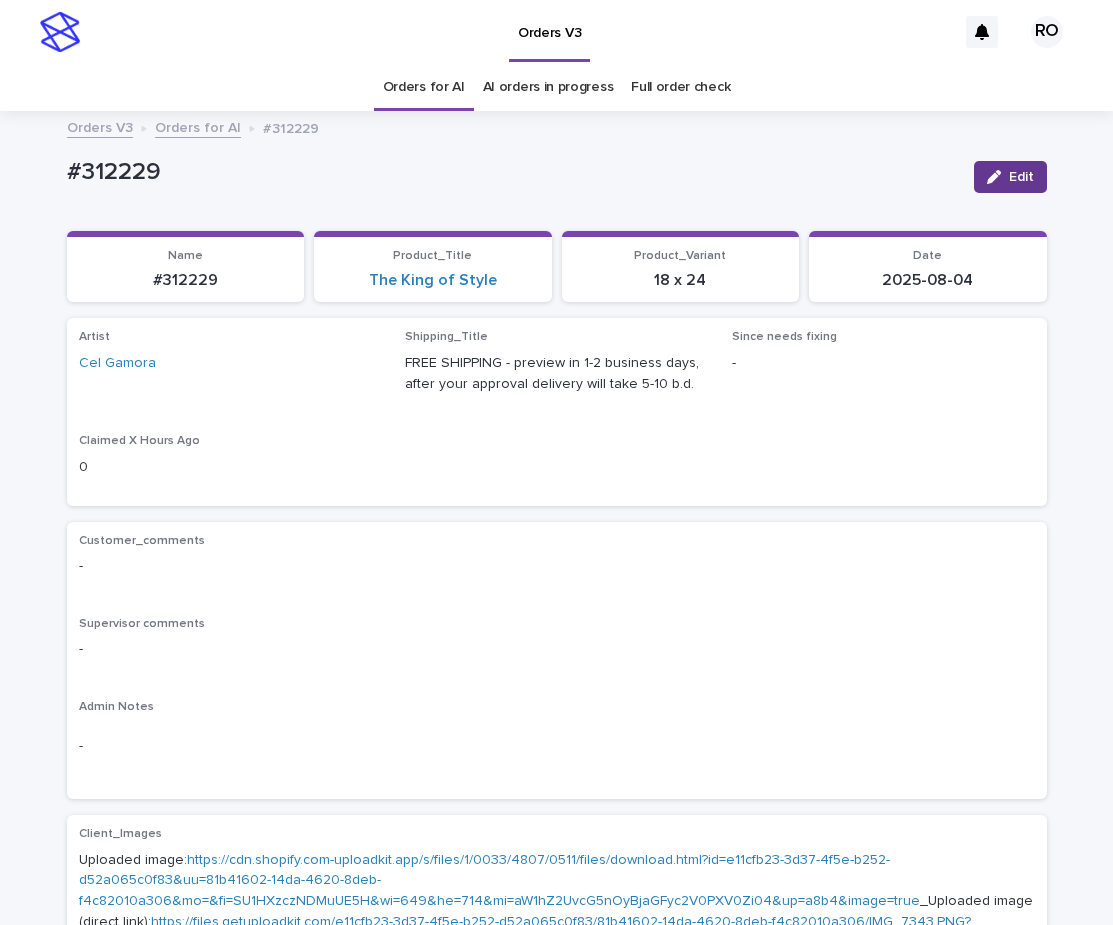 click on "Edit" at bounding box center (1021, 177) 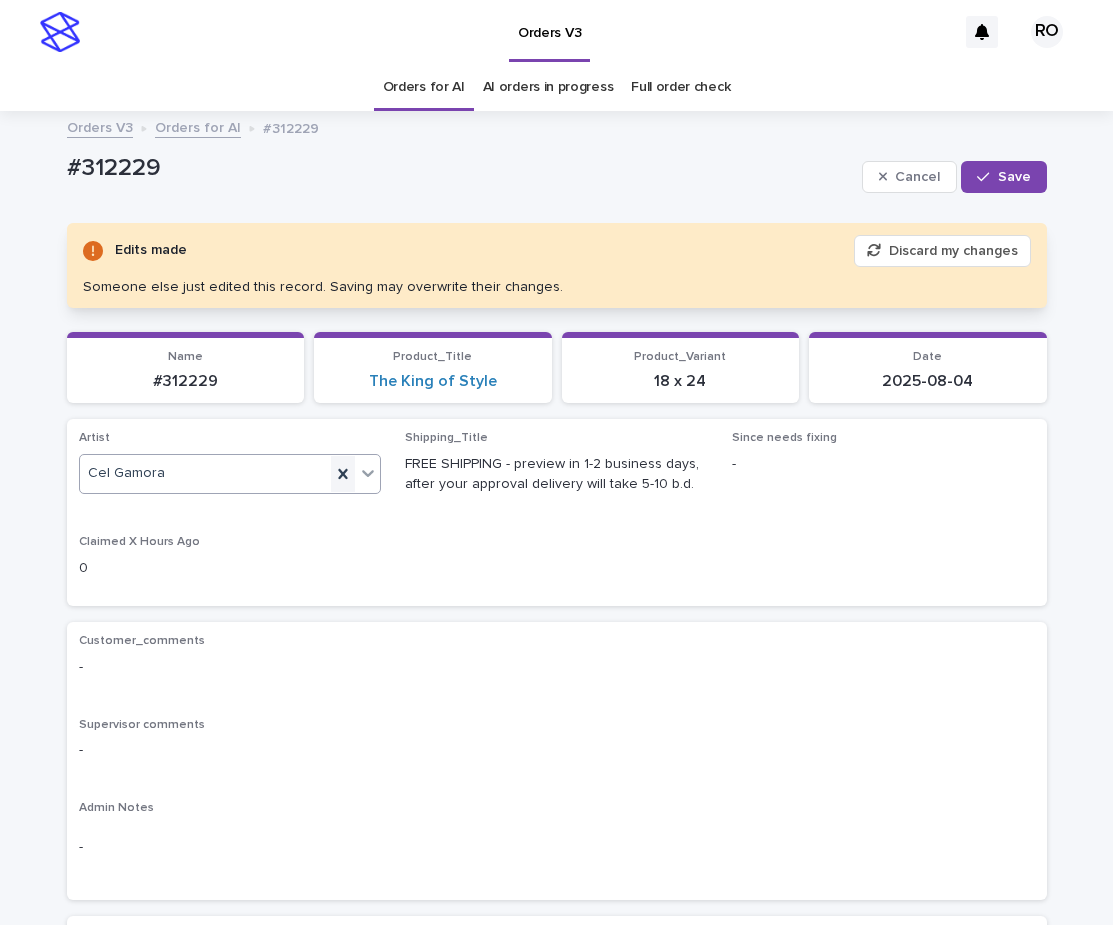 click 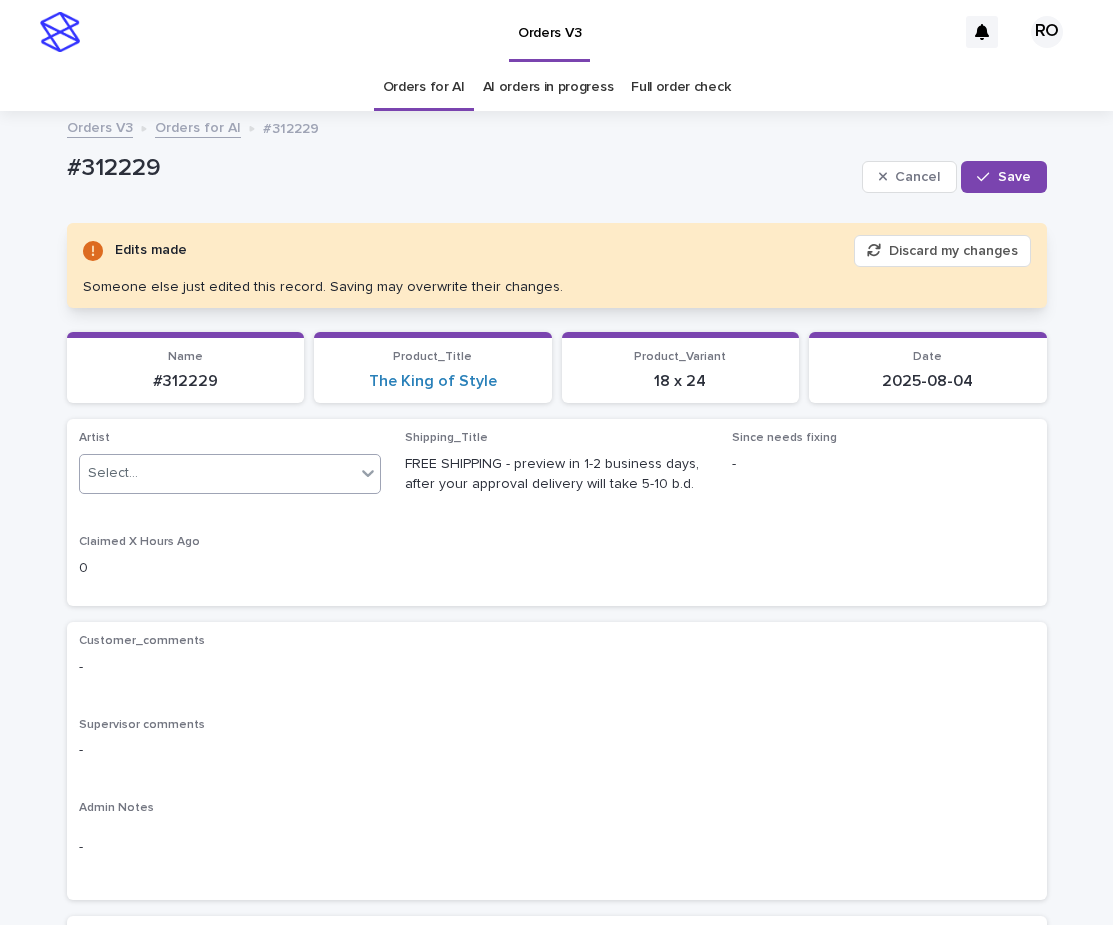 type on "*" 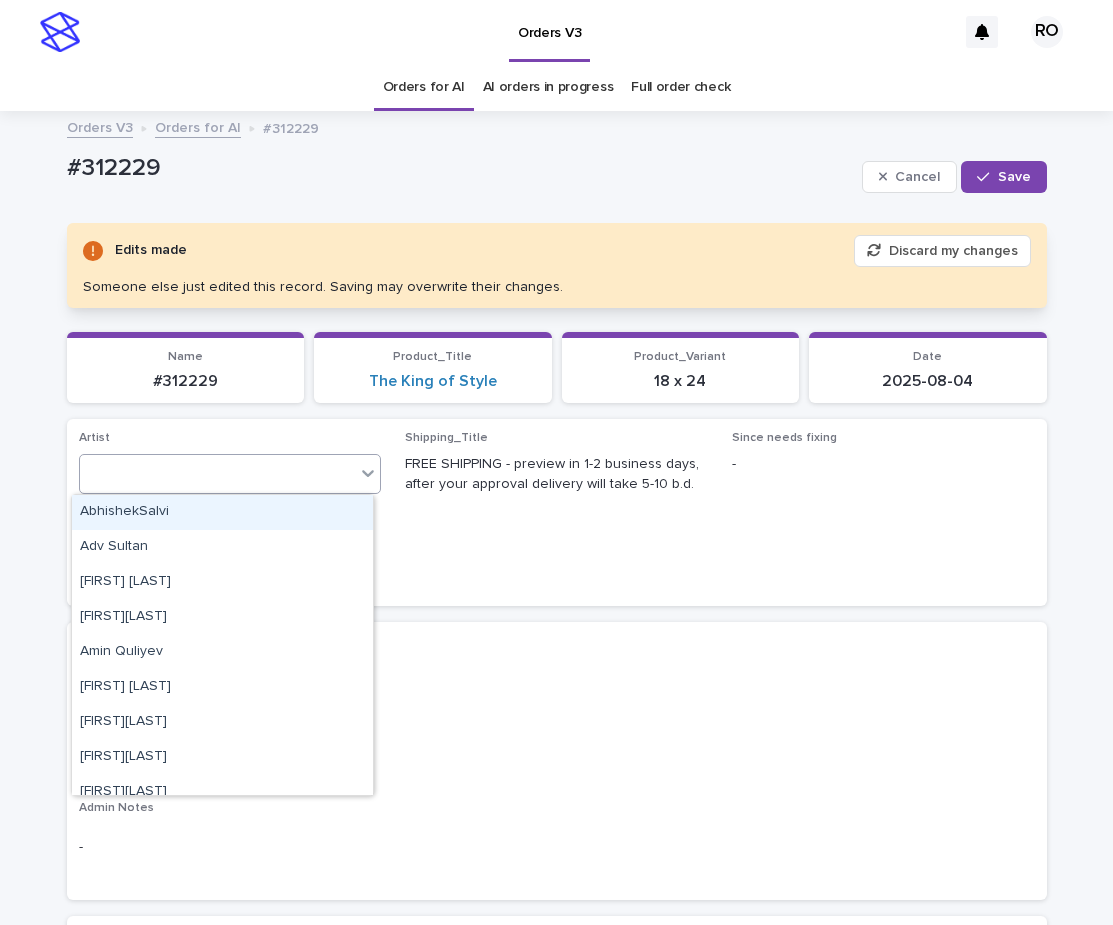 click on "v" at bounding box center [218, 473] 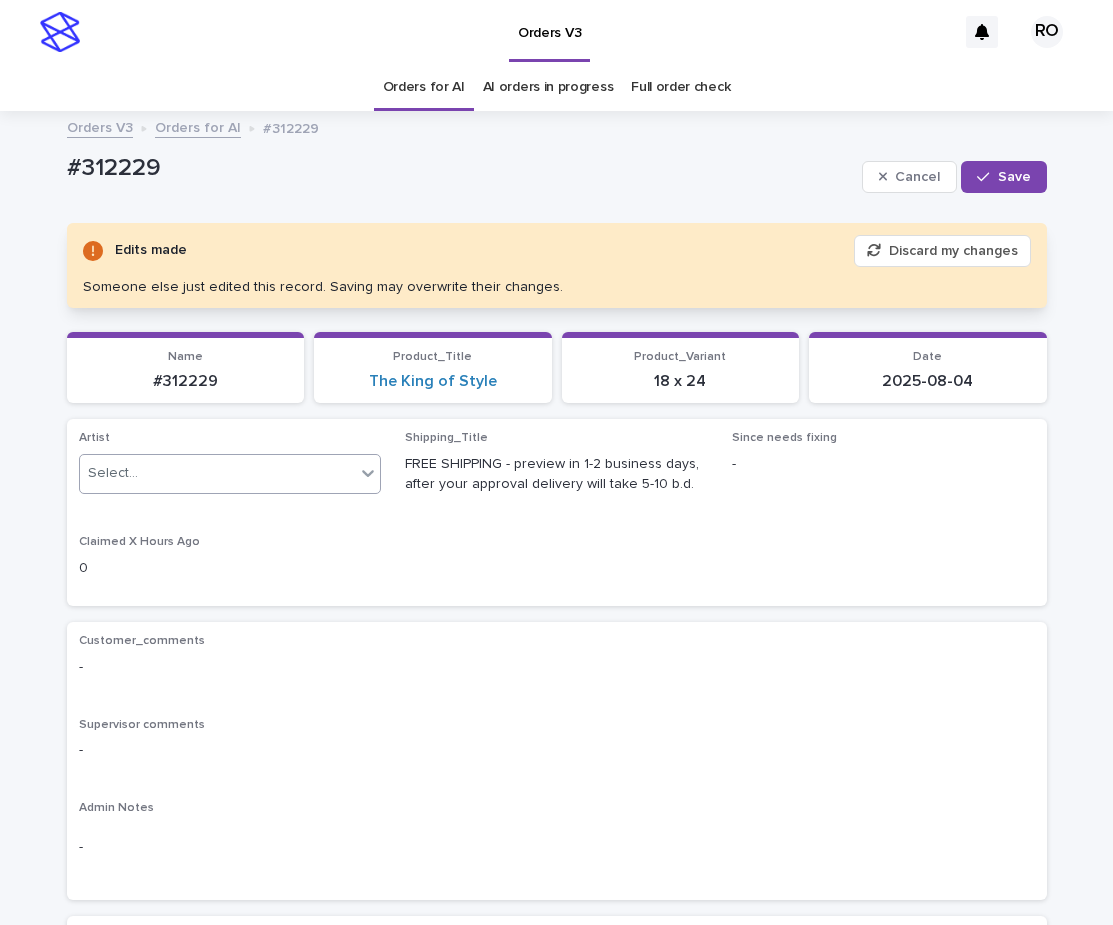 paste on "**********" 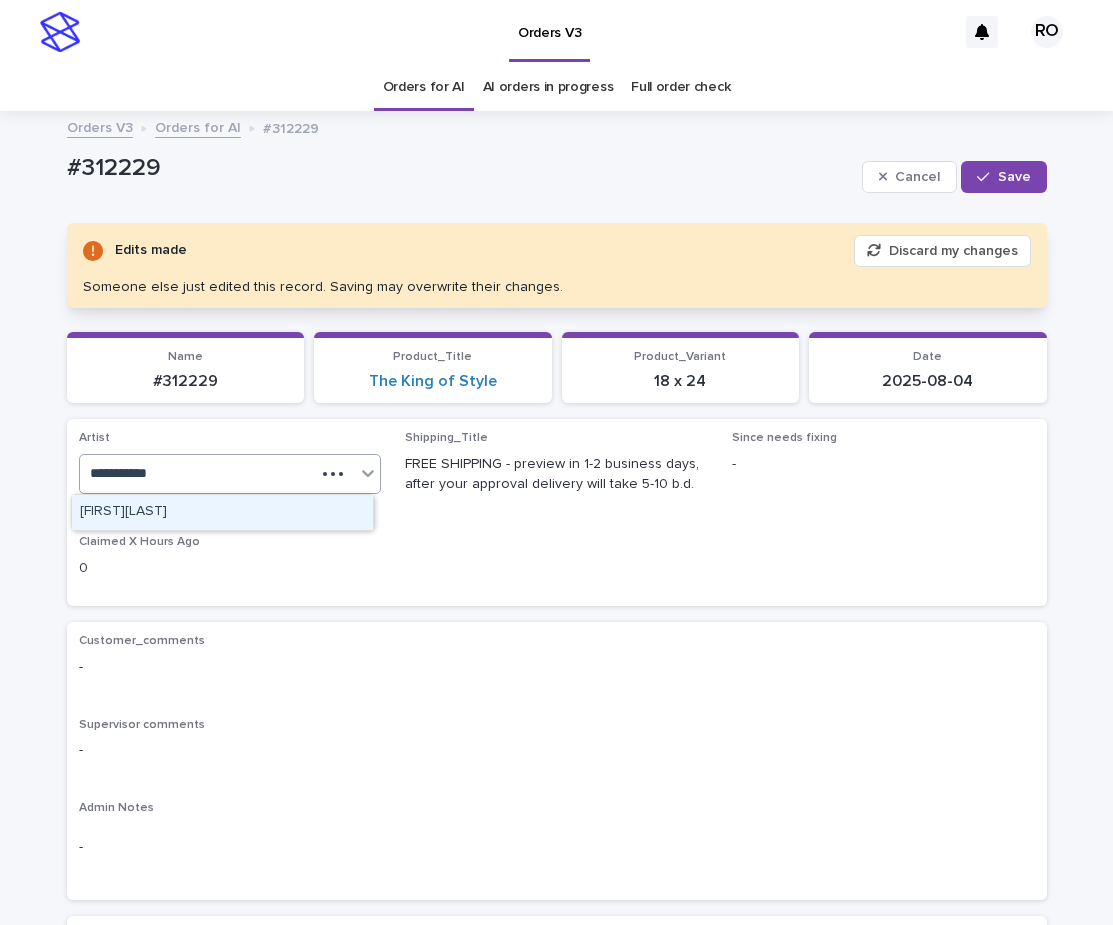 click on "JohnMichael" at bounding box center (222, 512) 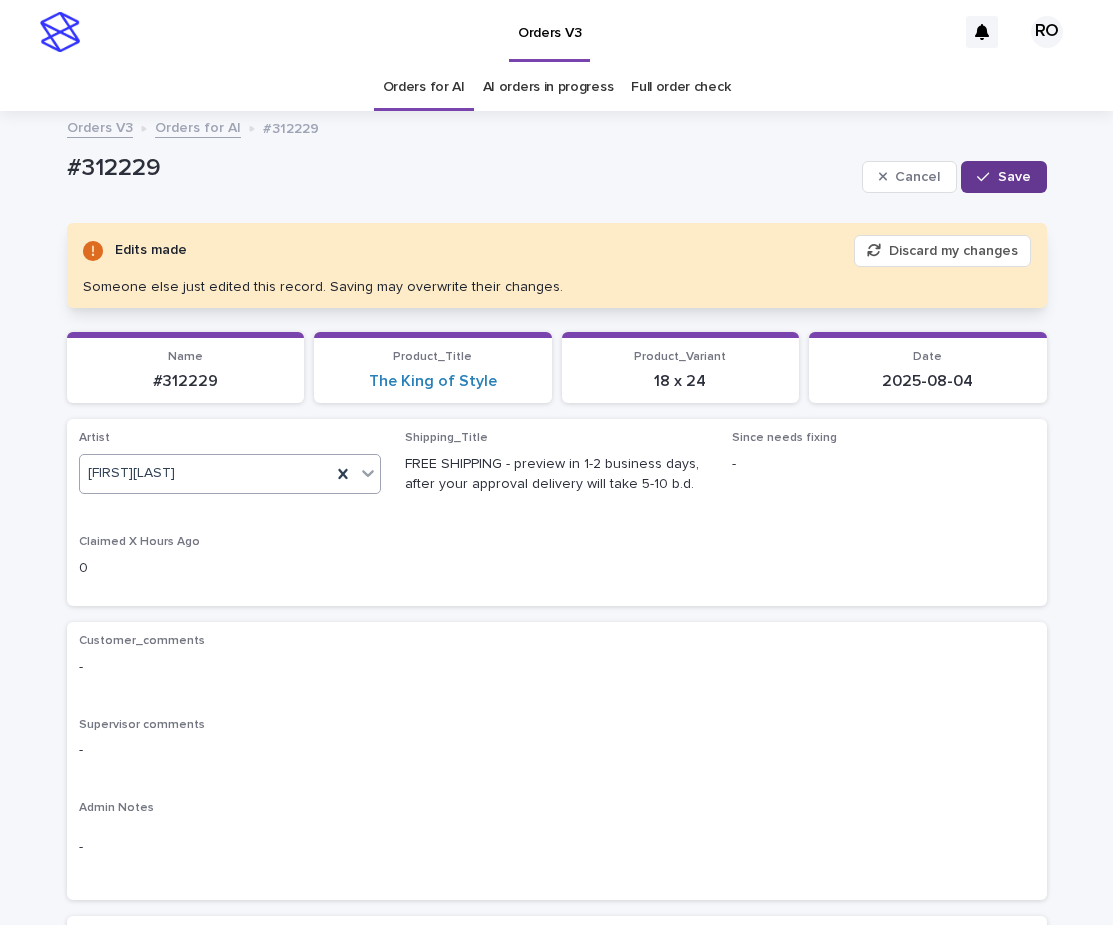 click on "Save" at bounding box center [1014, 177] 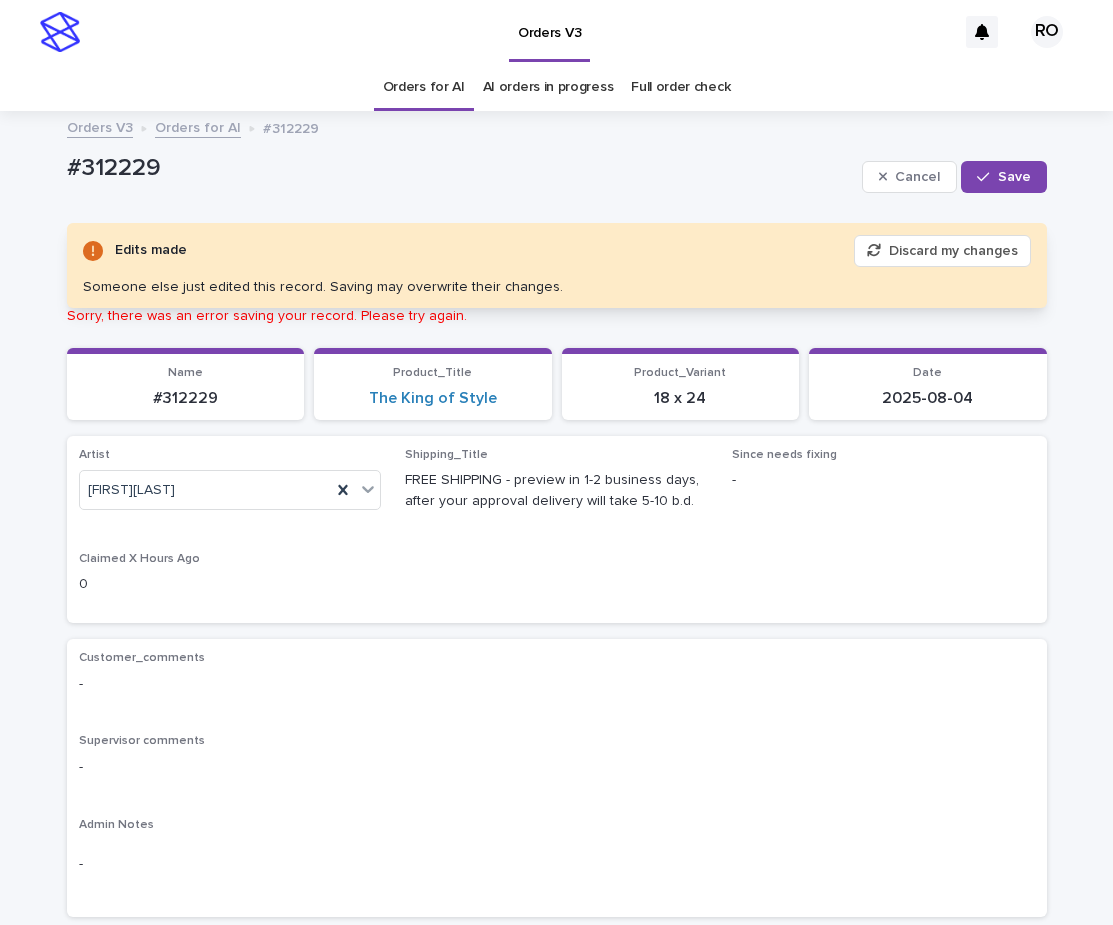 drag, startPoint x: 909, startPoint y: 172, endPoint x: 758, endPoint y: 112, distance: 162.48384 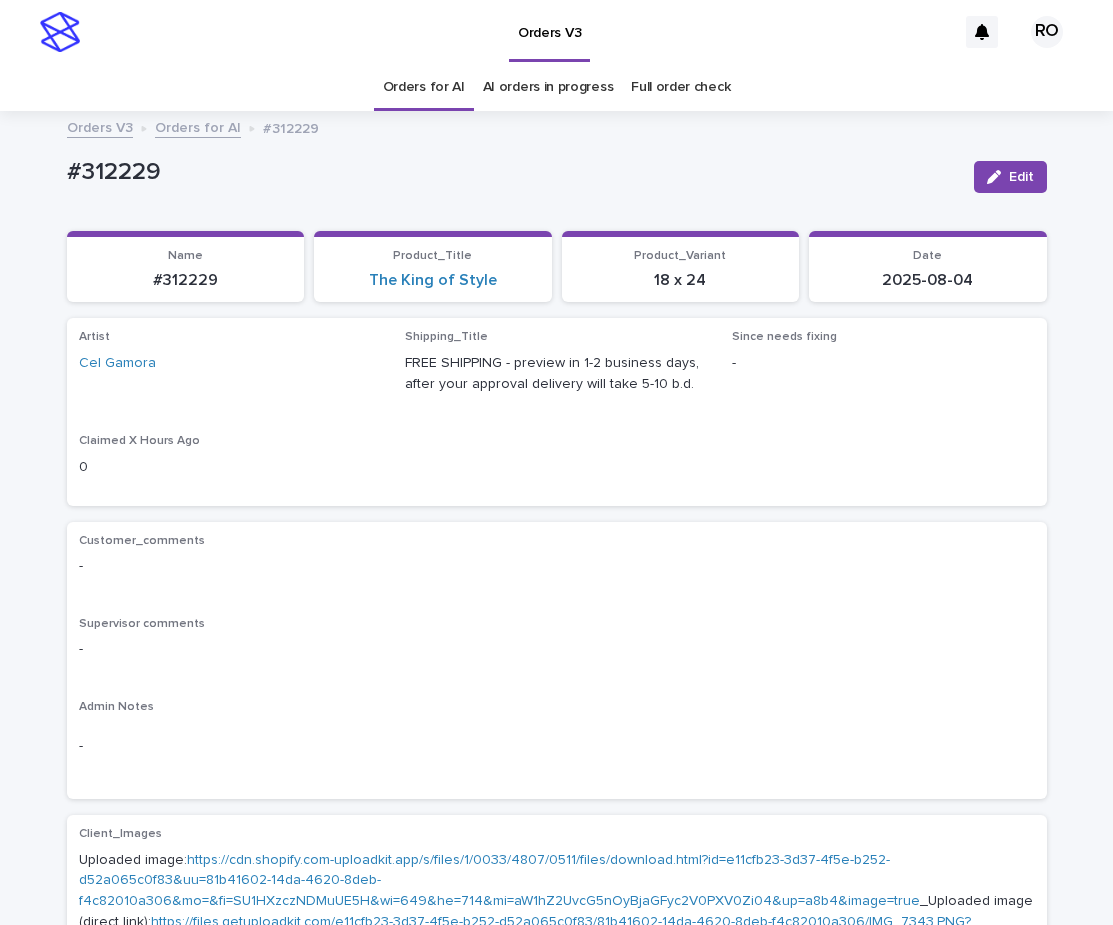 click at bounding box center [998, 177] 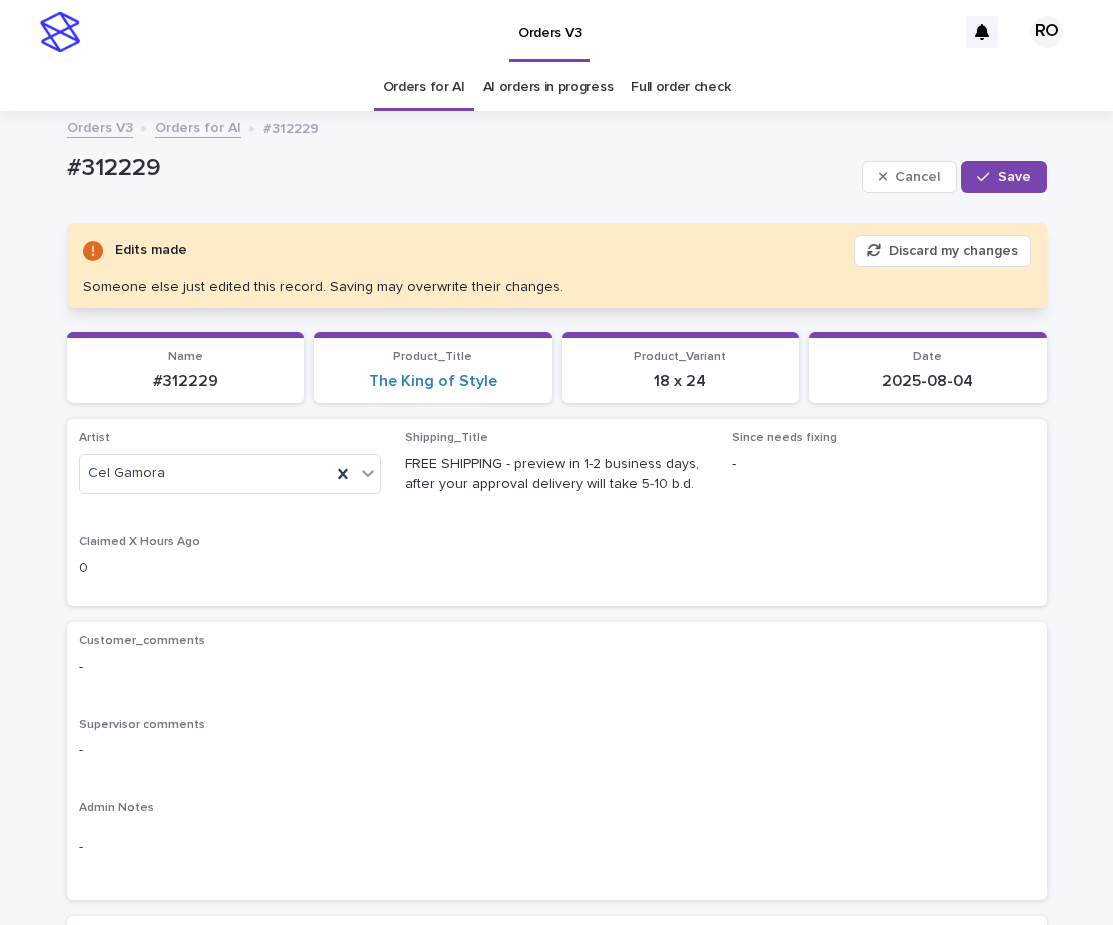 click on "Since needs fixing" at bounding box center (883, 438) 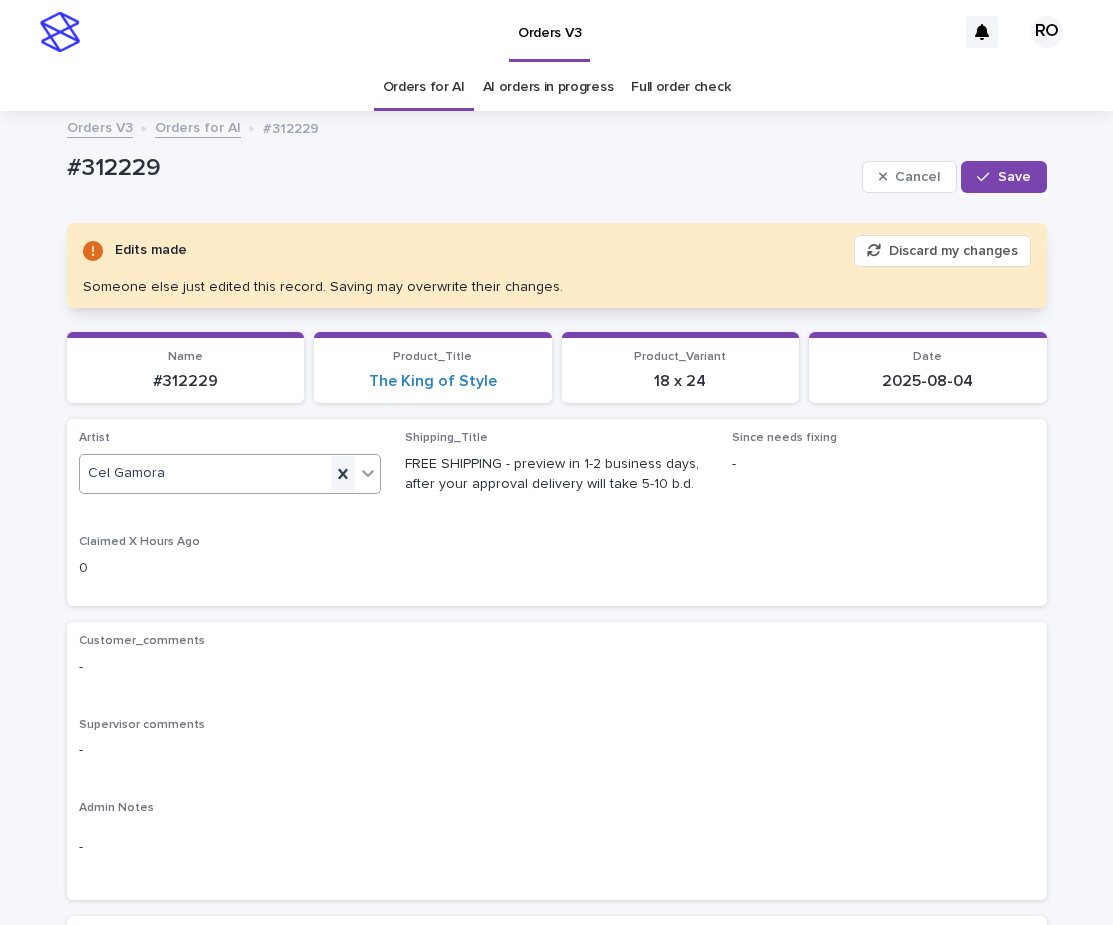 click 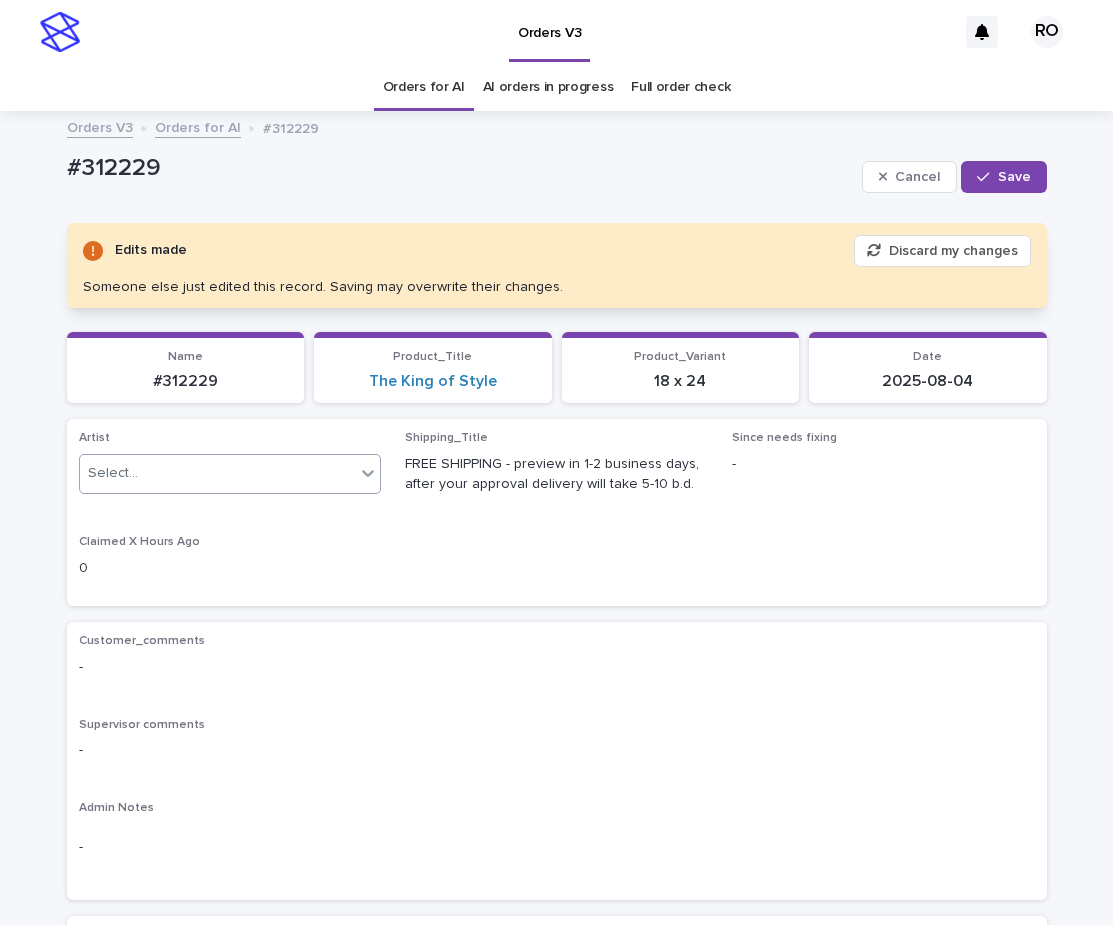 drag, startPoint x: 900, startPoint y: 178, endPoint x: 854, endPoint y: 176, distance: 46.043457 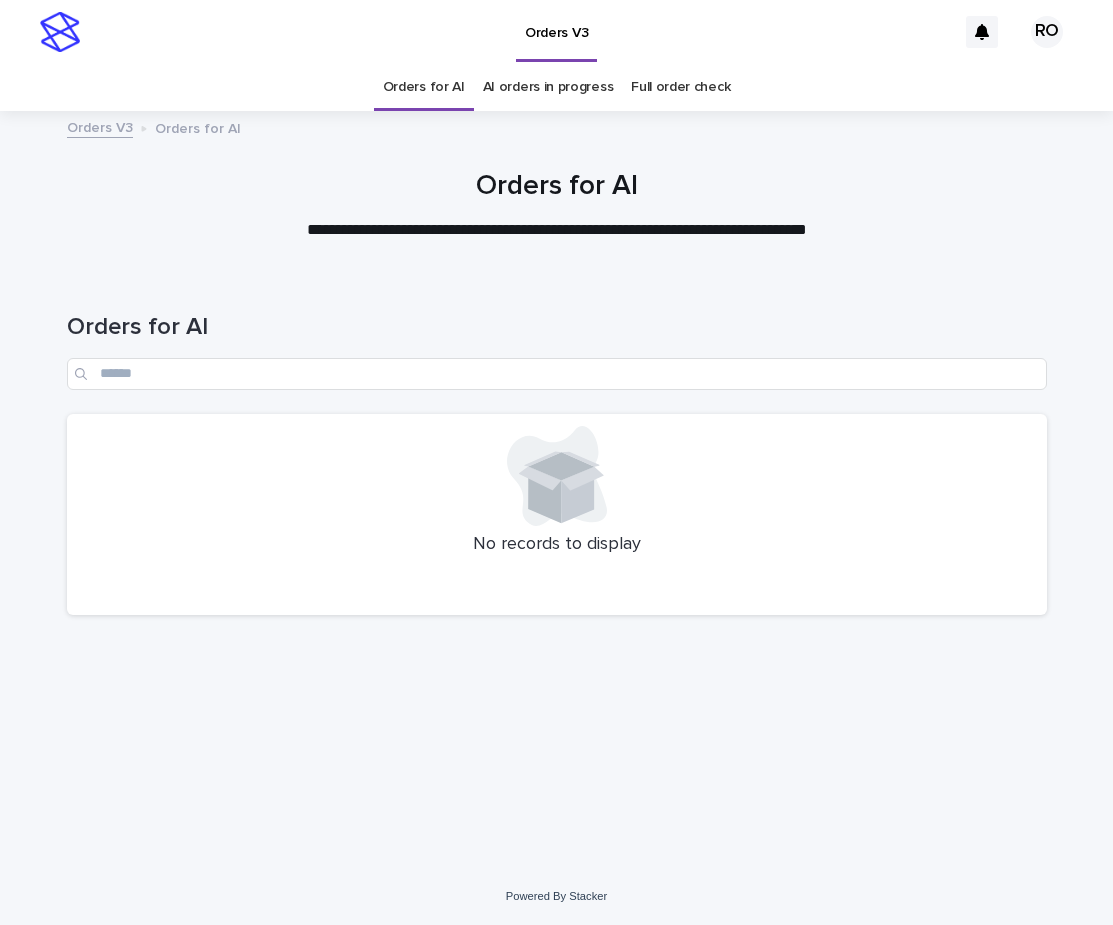 scroll, scrollTop: 0, scrollLeft: 0, axis: both 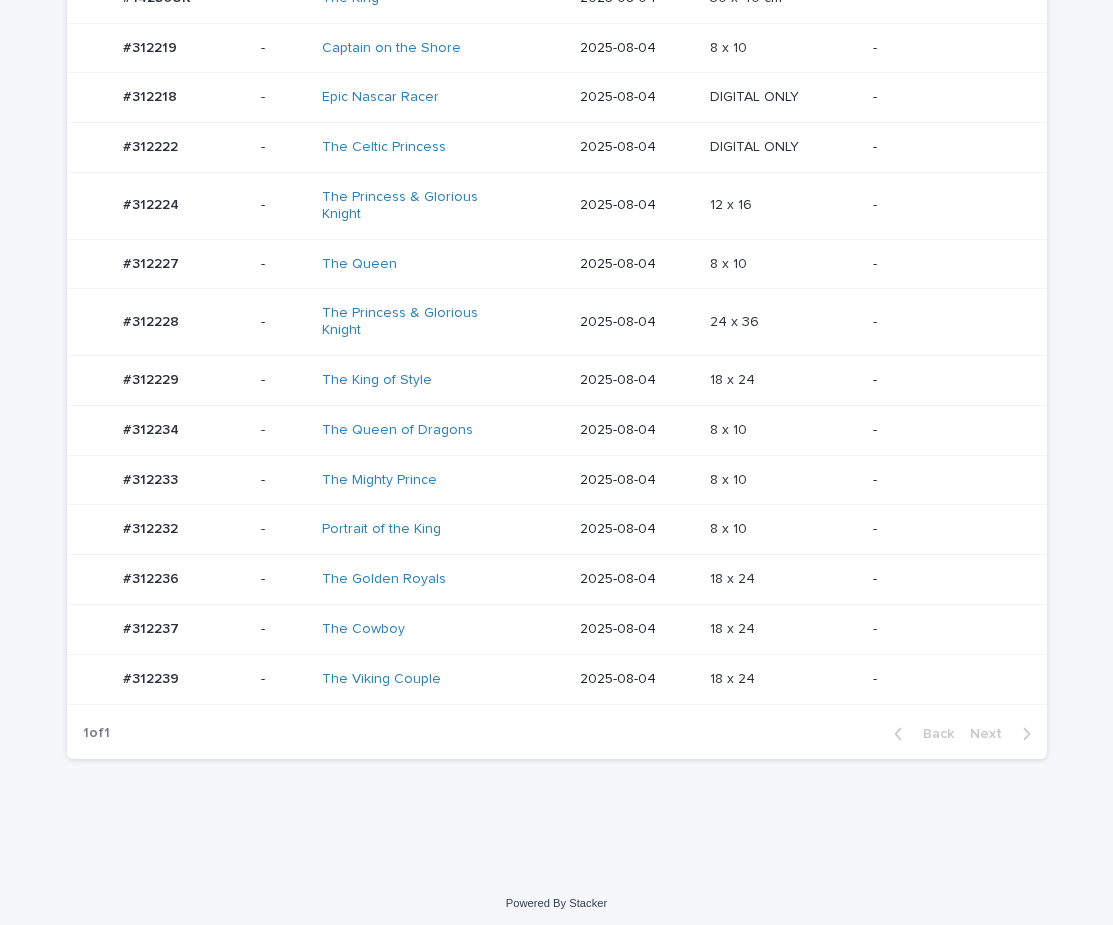 click on "-" at bounding box center [943, 579] 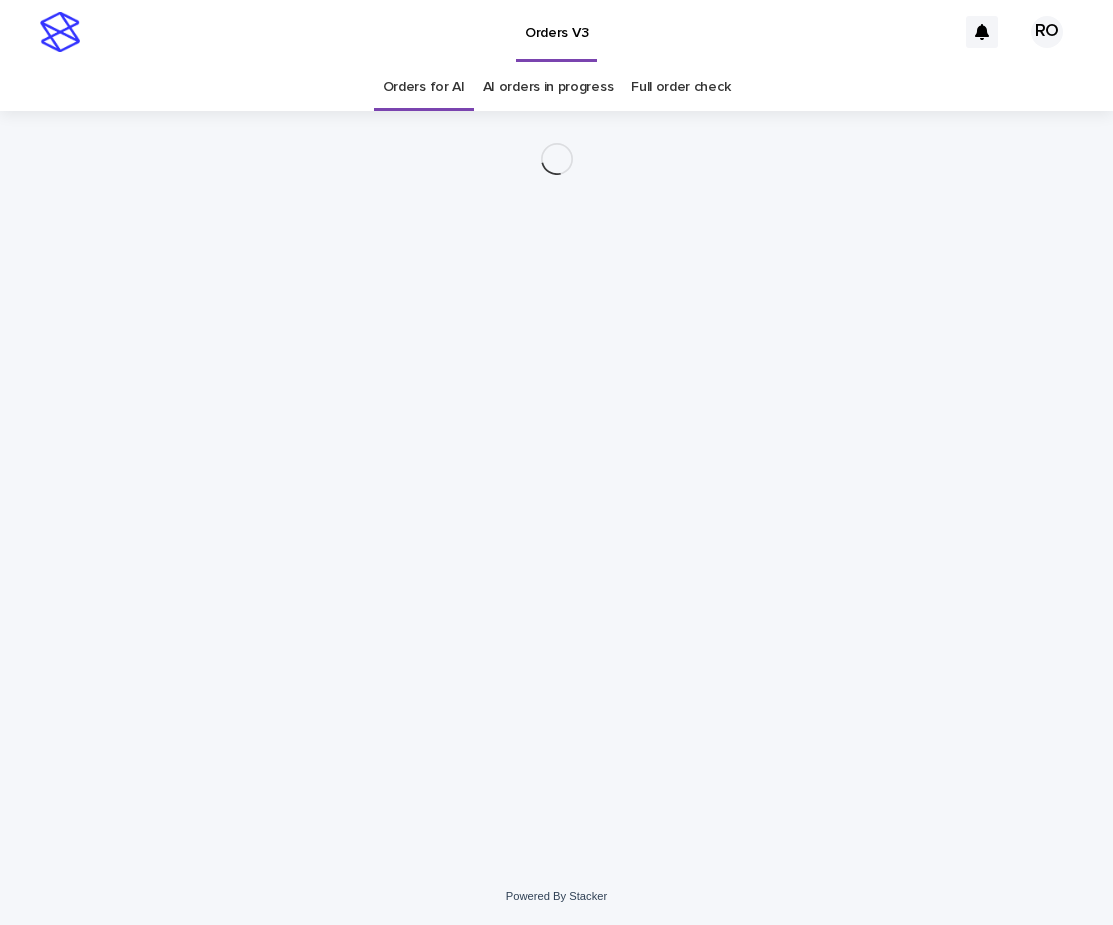scroll, scrollTop: 0, scrollLeft: 0, axis: both 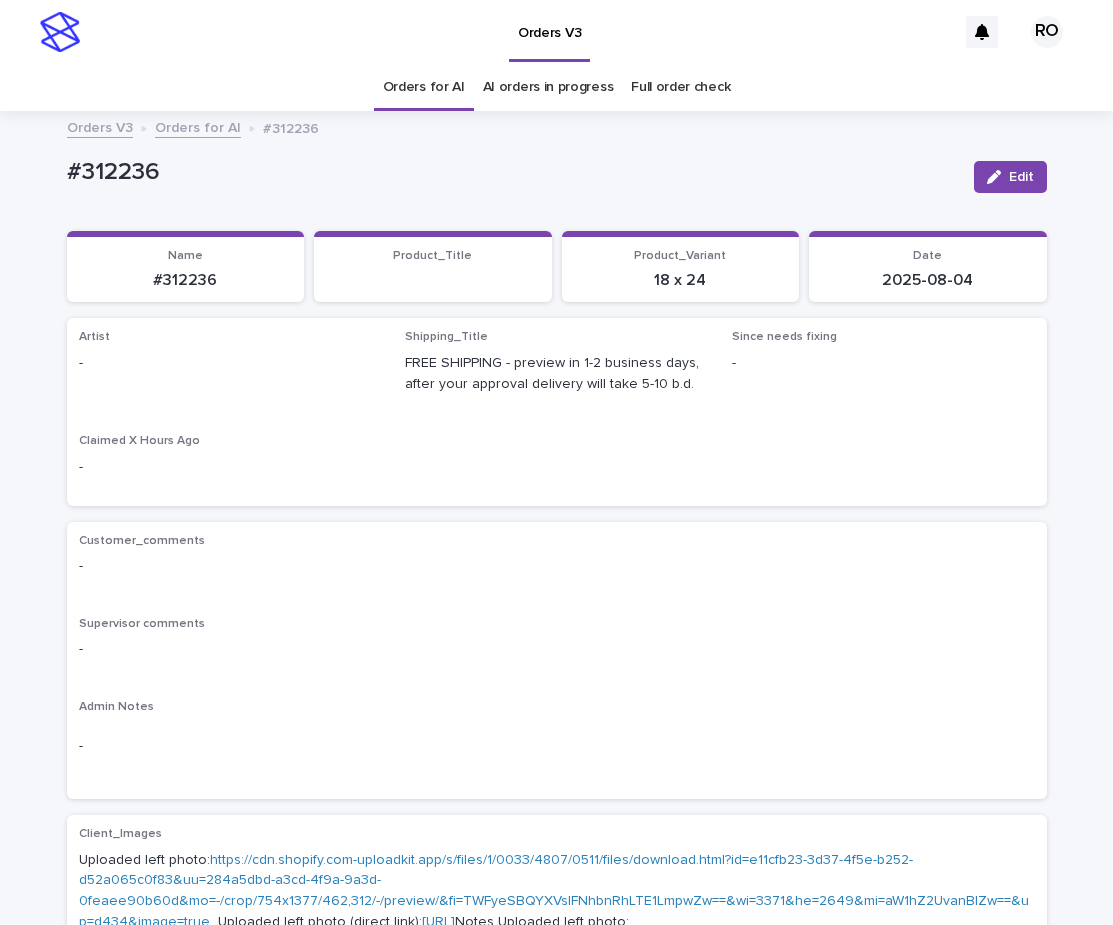 click on "Edit" at bounding box center (1021, 177) 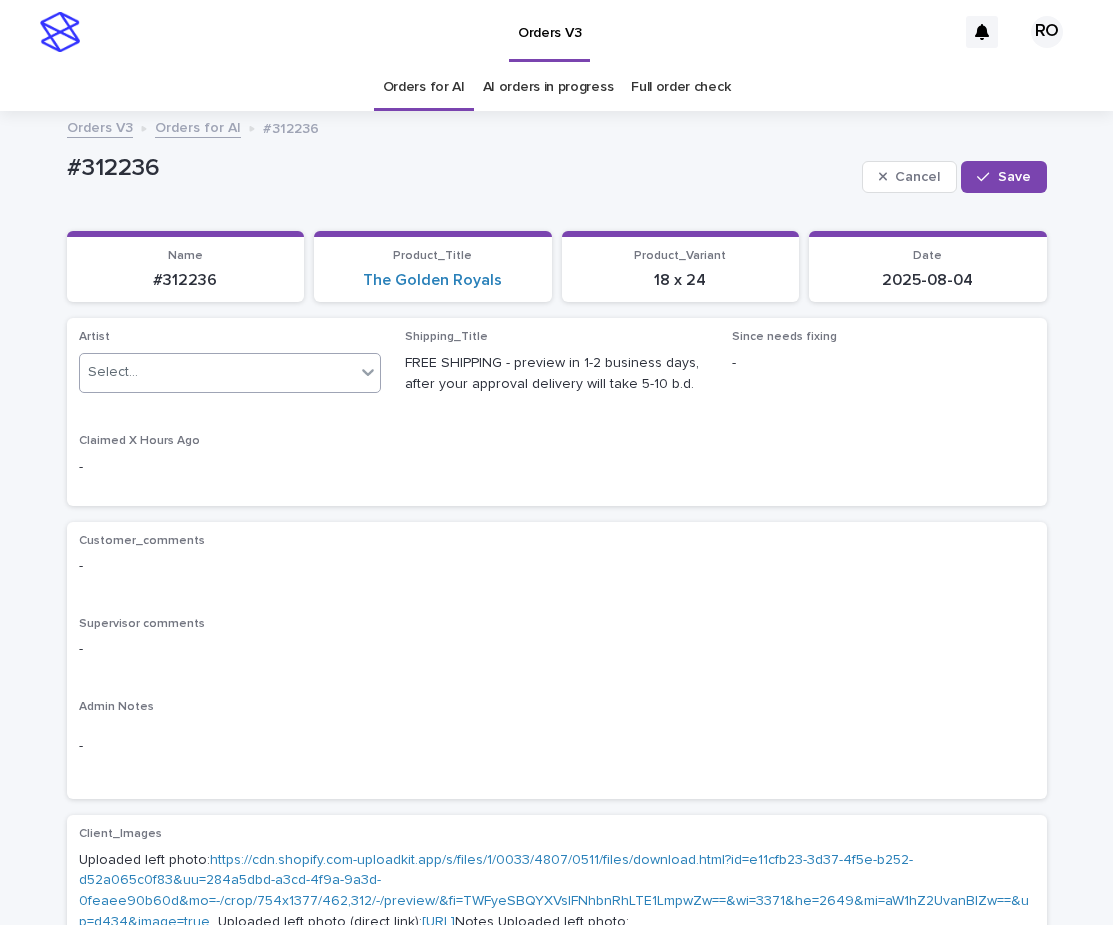 click 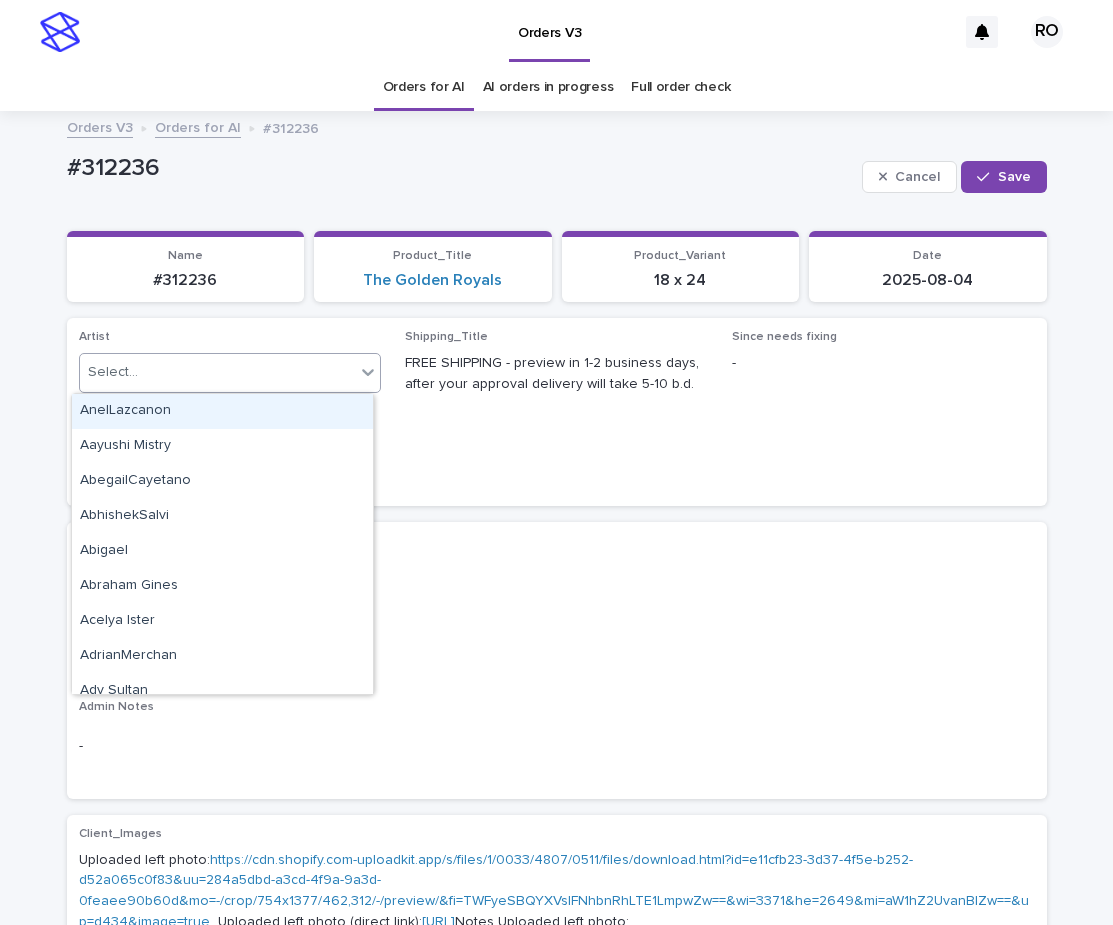 paste on "**********" 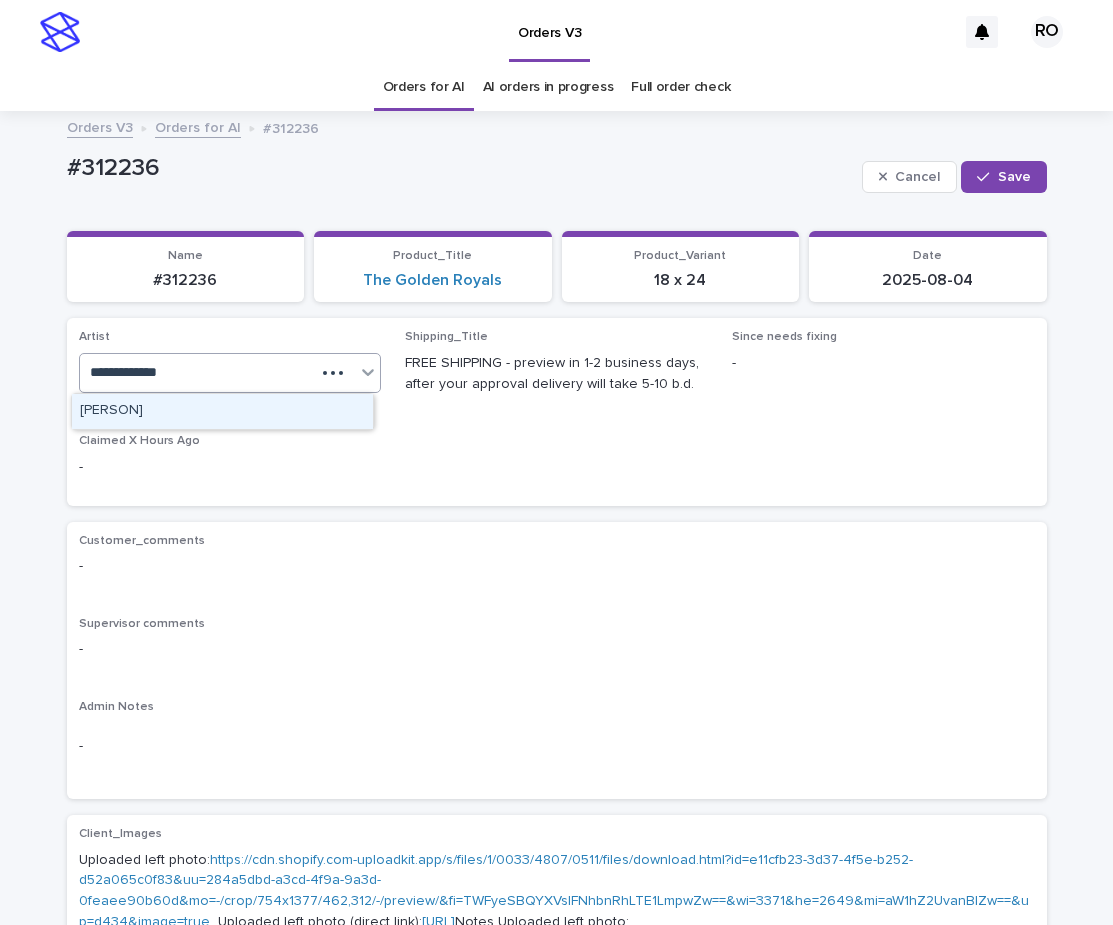 click on "[FIRST] [LAST]" at bounding box center (222, 411) 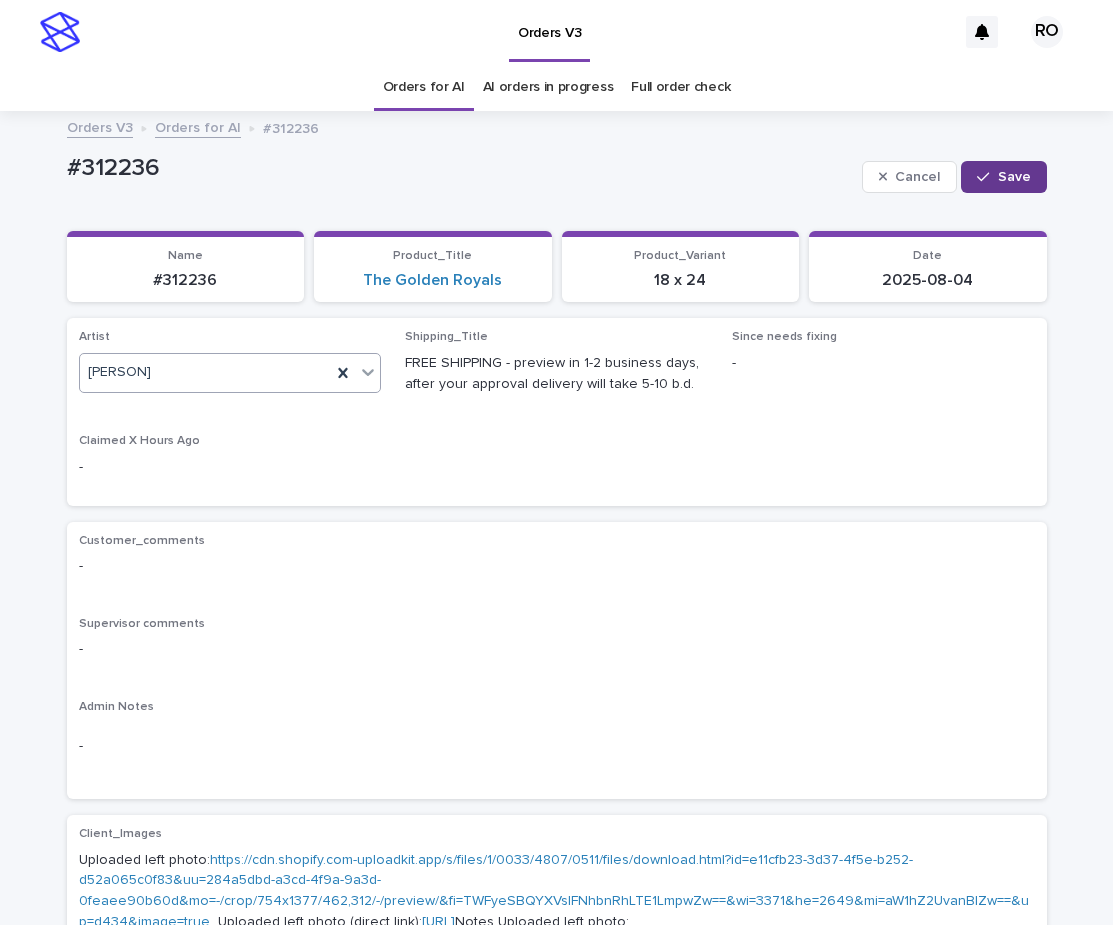 drag, startPoint x: 1002, startPoint y: 170, endPoint x: 1039, endPoint y: 194, distance: 44.102154 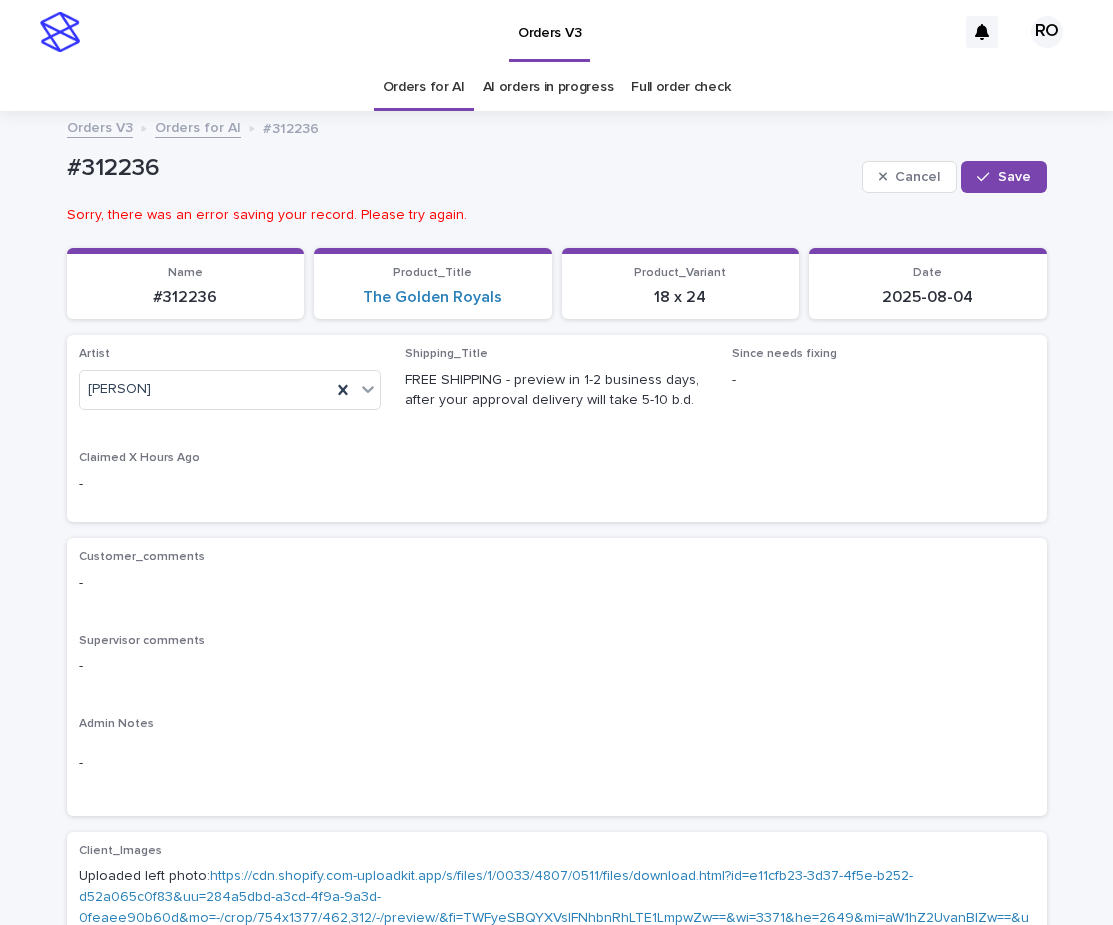 click on "Save" at bounding box center (1014, 177) 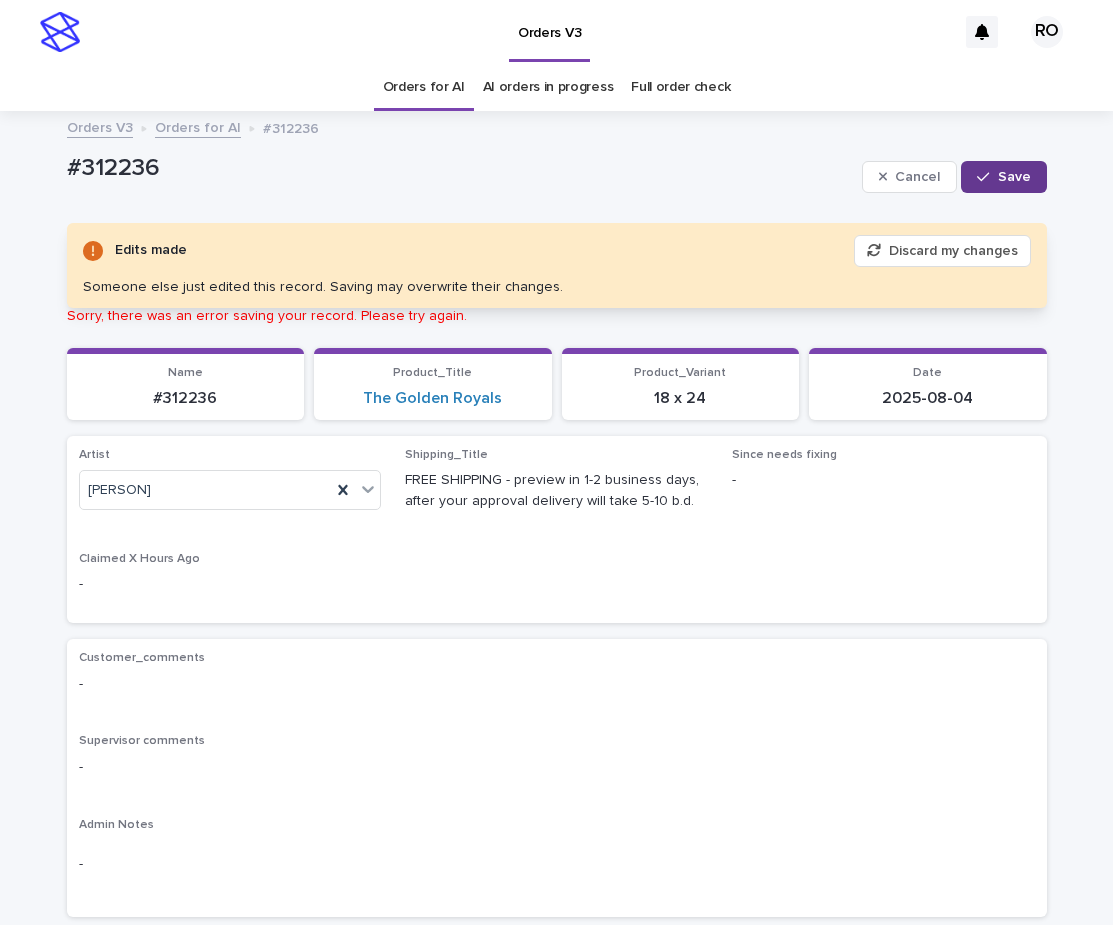 click on "Save" at bounding box center [1014, 177] 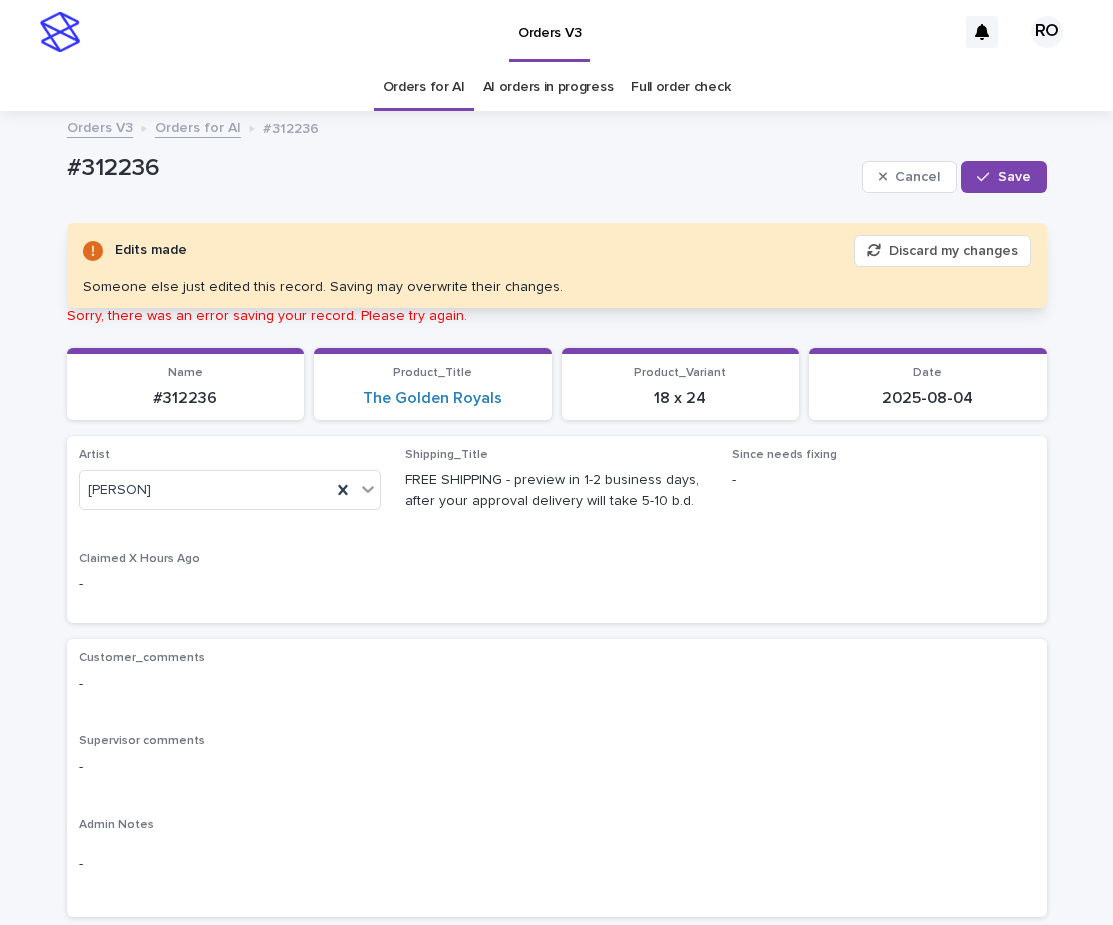 click on "#312236 Cancel Save" at bounding box center [557, 177] 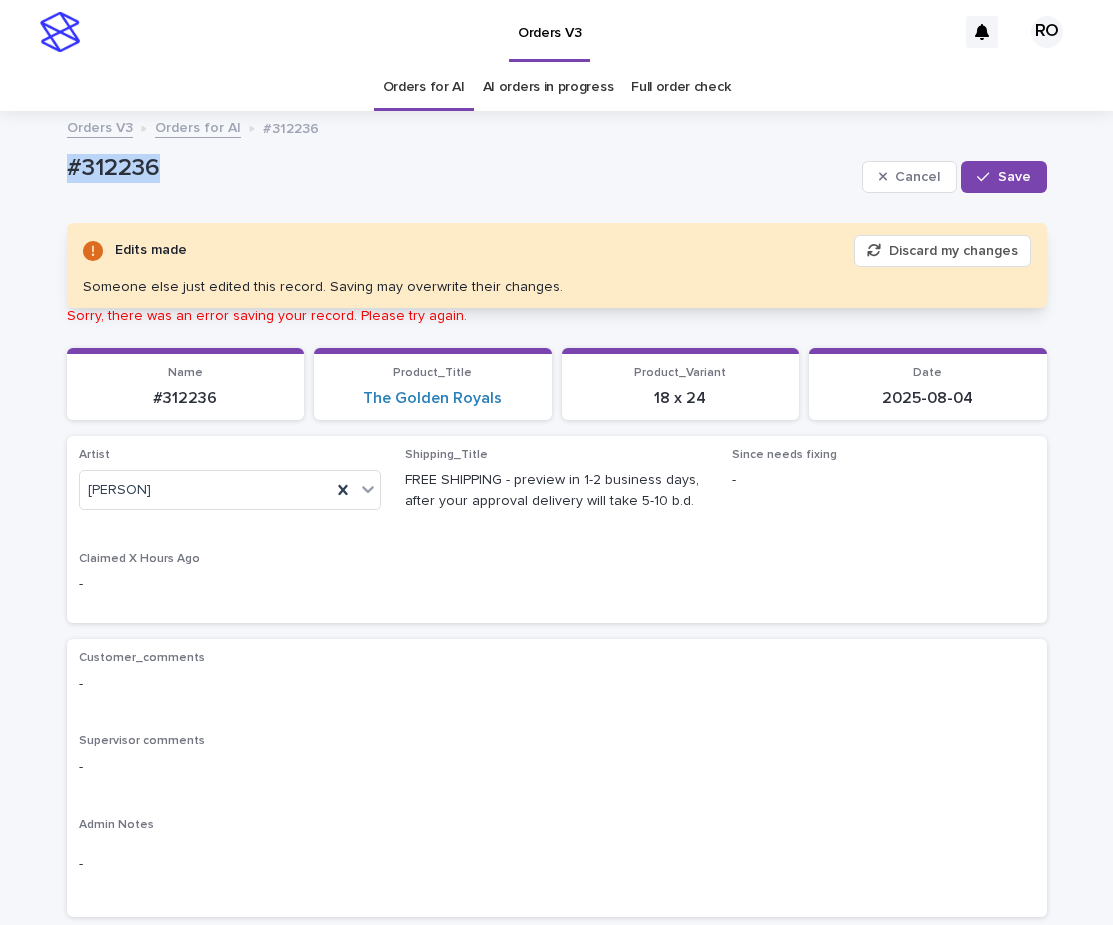 drag, startPoint x: 193, startPoint y: 176, endPoint x: 8, endPoint y: 176, distance: 185 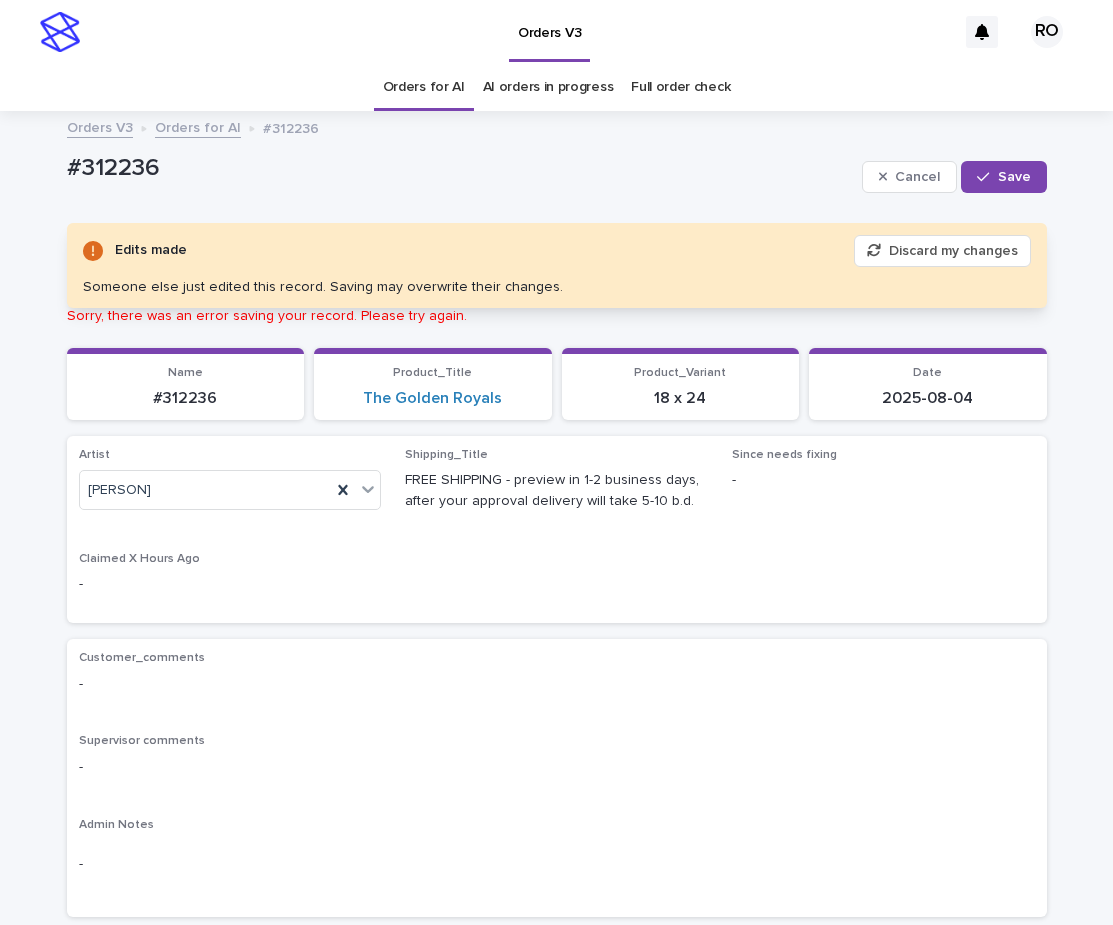 click on "Customer_comments" at bounding box center (557, 658) 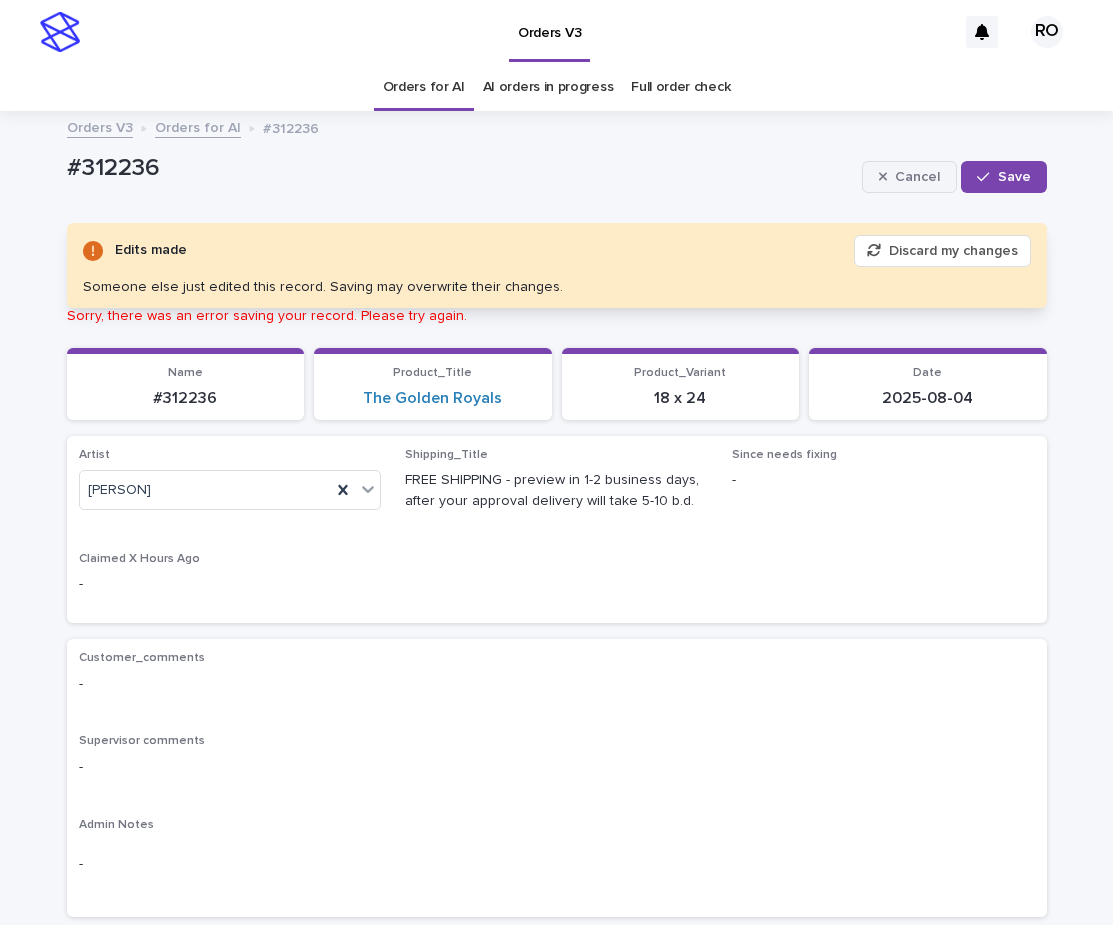 click on "Cancel" at bounding box center (917, 177) 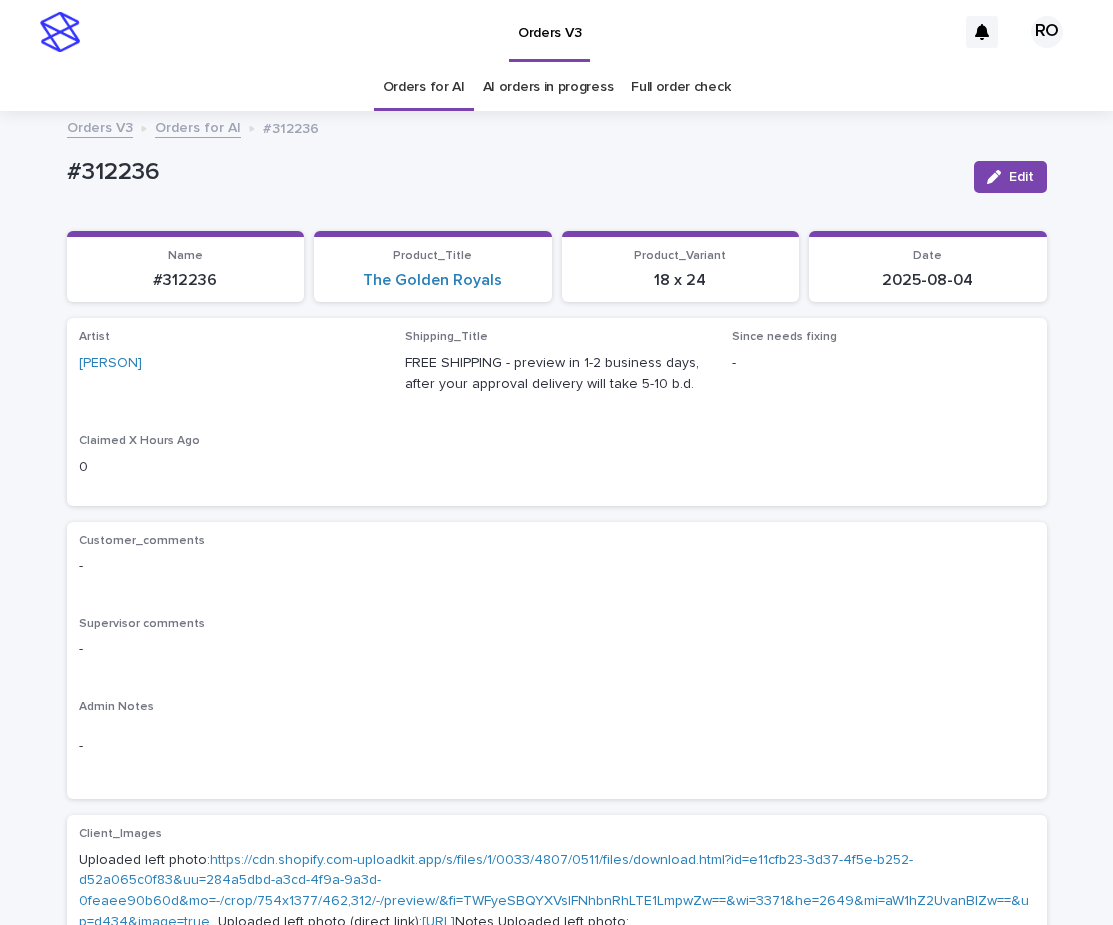 drag, startPoint x: 1027, startPoint y: 172, endPoint x: 901, endPoint y: 218, distance: 134.13426 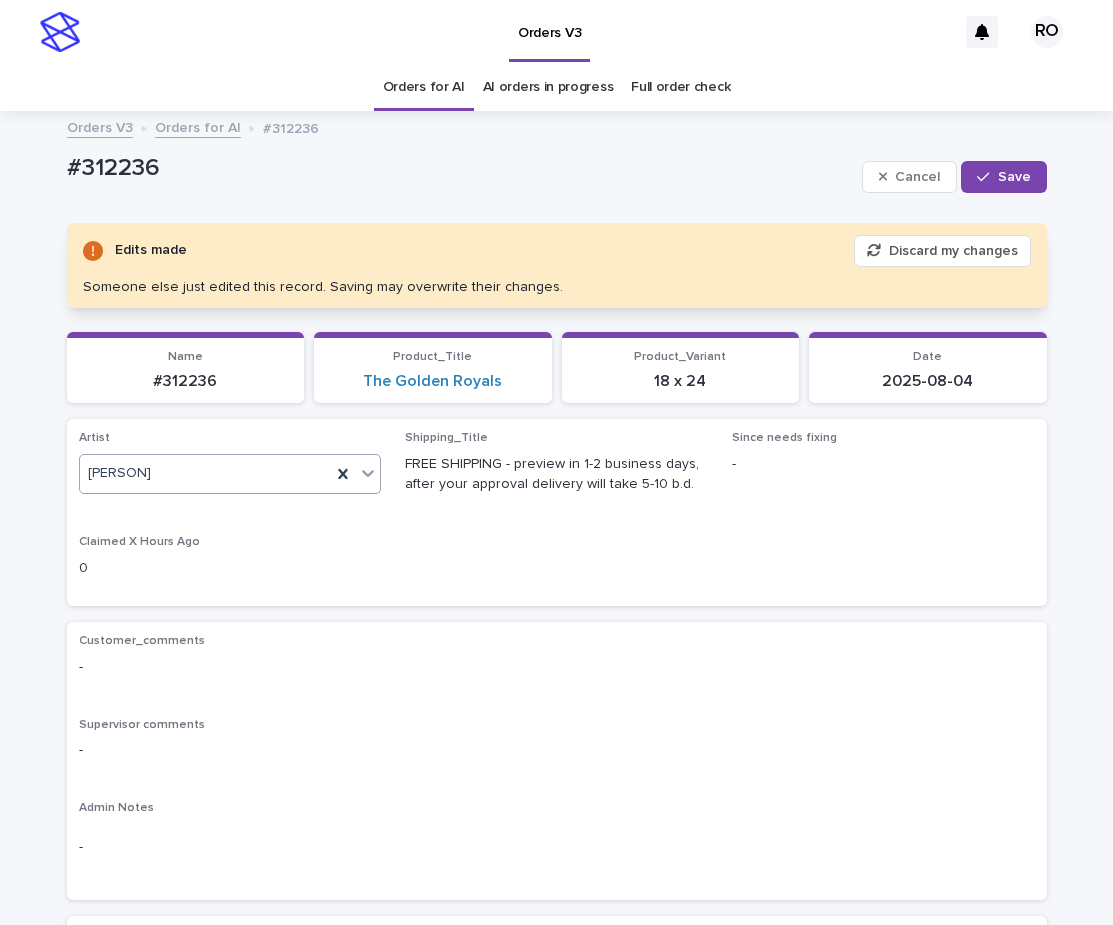 click 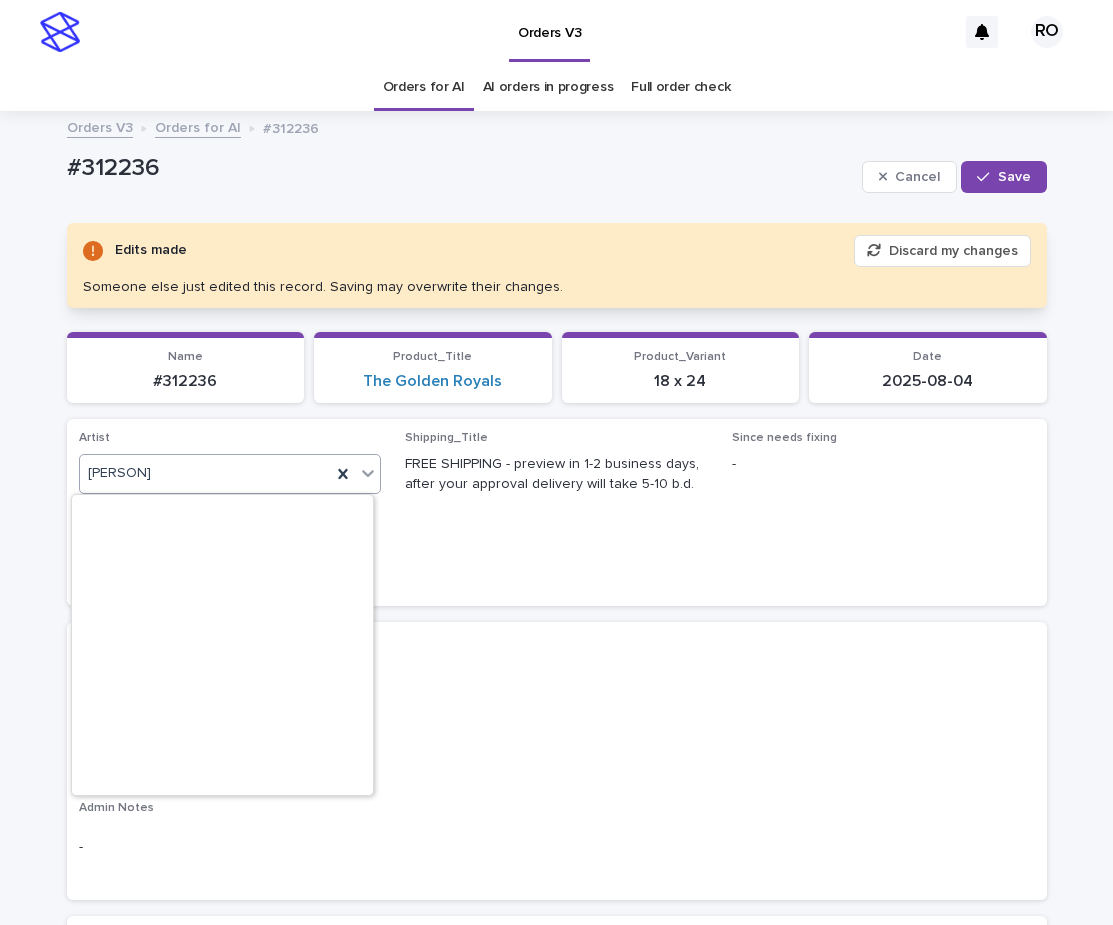 scroll, scrollTop: 10430, scrollLeft: 0, axis: vertical 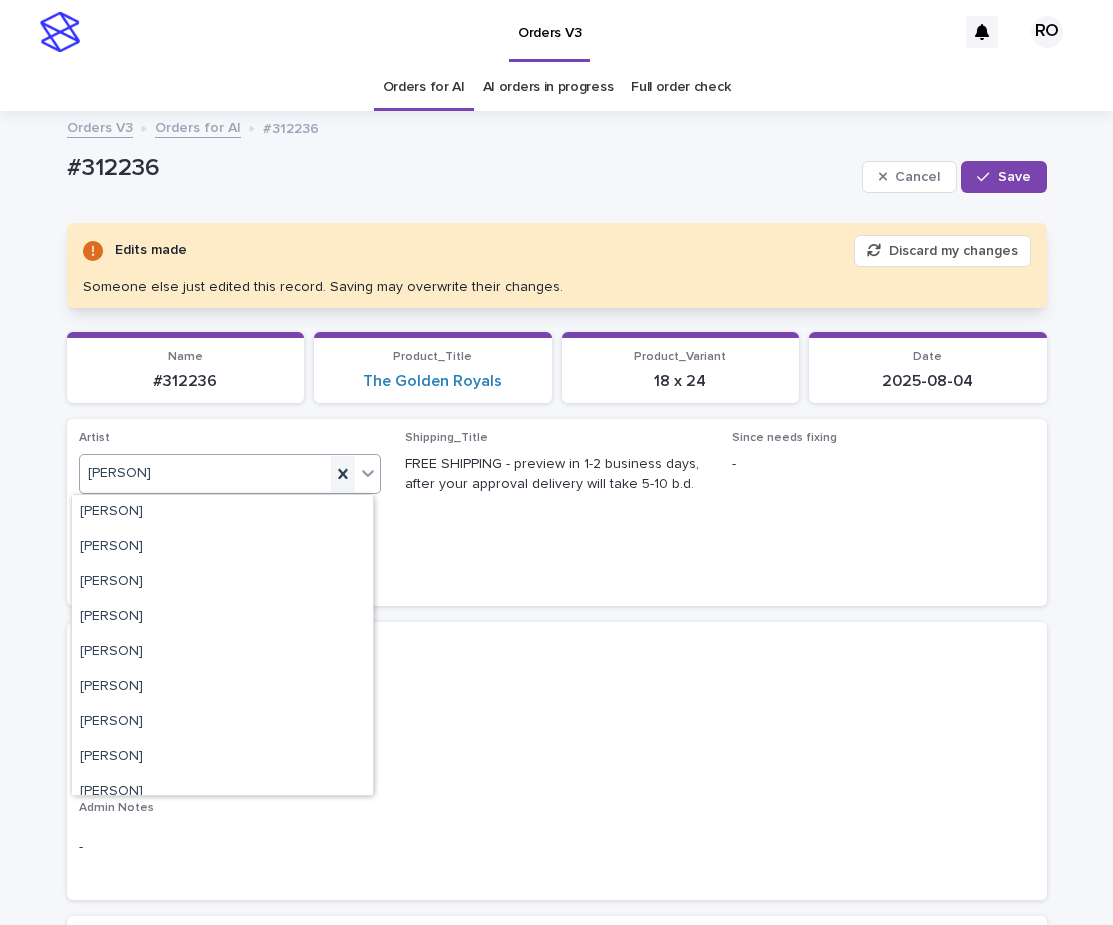 paste on "**********" 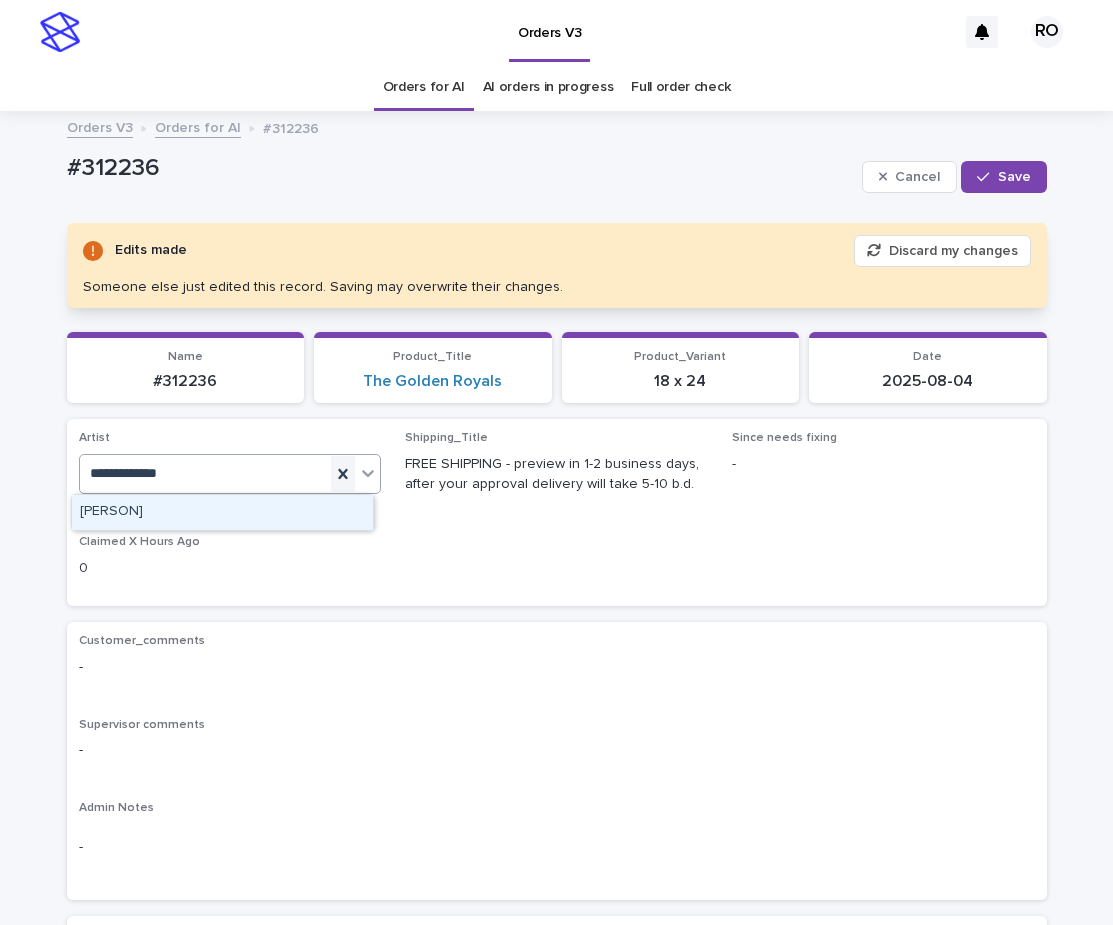 type on "**********" 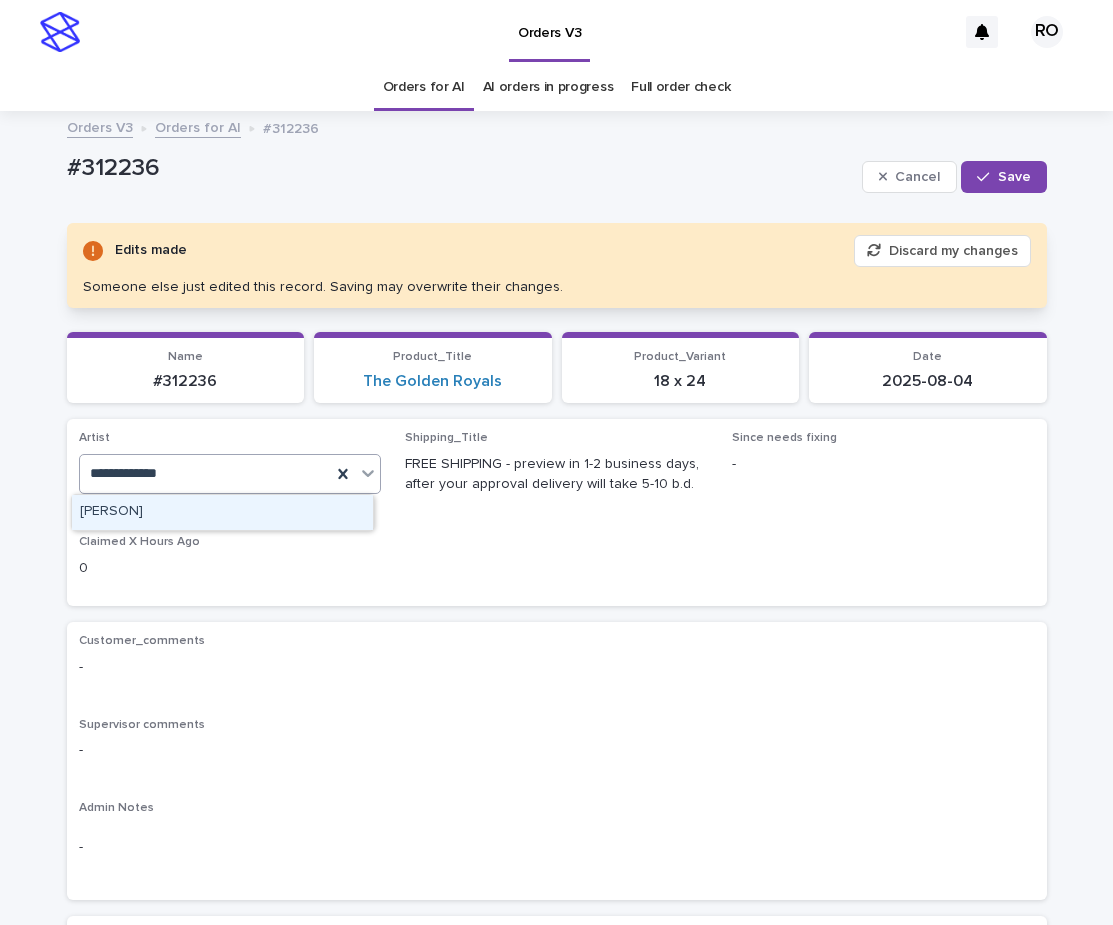 scroll, scrollTop: 0, scrollLeft: 0, axis: both 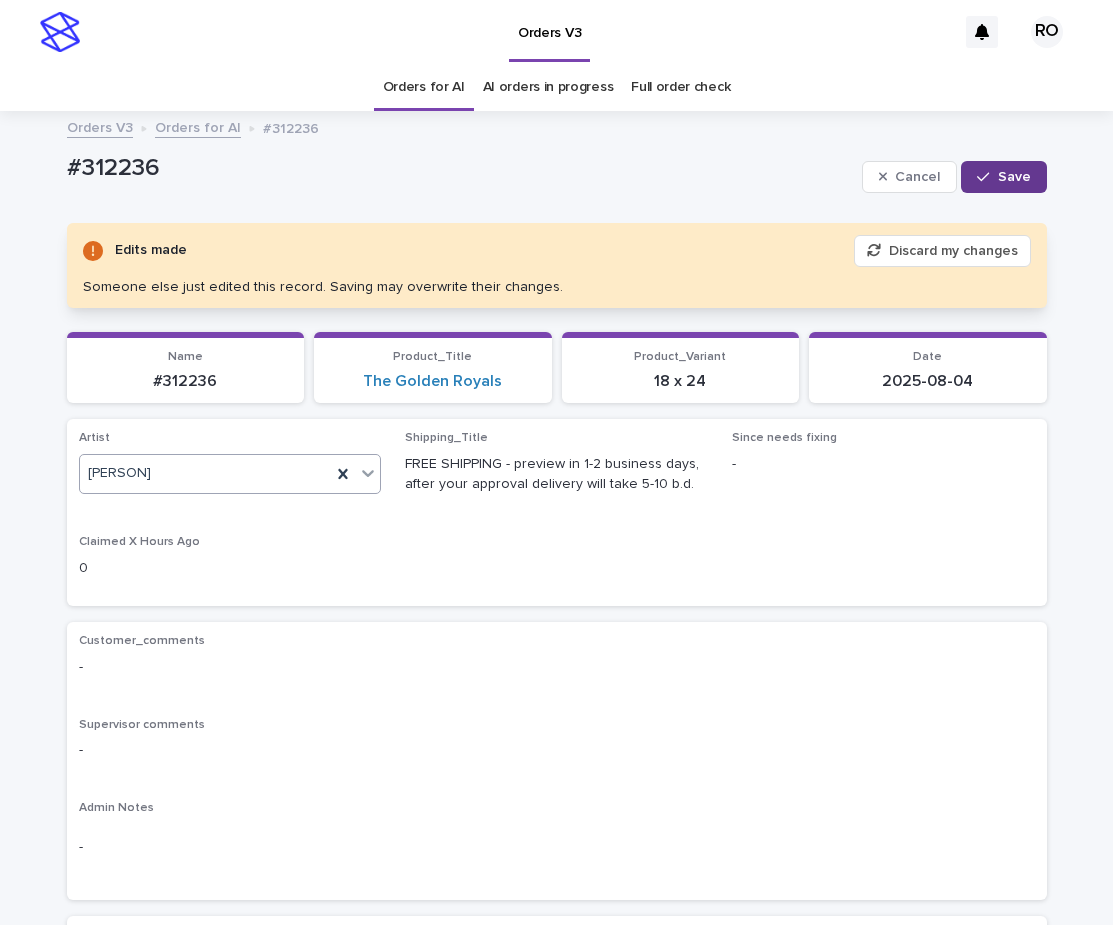 click on "Save" at bounding box center (1014, 177) 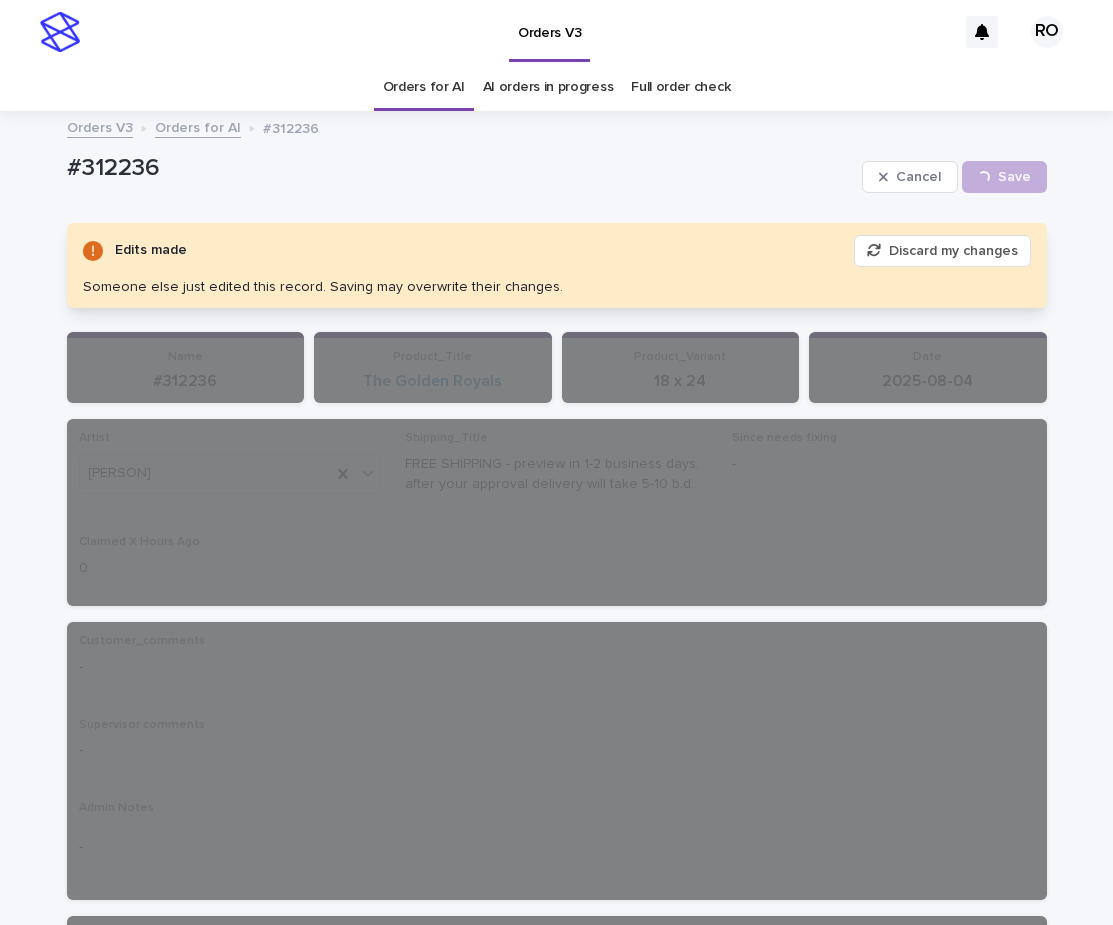 click on "#312236" at bounding box center [460, 176] 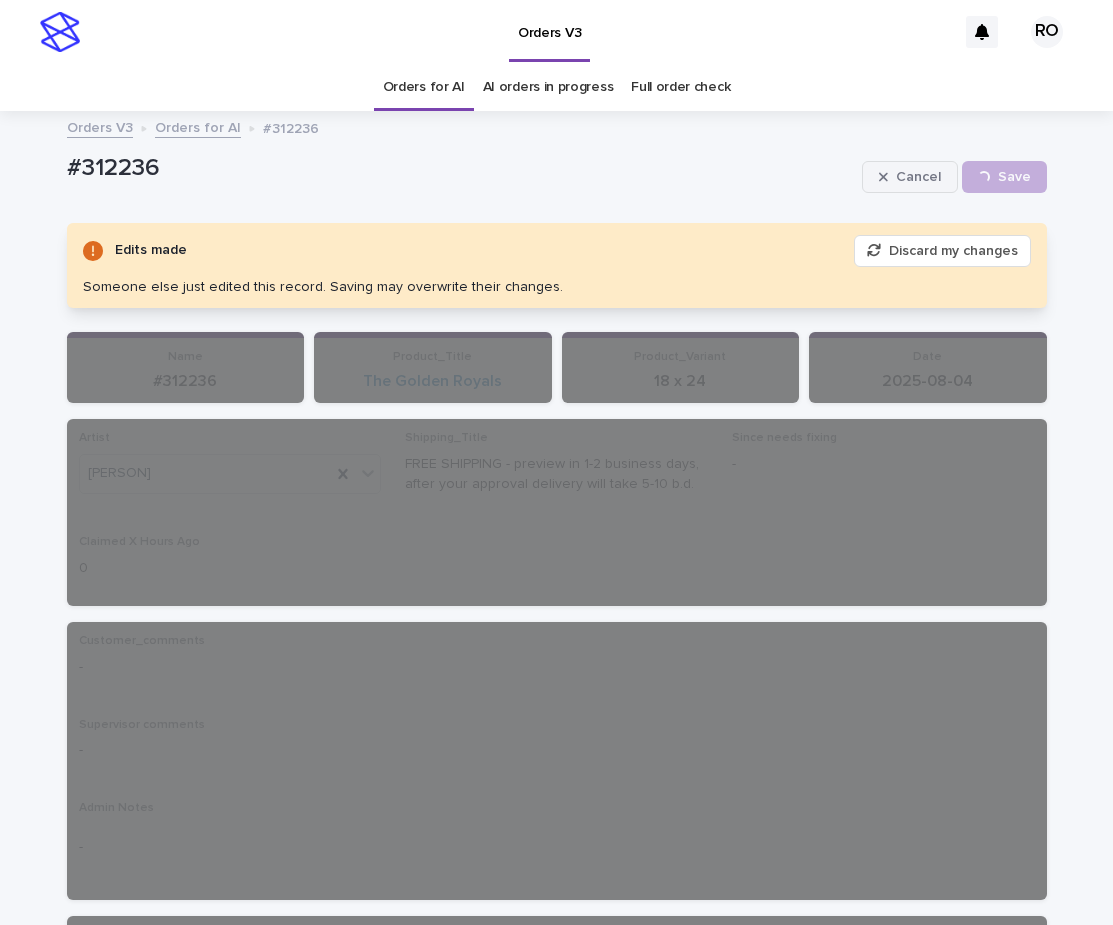click on "Cancel" at bounding box center [918, 177] 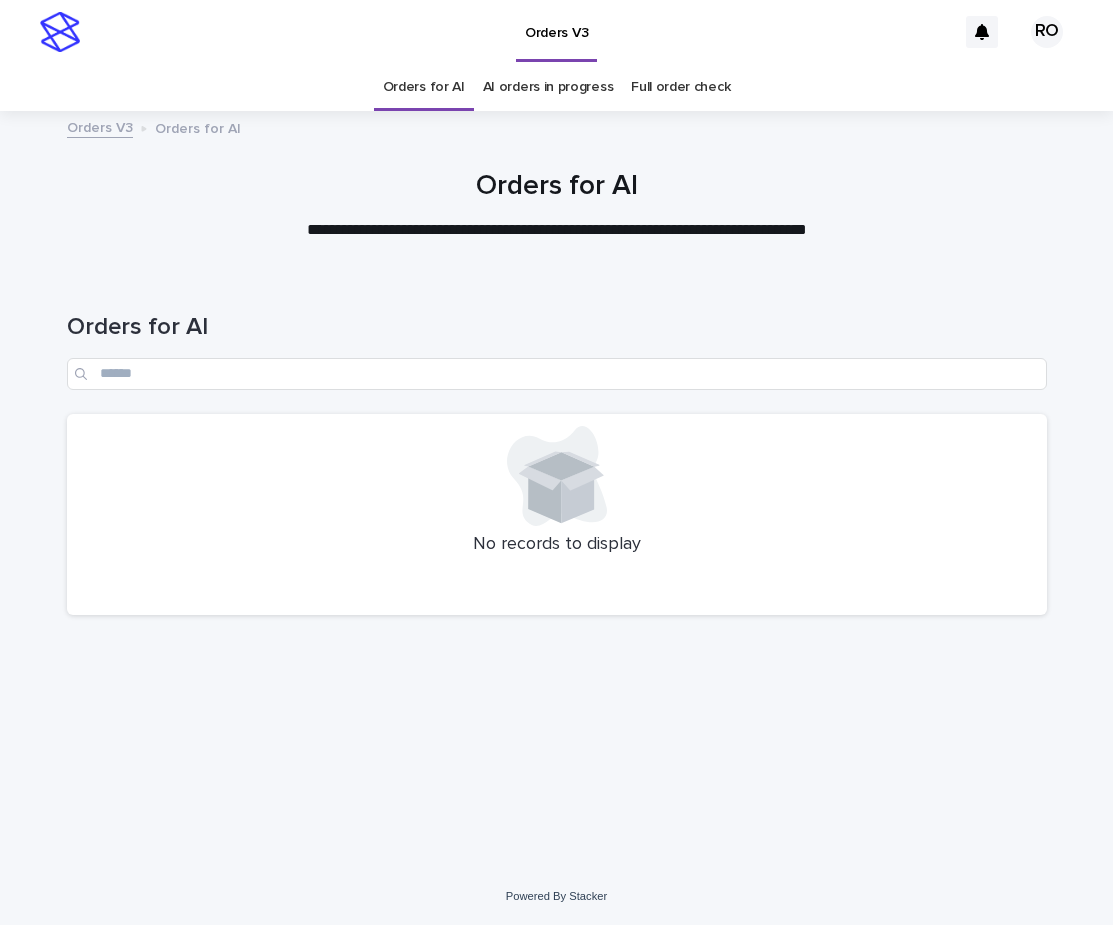scroll, scrollTop: 0, scrollLeft: 0, axis: both 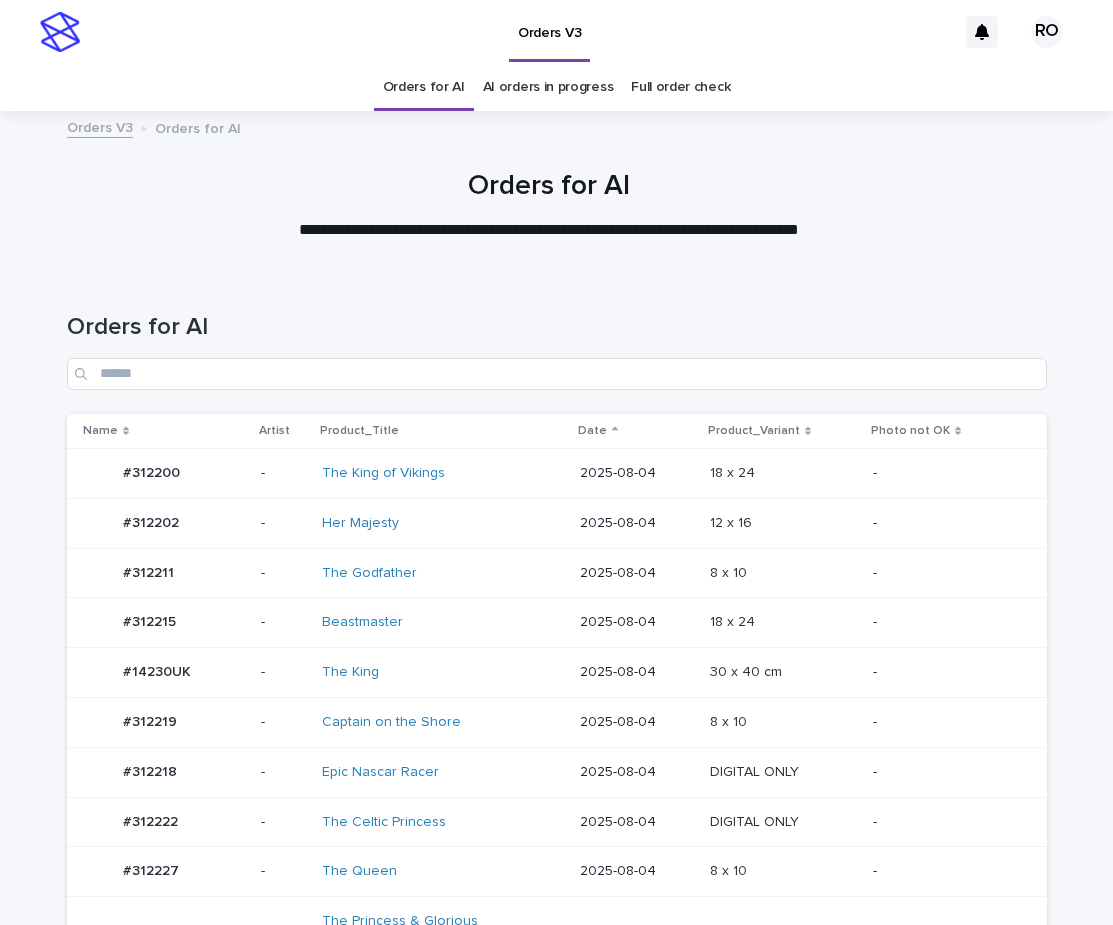 drag, startPoint x: 527, startPoint y: 293, endPoint x: 539, endPoint y: 296, distance: 12.369317 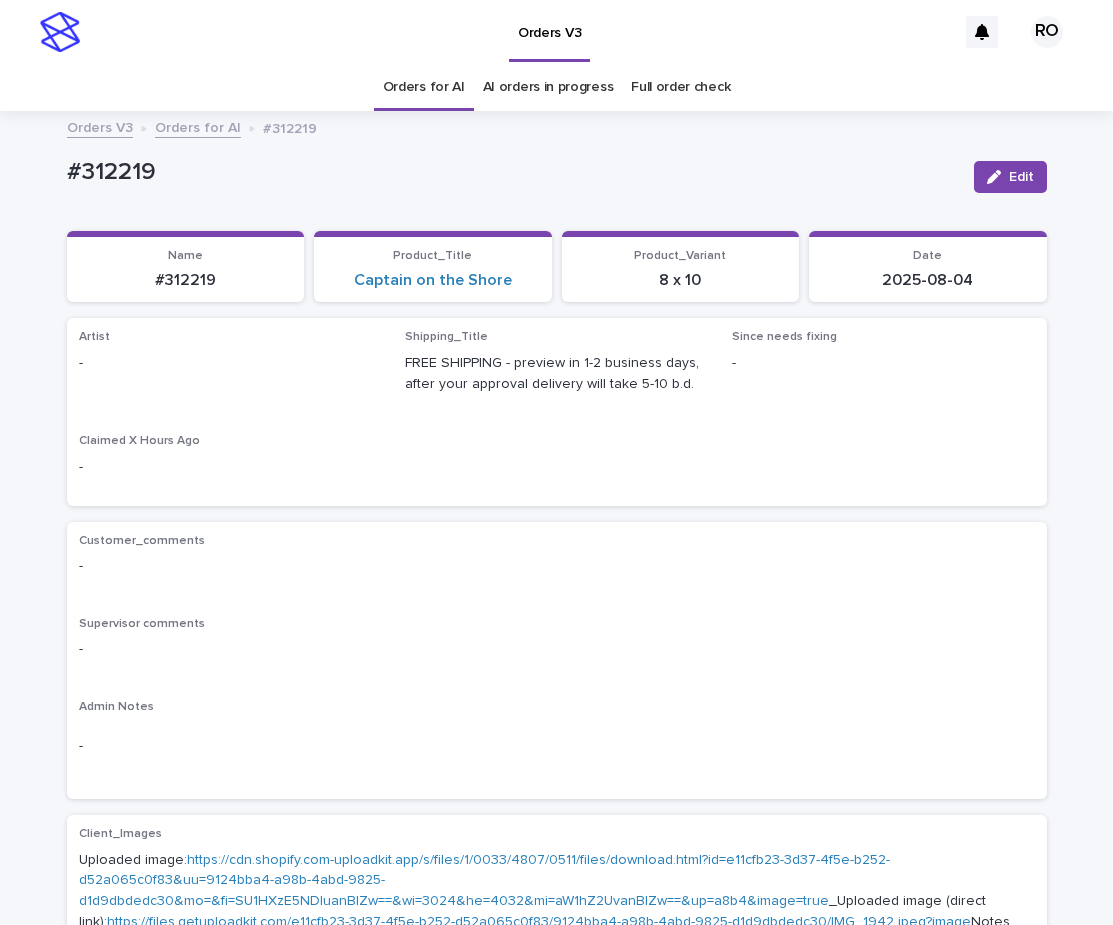 drag, startPoint x: 1017, startPoint y: 177, endPoint x: 458, endPoint y: 337, distance: 581.4473 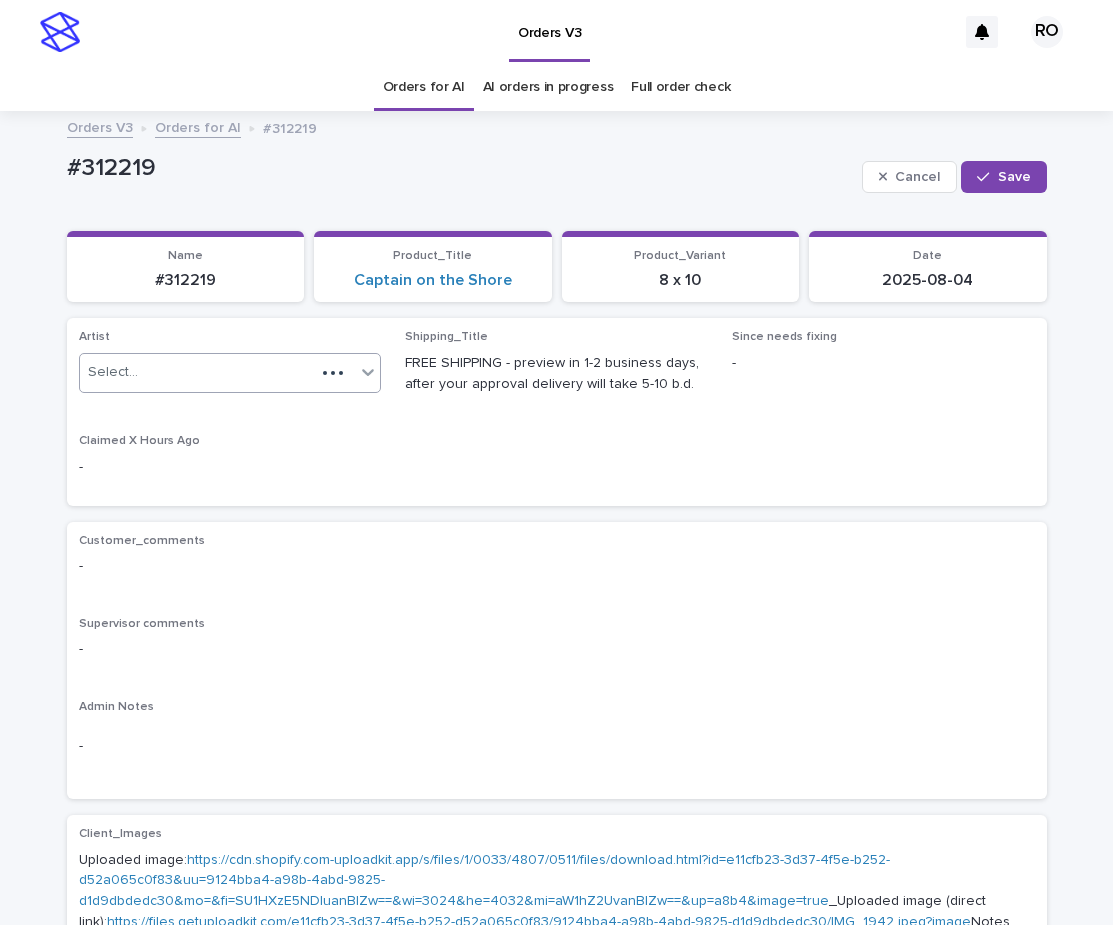 click at bounding box center [368, 372] 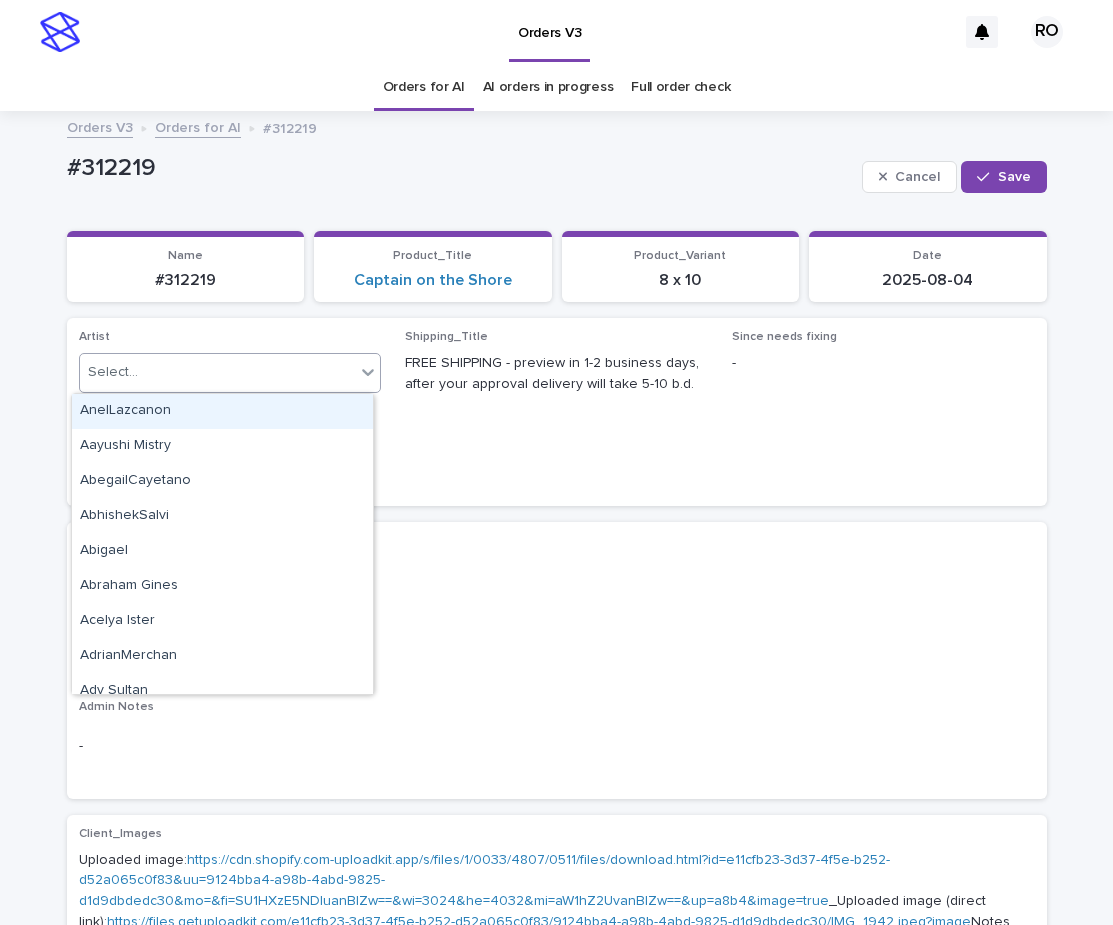 paste on "**********" 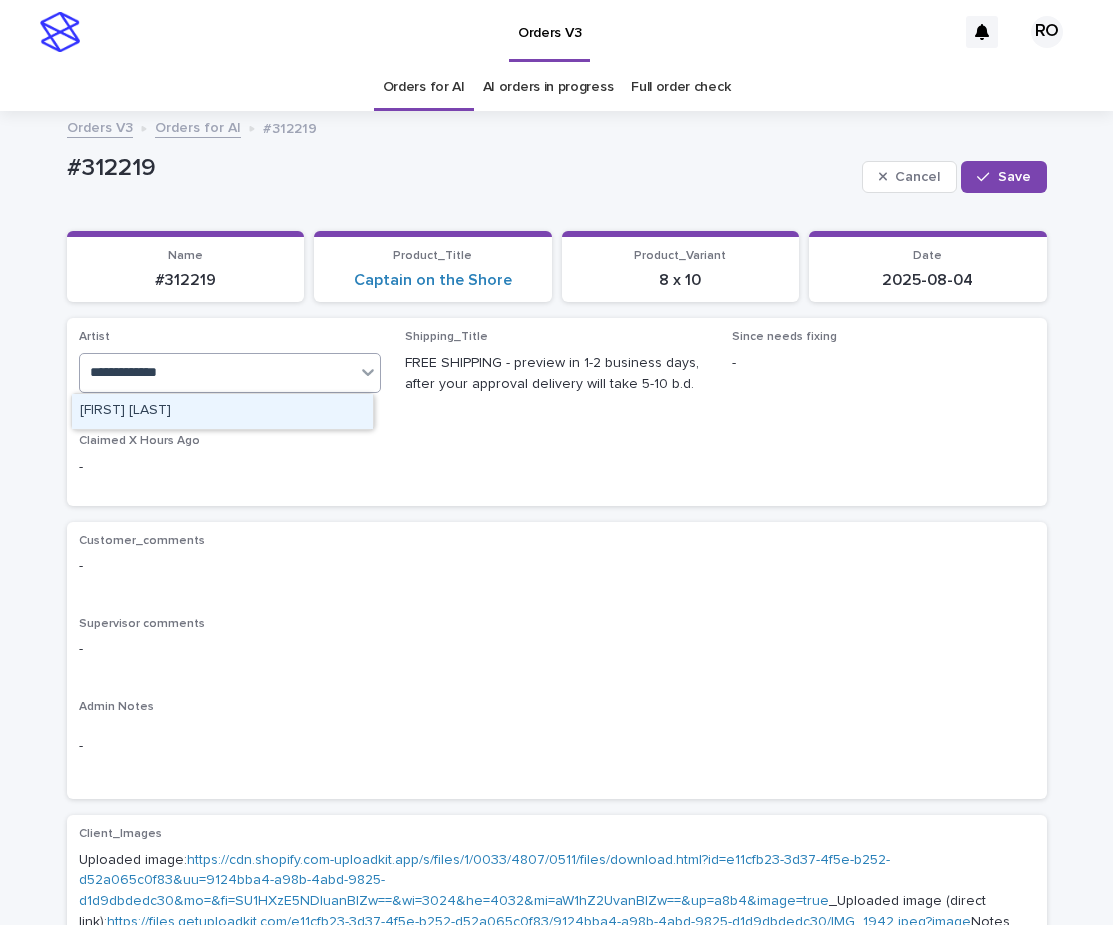 type 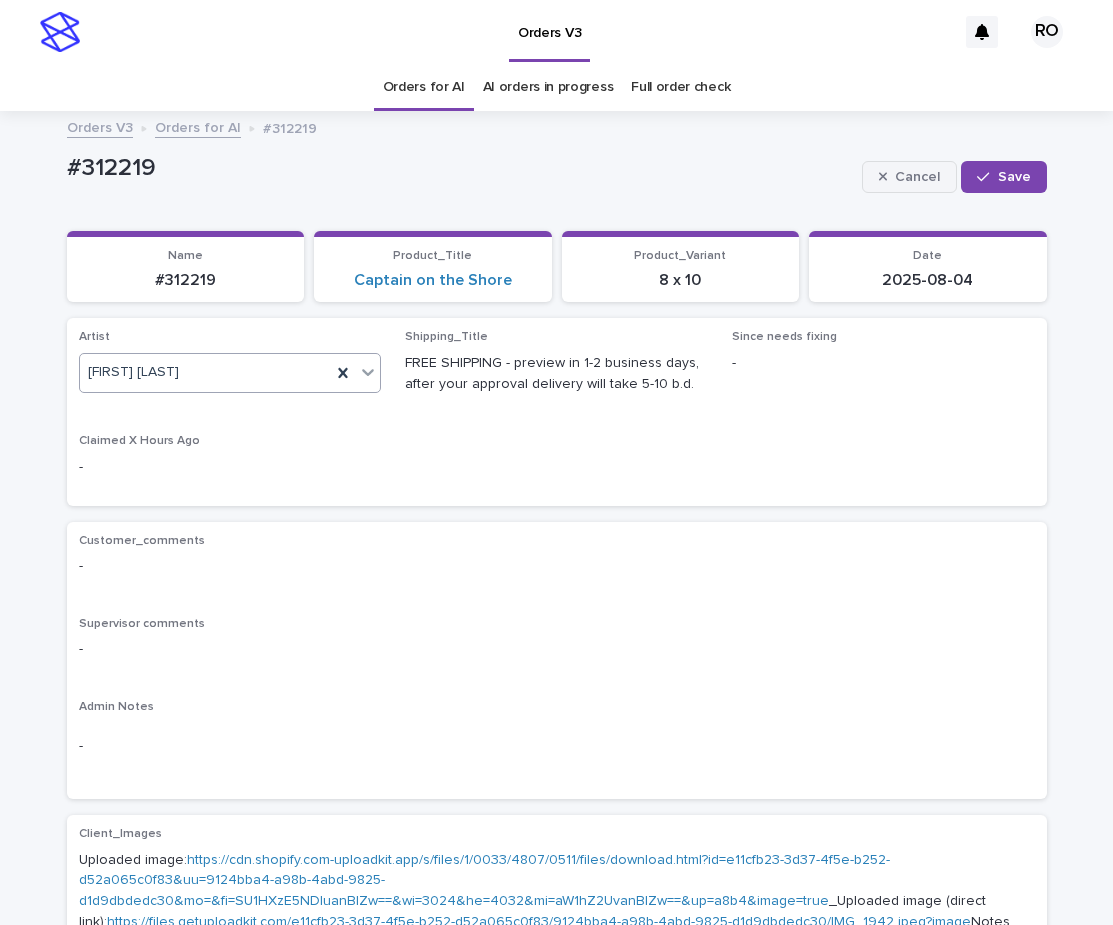 click on "Save" at bounding box center (1003, 177) 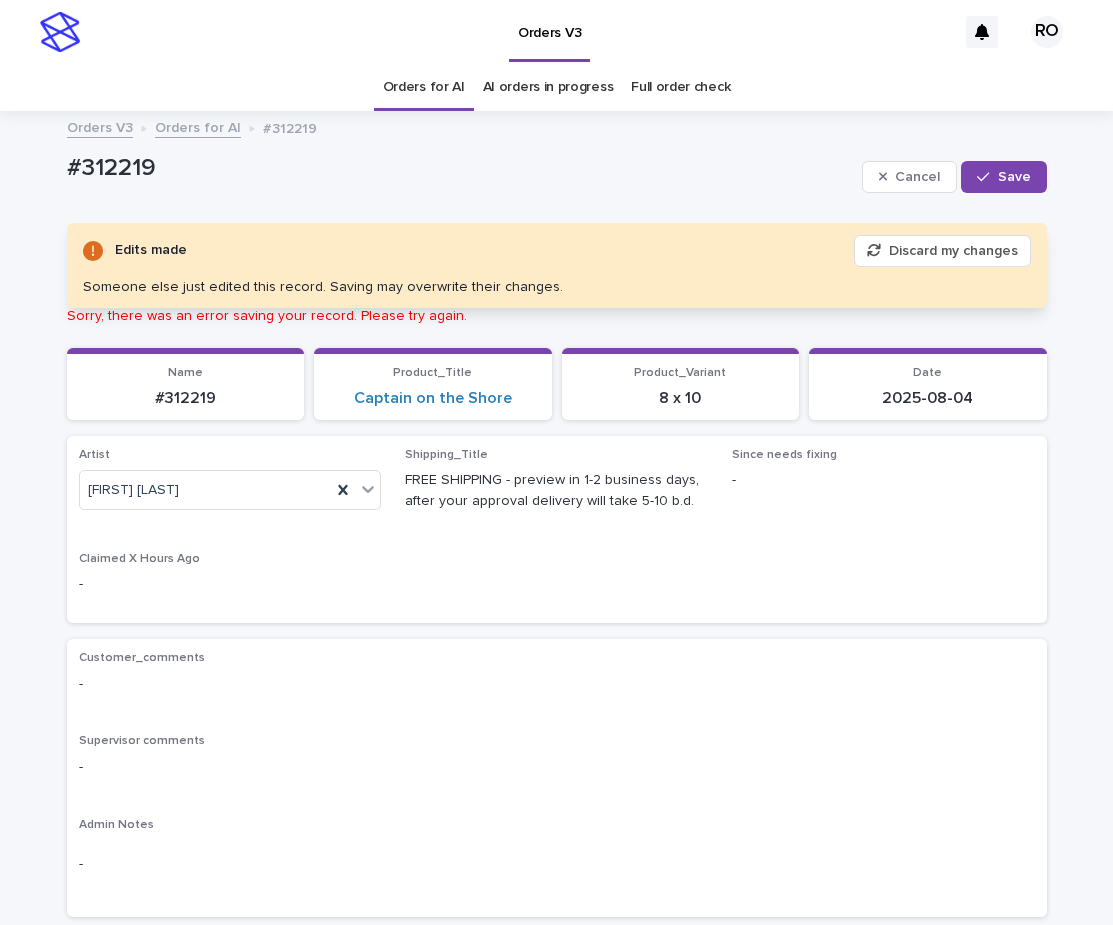drag, startPoint x: 1017, startPoint y: 163, endPoint x: 975, endPoint y: 151, distance: 43.68066 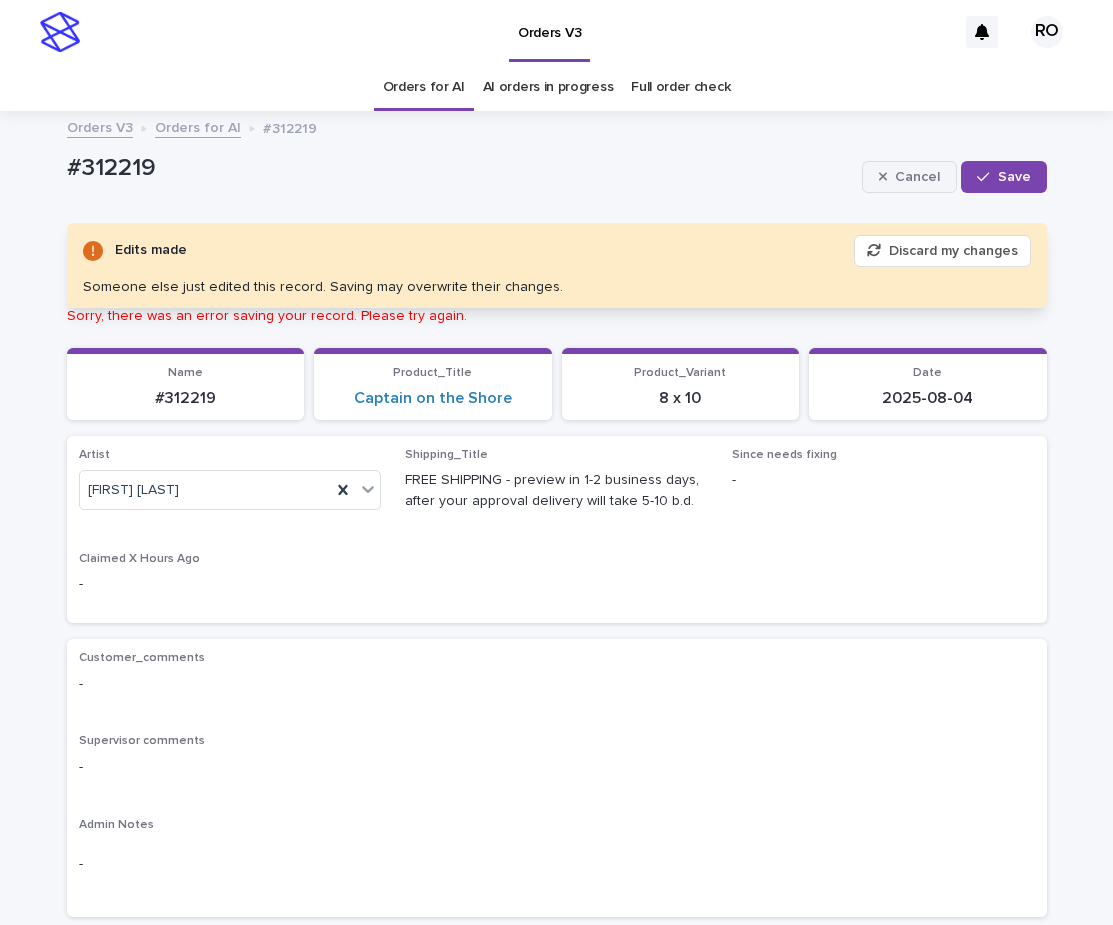 drag, startPoint x: 983, startPoint y: 172, endPoint x: 935, endPoint y: 164, distance: 48.6621 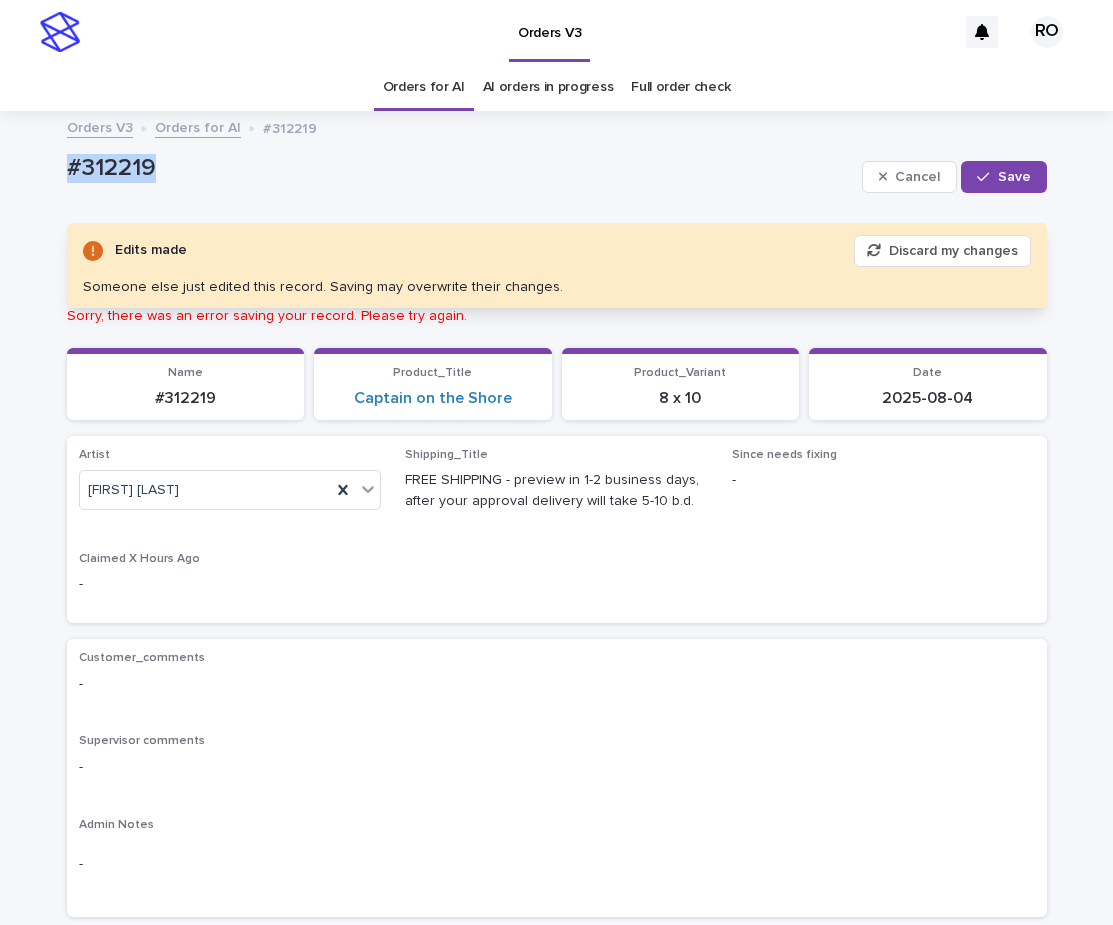 drag, startPoint x: 183, startPoint y: 172, endPoint x: 23, endPoint y: 165, distance: 160.15305 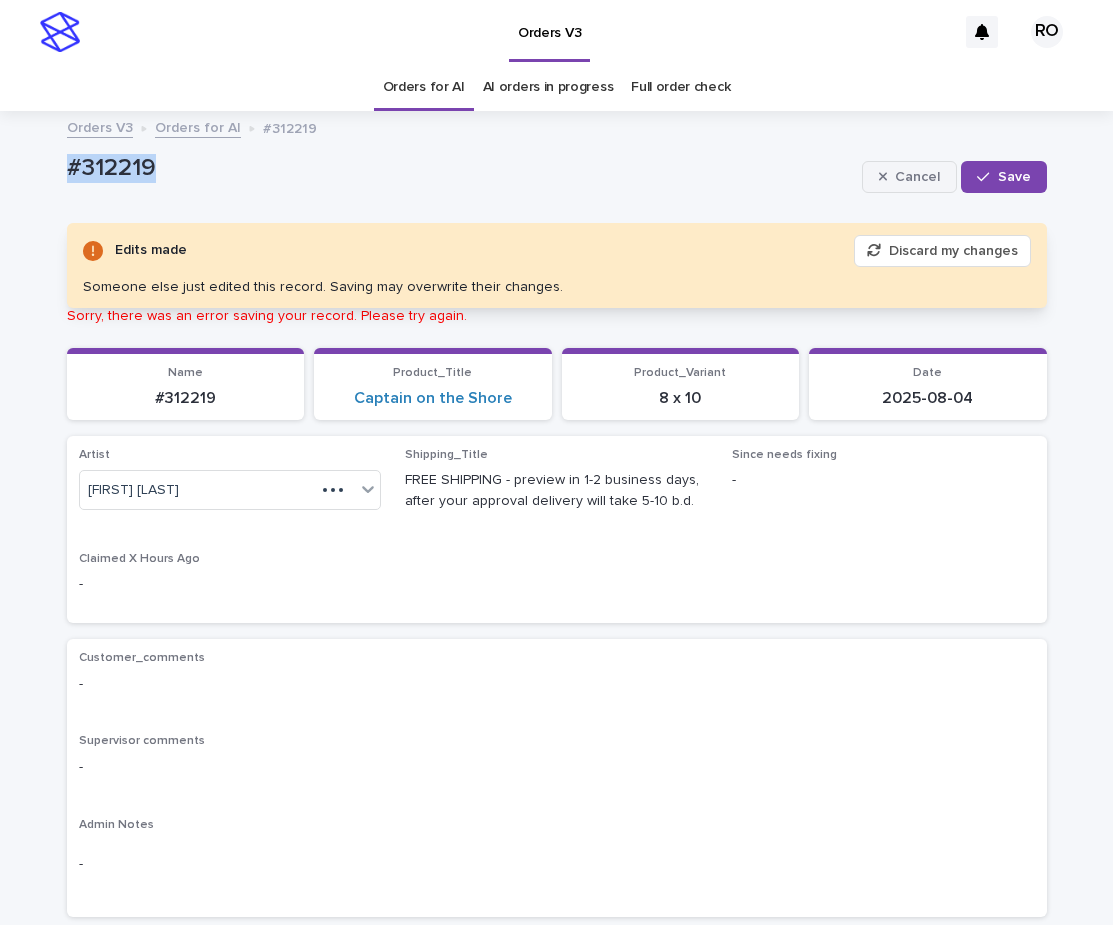 click on "Cancel" at bounding box center (917, 177) 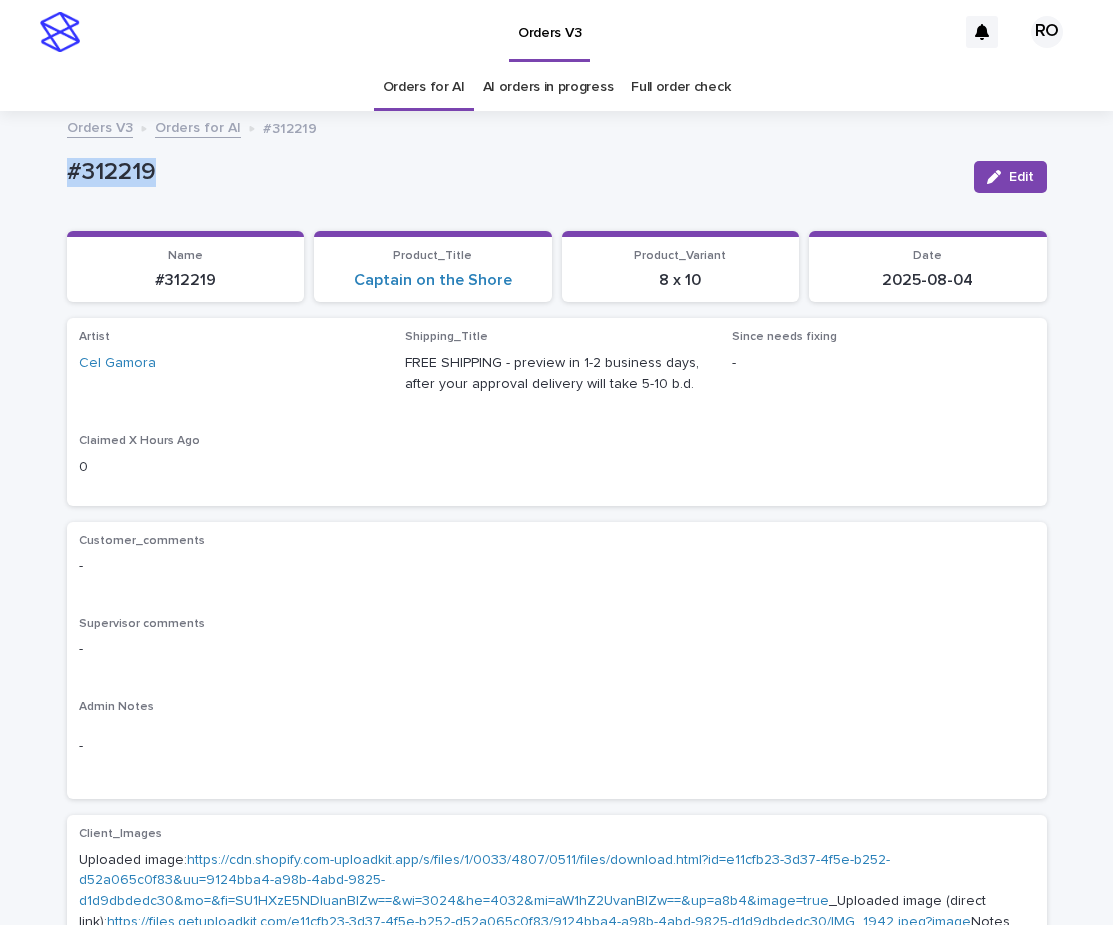 copy on "#312219" 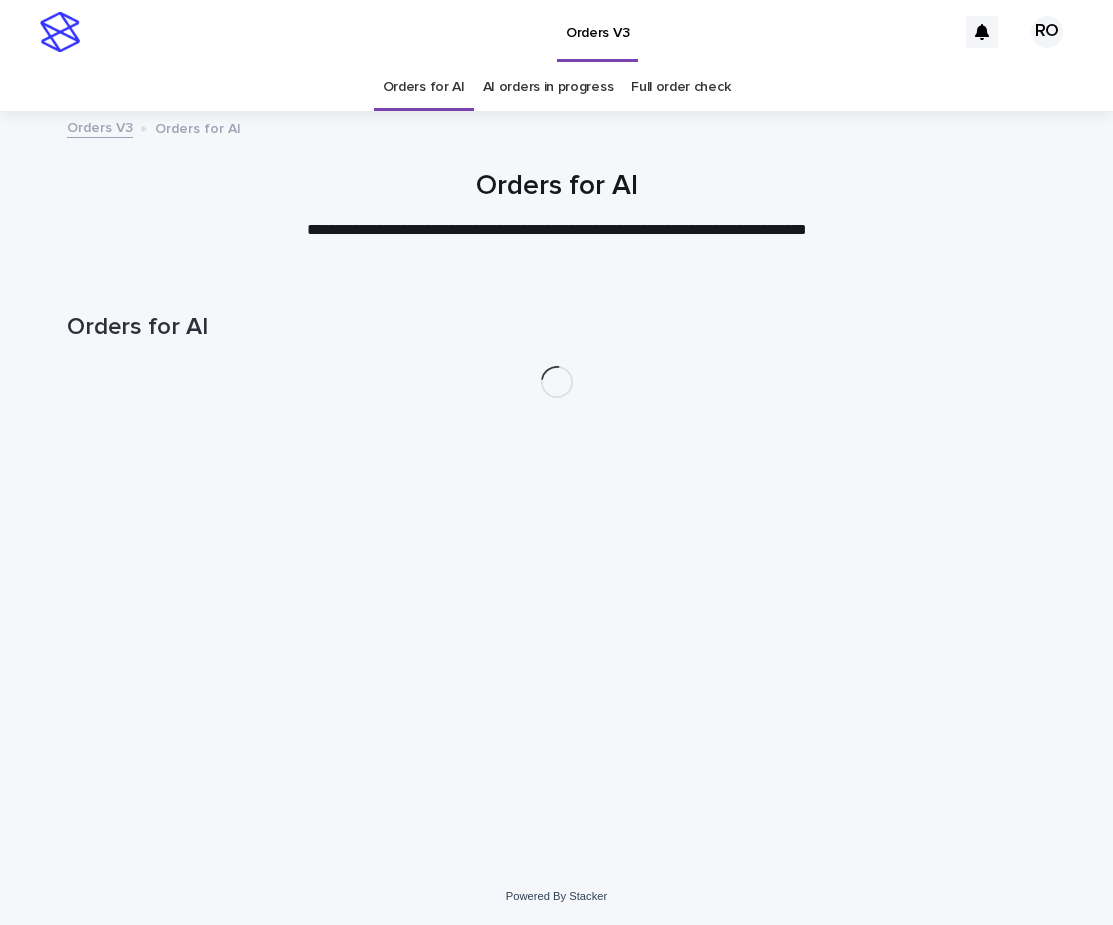 scroll, scrollTop: 0, scrollLeft: 0, axis: both 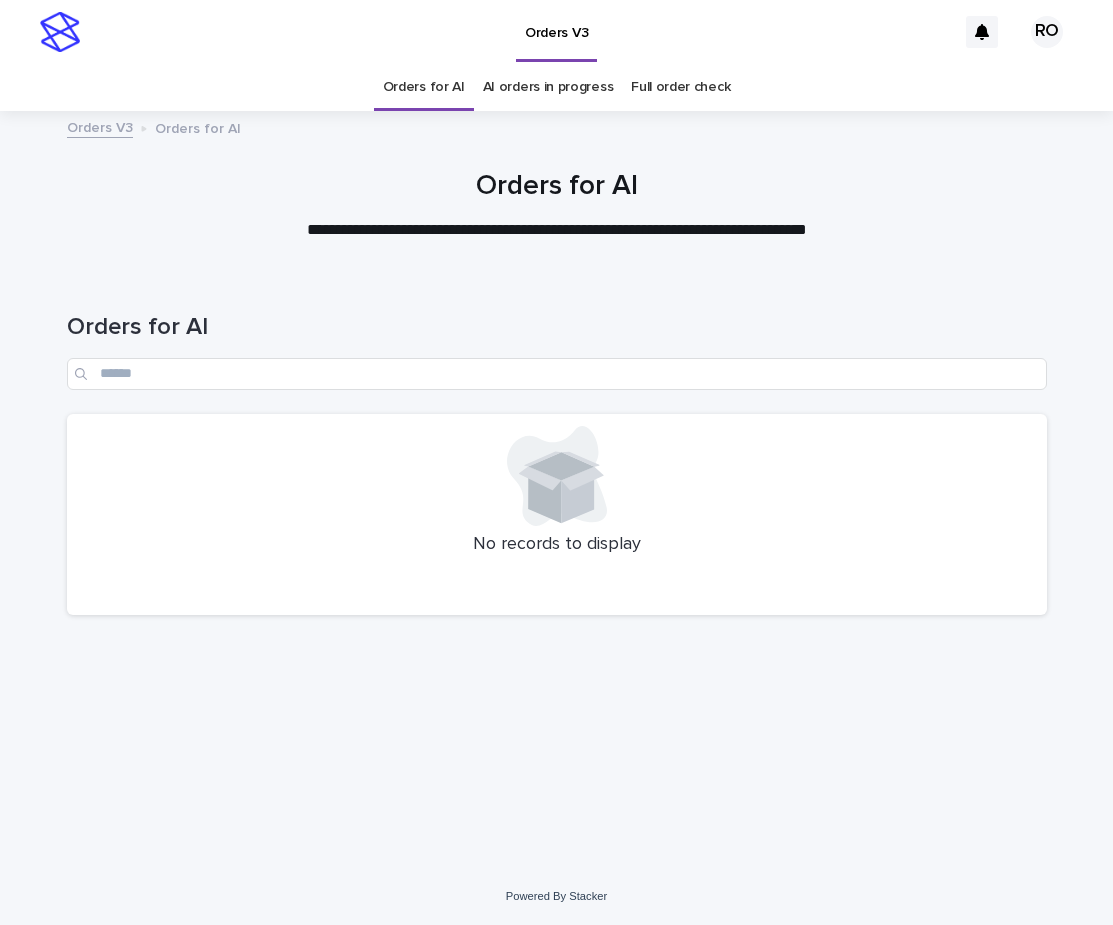 click at bounding box center [556, 197] 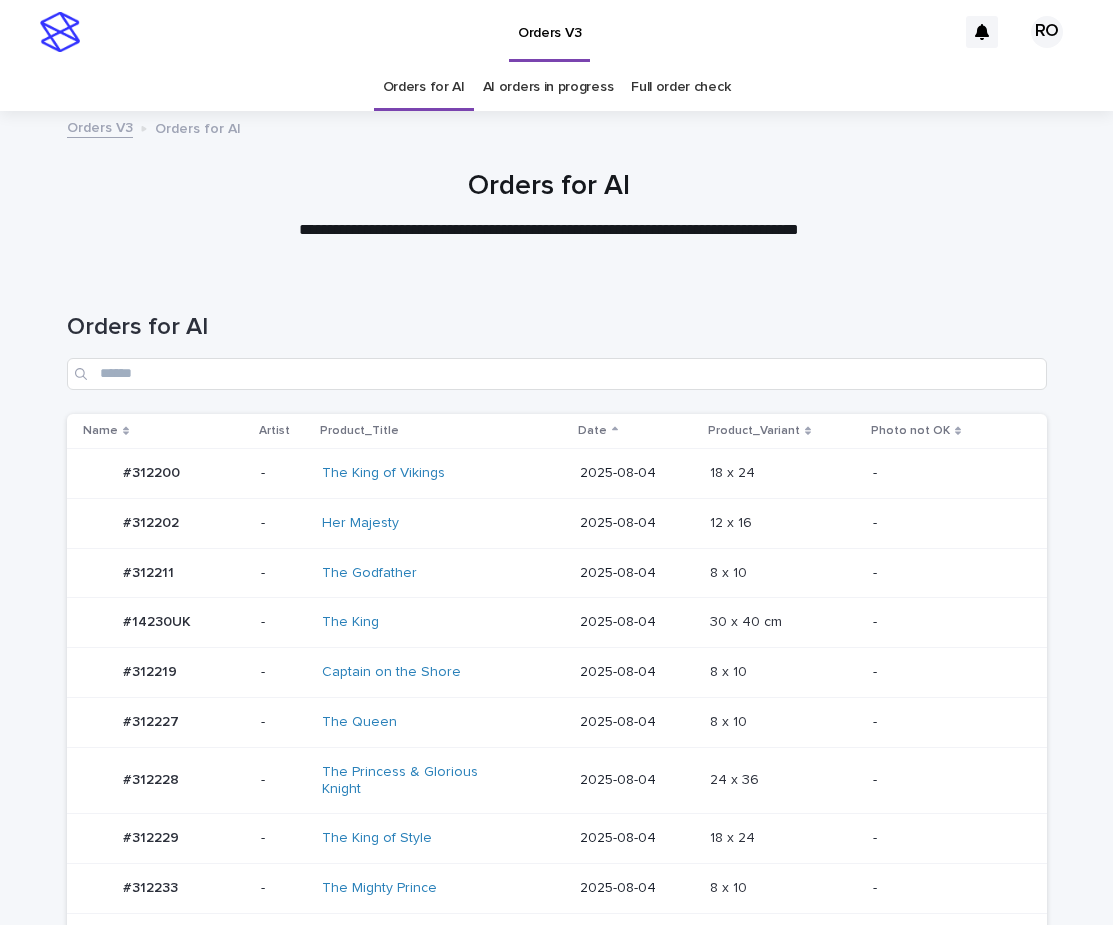 click on "Orders for AI" at bounding box center (557, 327) 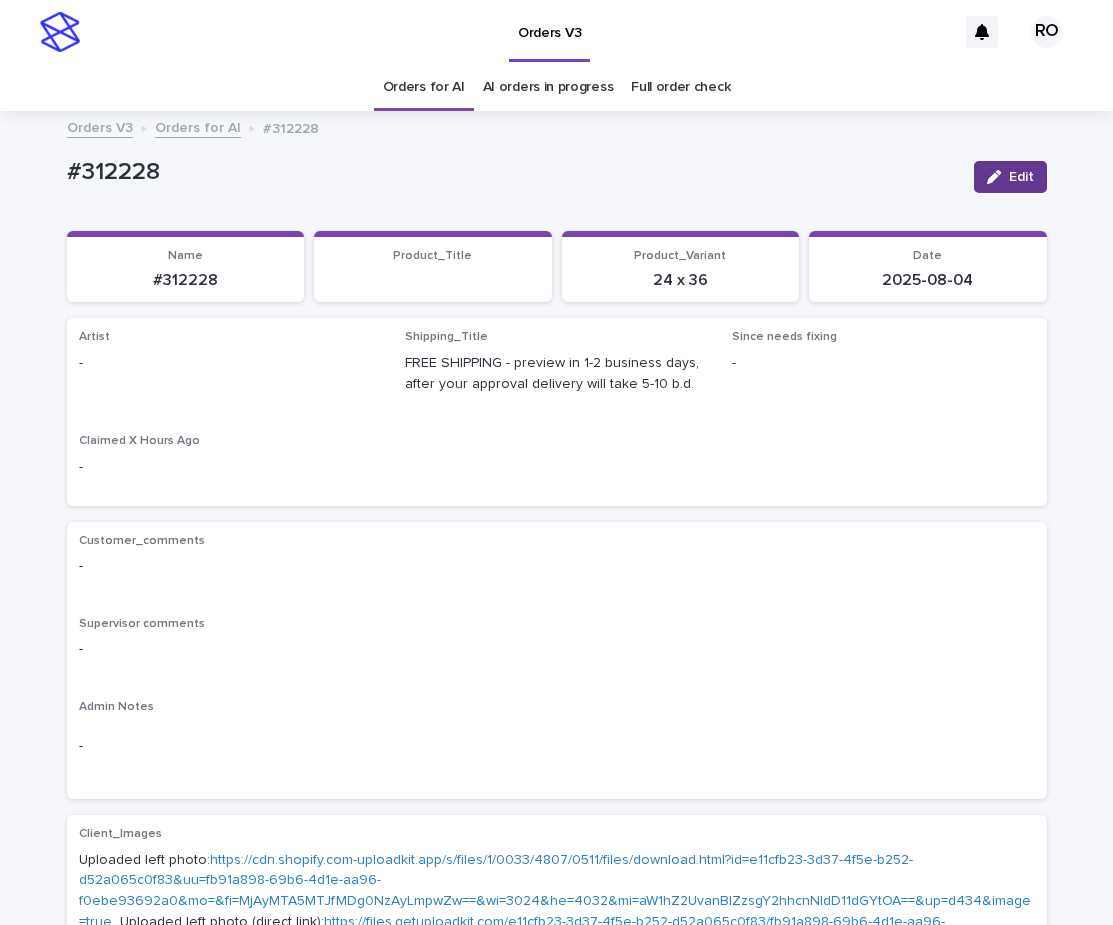 click on "Edit" at bounding box center (1010, 177) 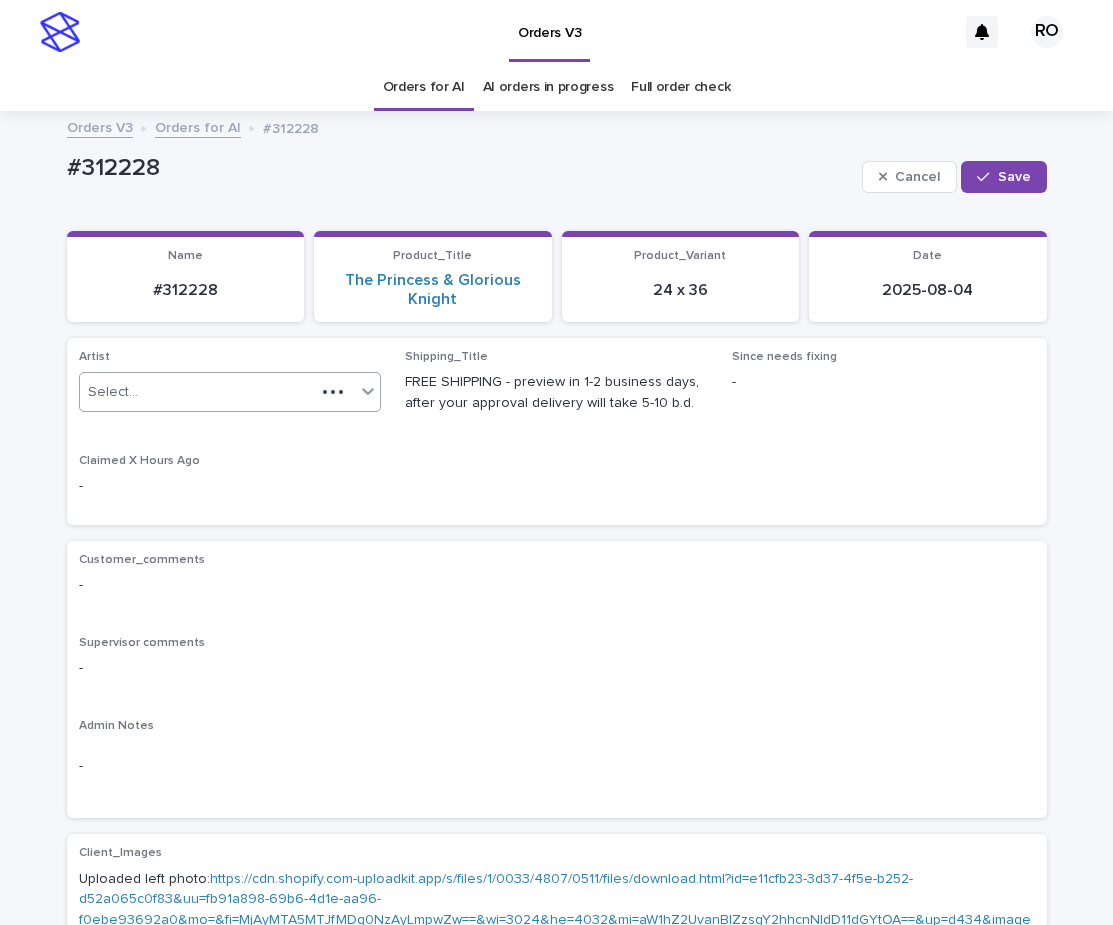 click at bounding box center [368, 391] 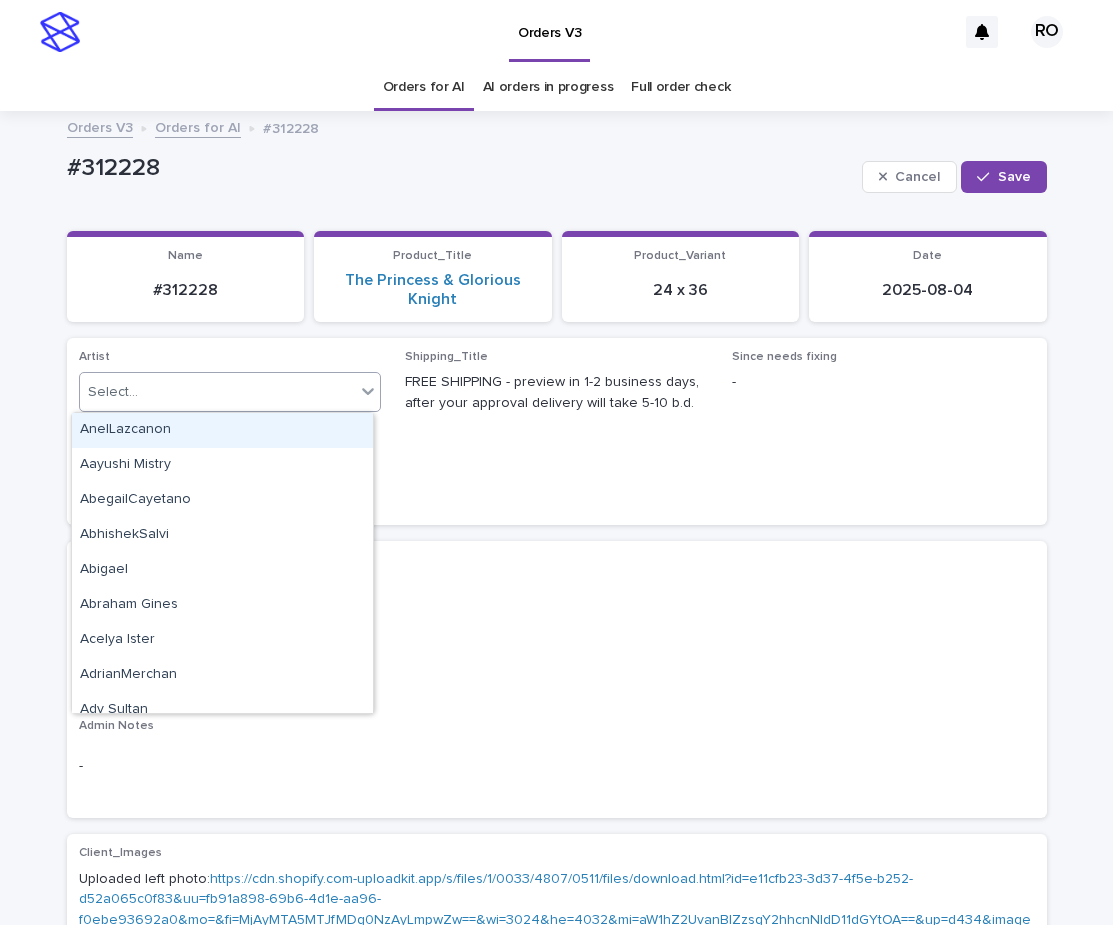 paste on "**********" 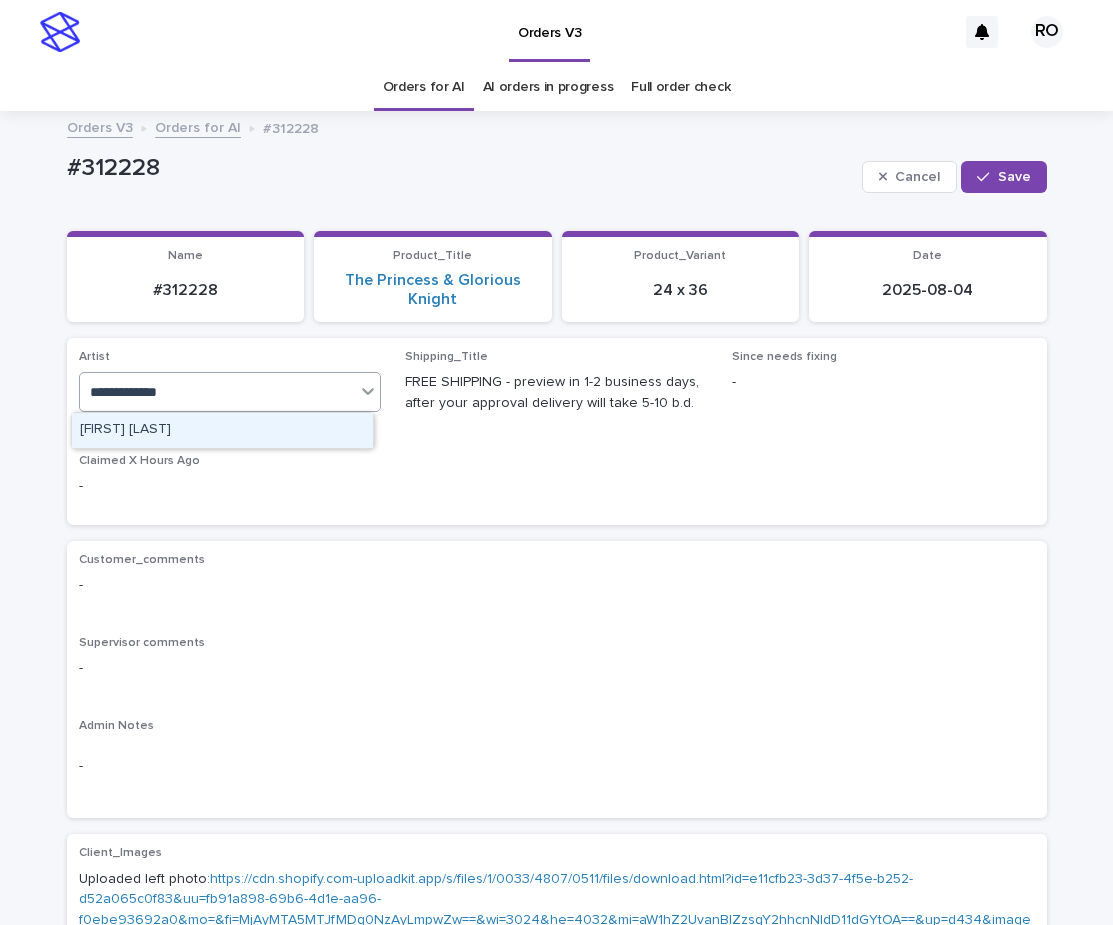 type 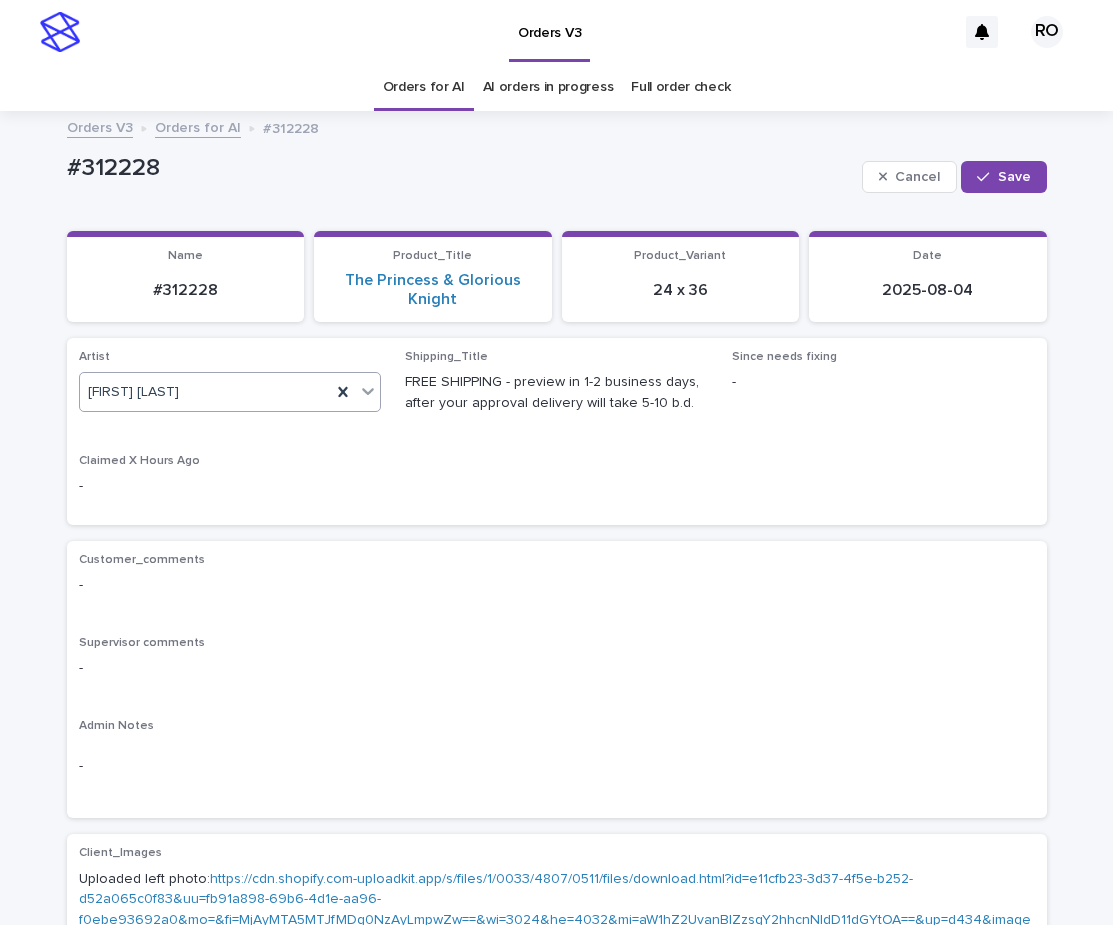 drag, startPoint x: 991, startPoint y: 183, endPoint x: 1043, endPoint y: 211, distance: 59.05929 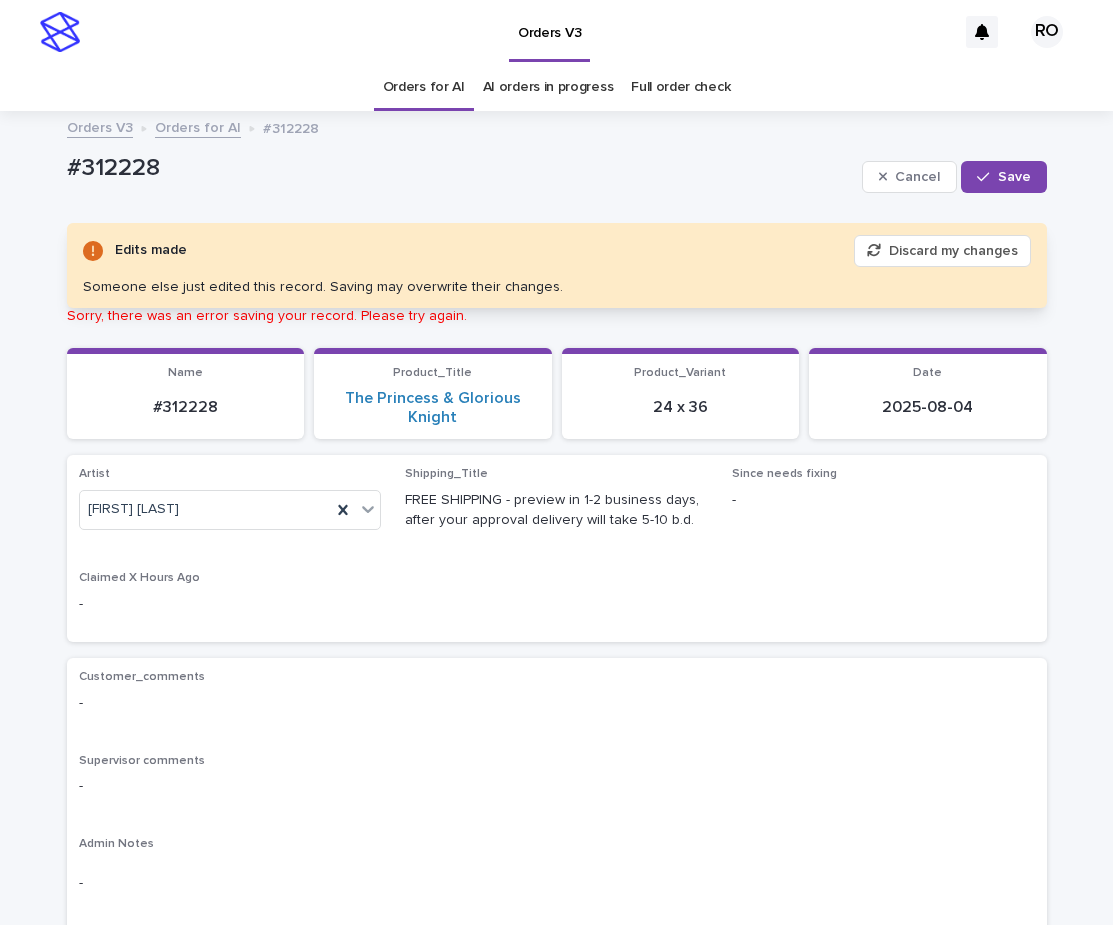 click on "Save" at bounding box center (1014, 177) 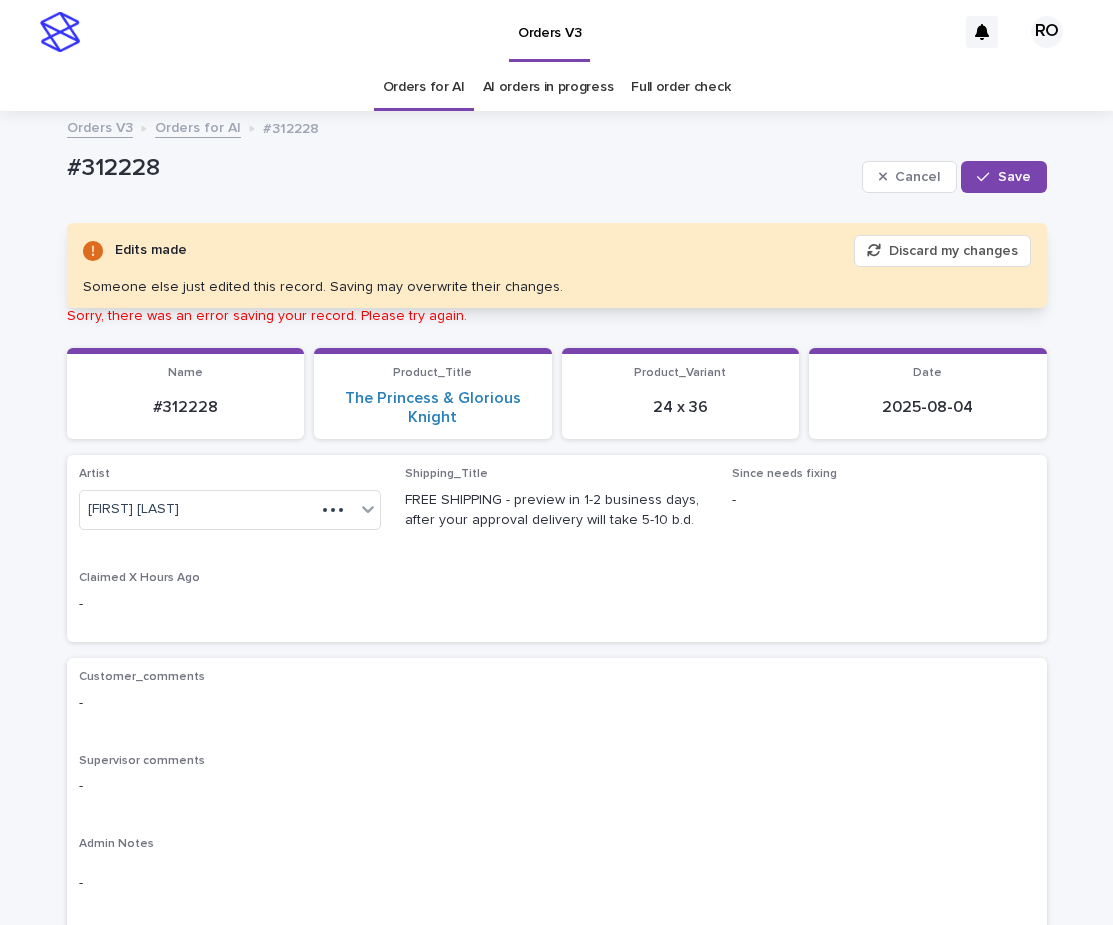 drag, startPoint x: 991, startPoint y: 175, endPoint x: 819, endPoint y: 69, distance: 202.0396 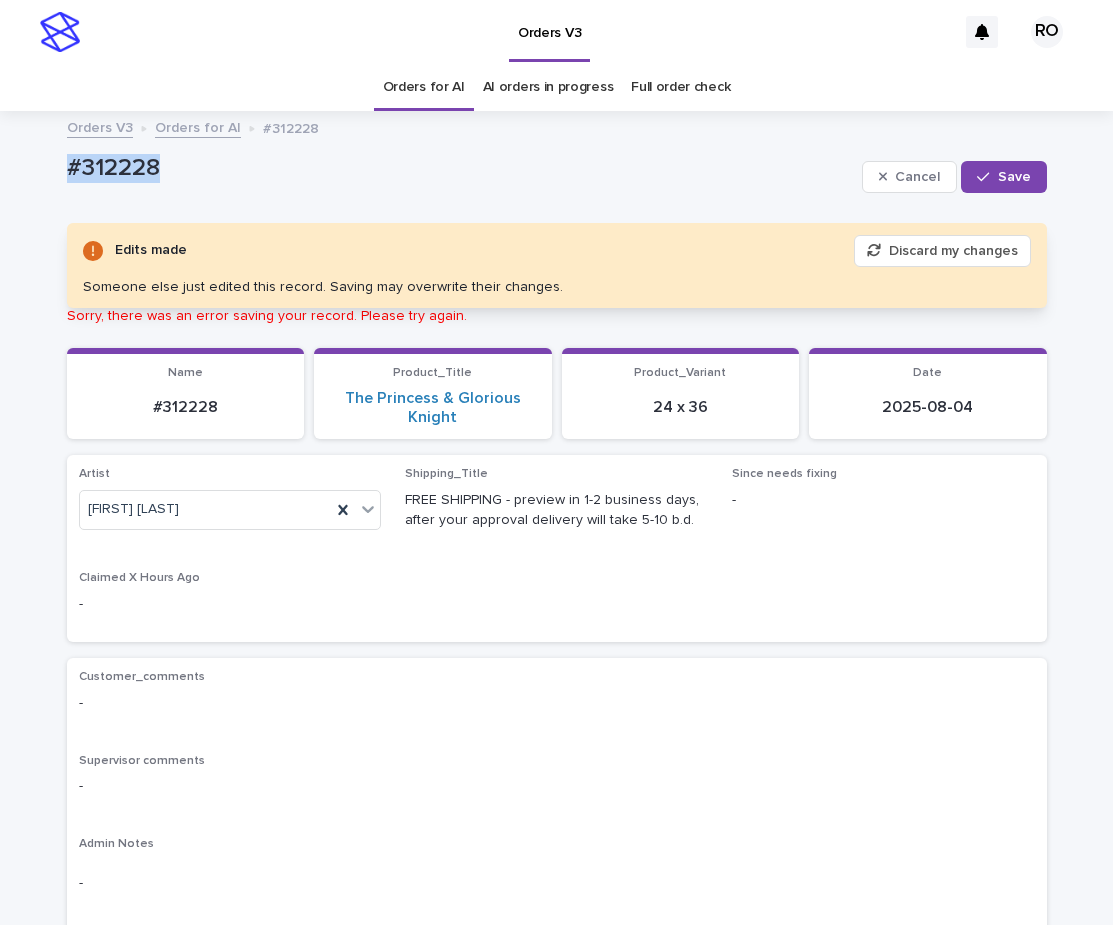drag, startPoint x: 187, startPoint y: 173, endPoint x: 28, endPoint y: 175, distance: 159.01257 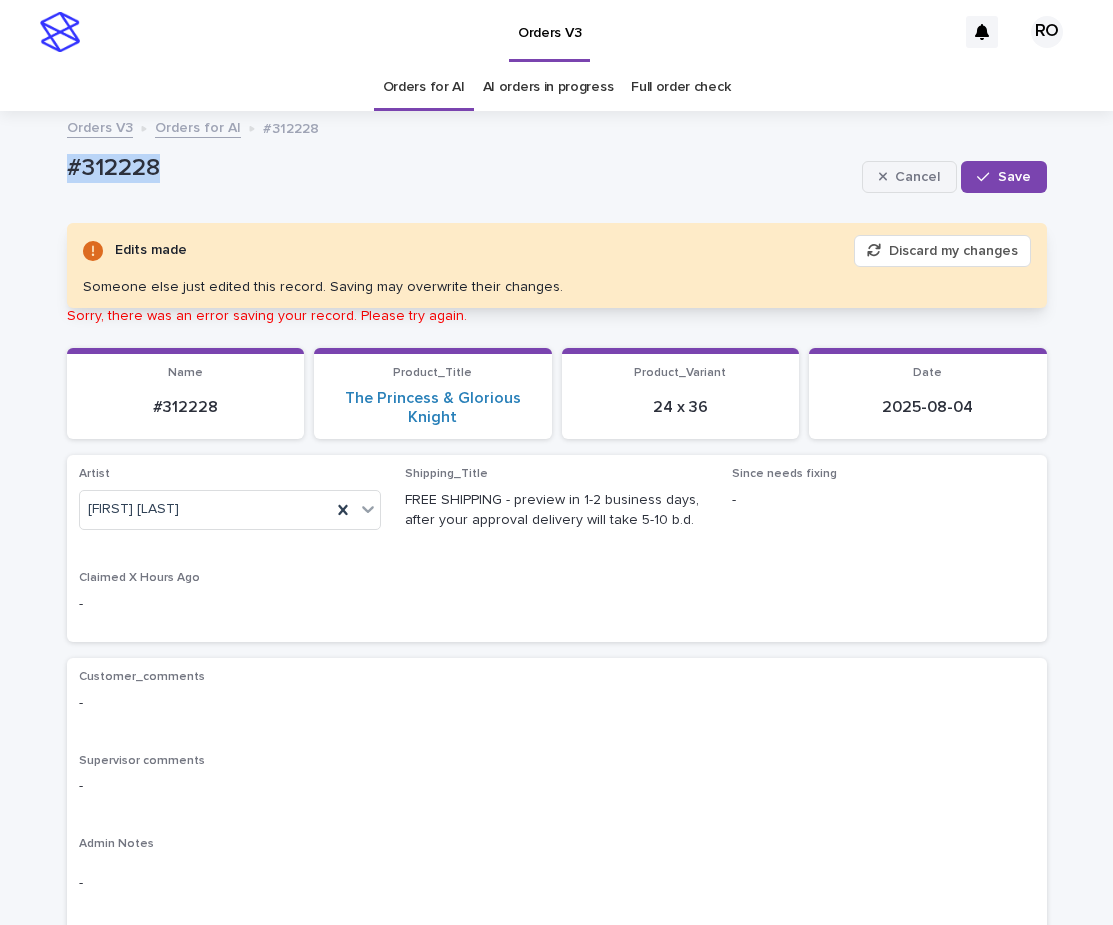 click on "Cancel" at bounding box center (910, 177) 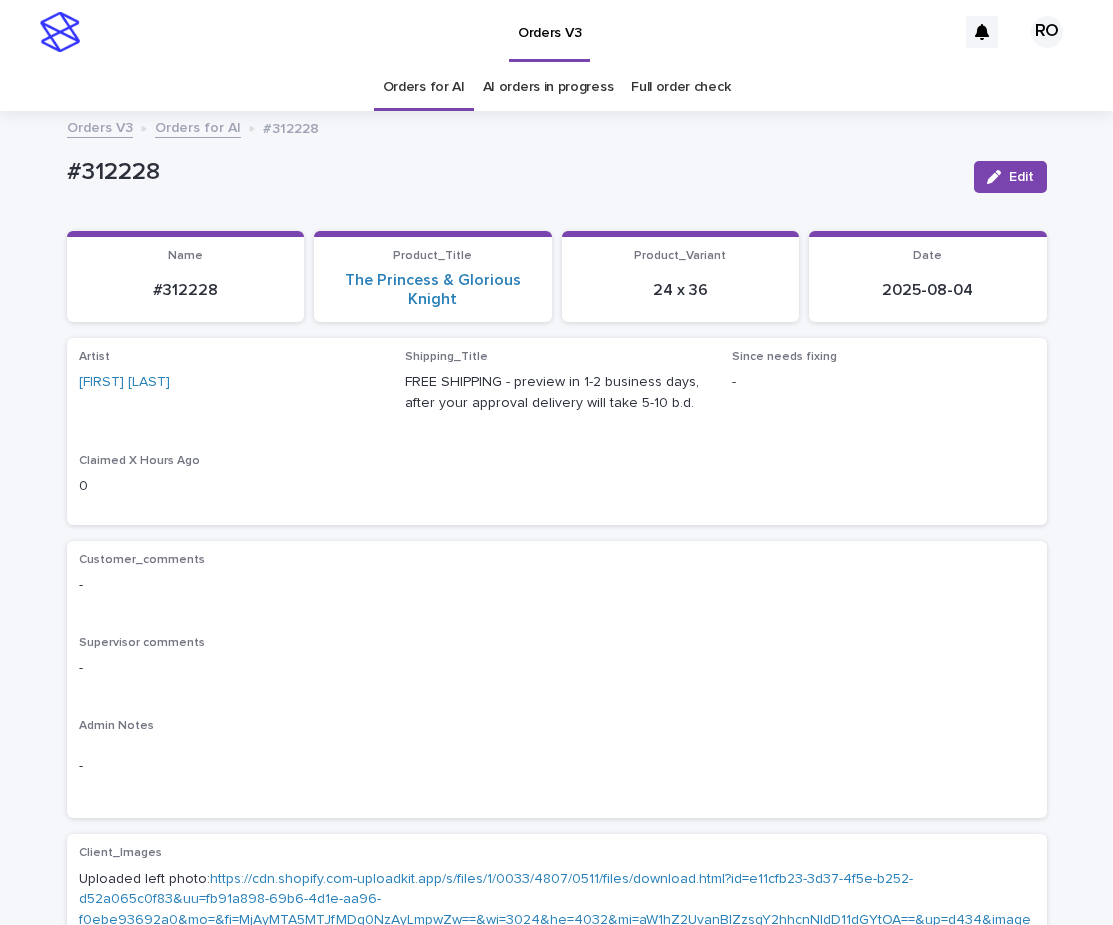 click on "0" at bounding box center (230, 486) 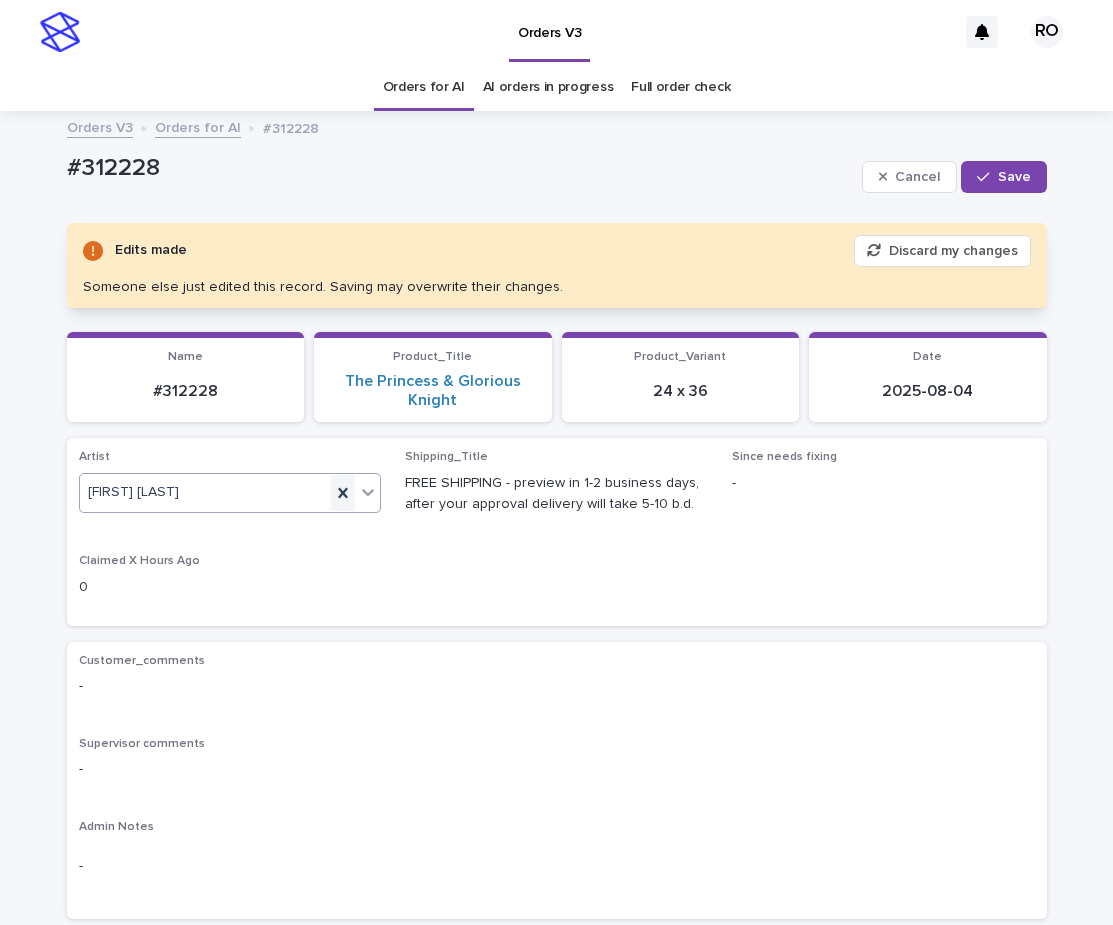 click 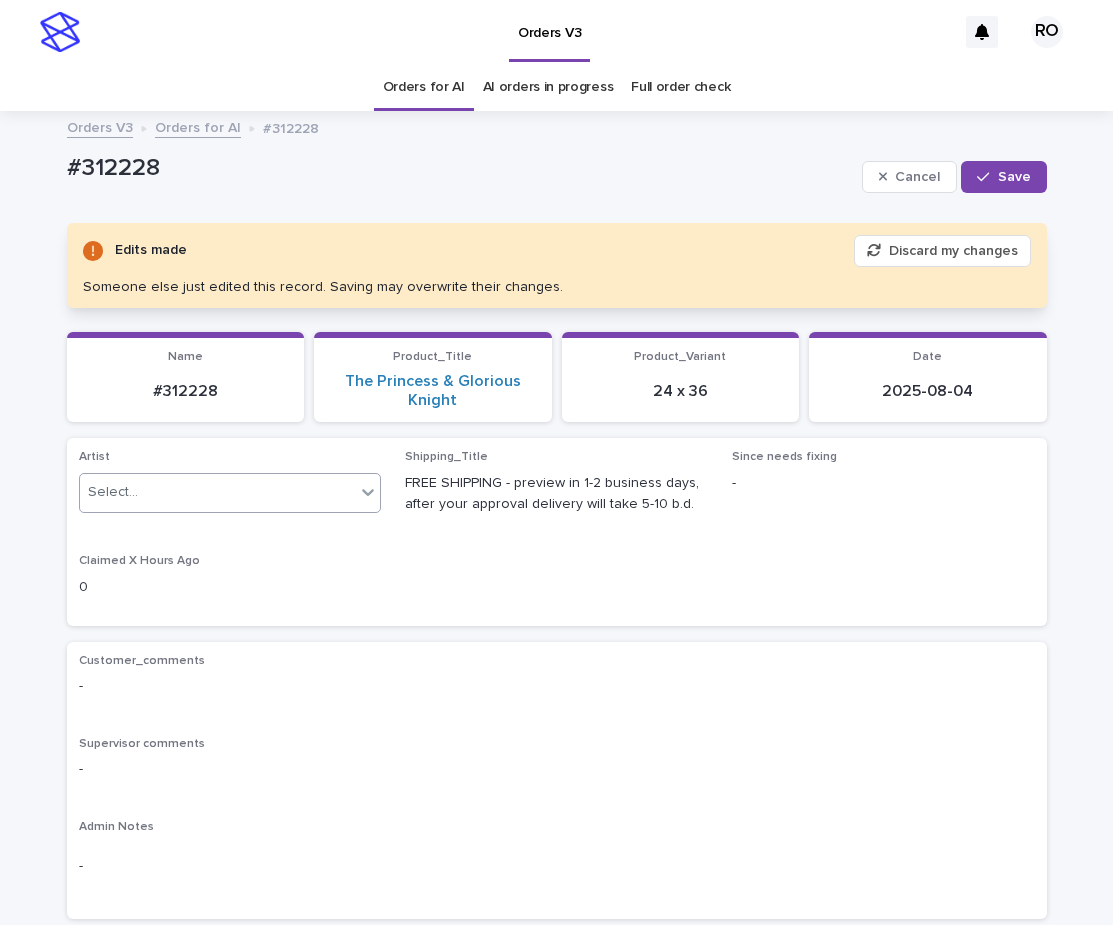 paste on "**********" 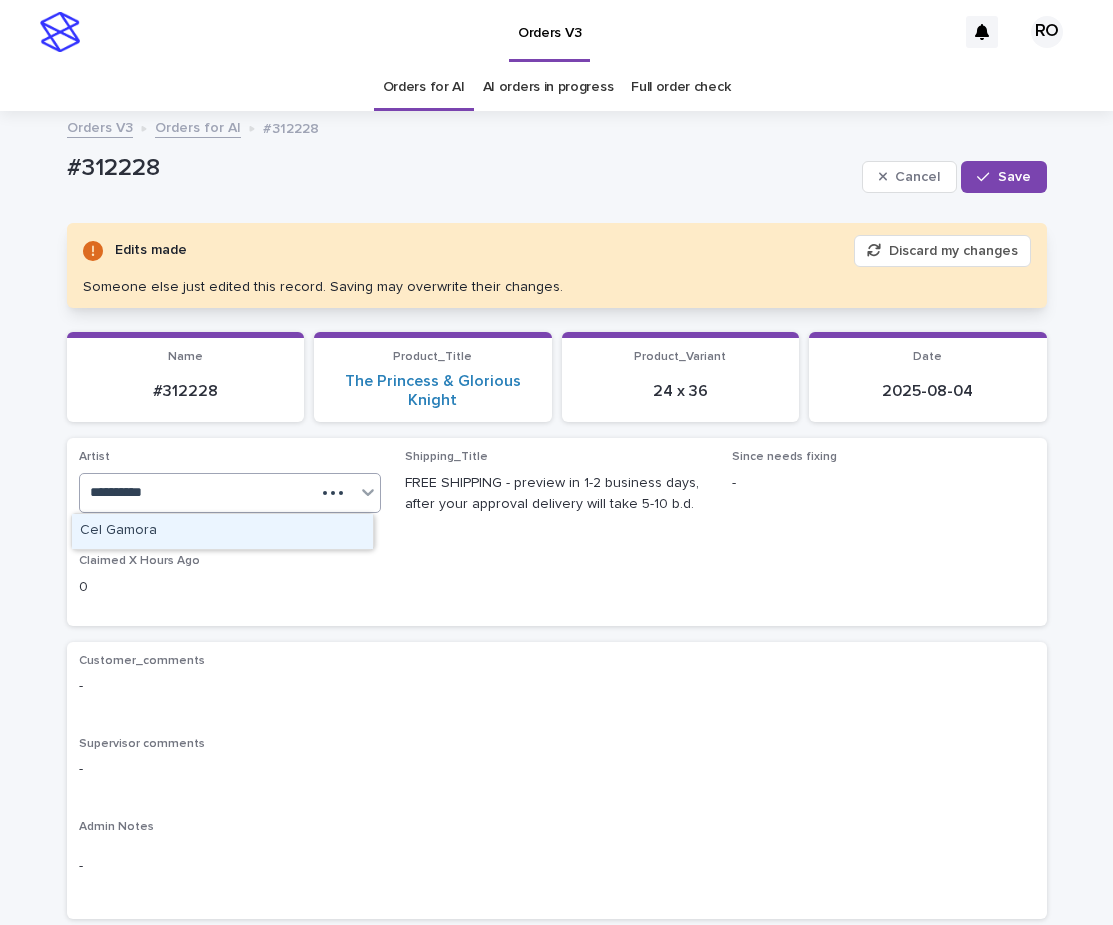 click on "Cel Gamora" at bounding box center (222, 531) 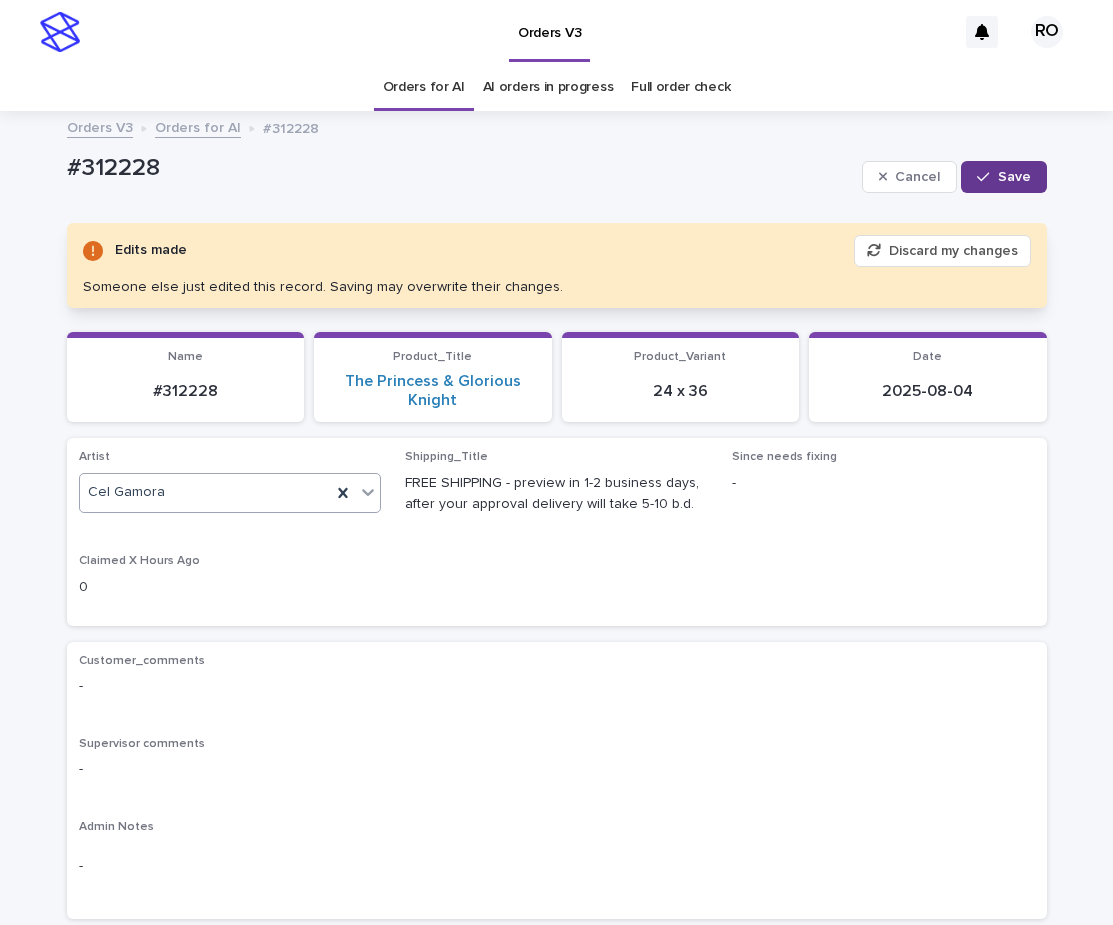 click on "Save" at bounding box center [1014, 177] 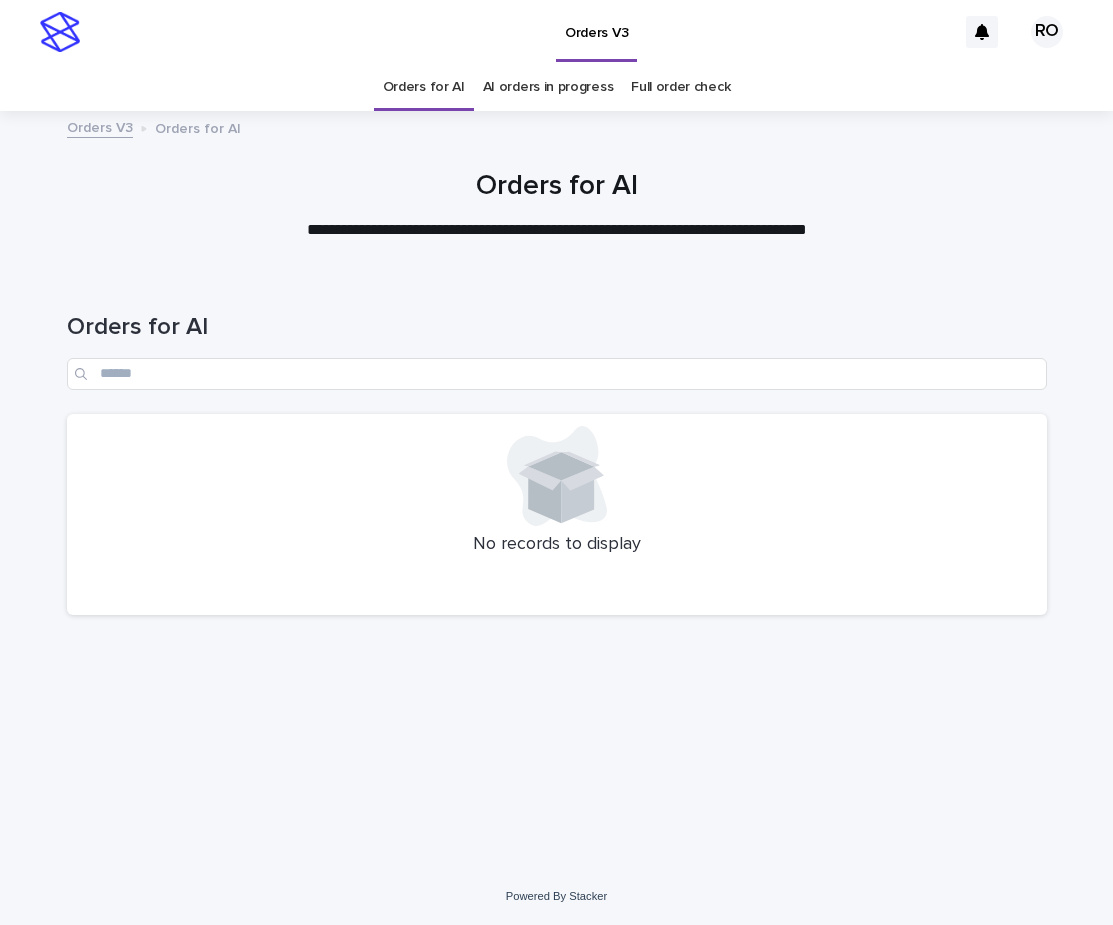 scroll, scrollTop: 0, scrollLeft: 0, axis: both 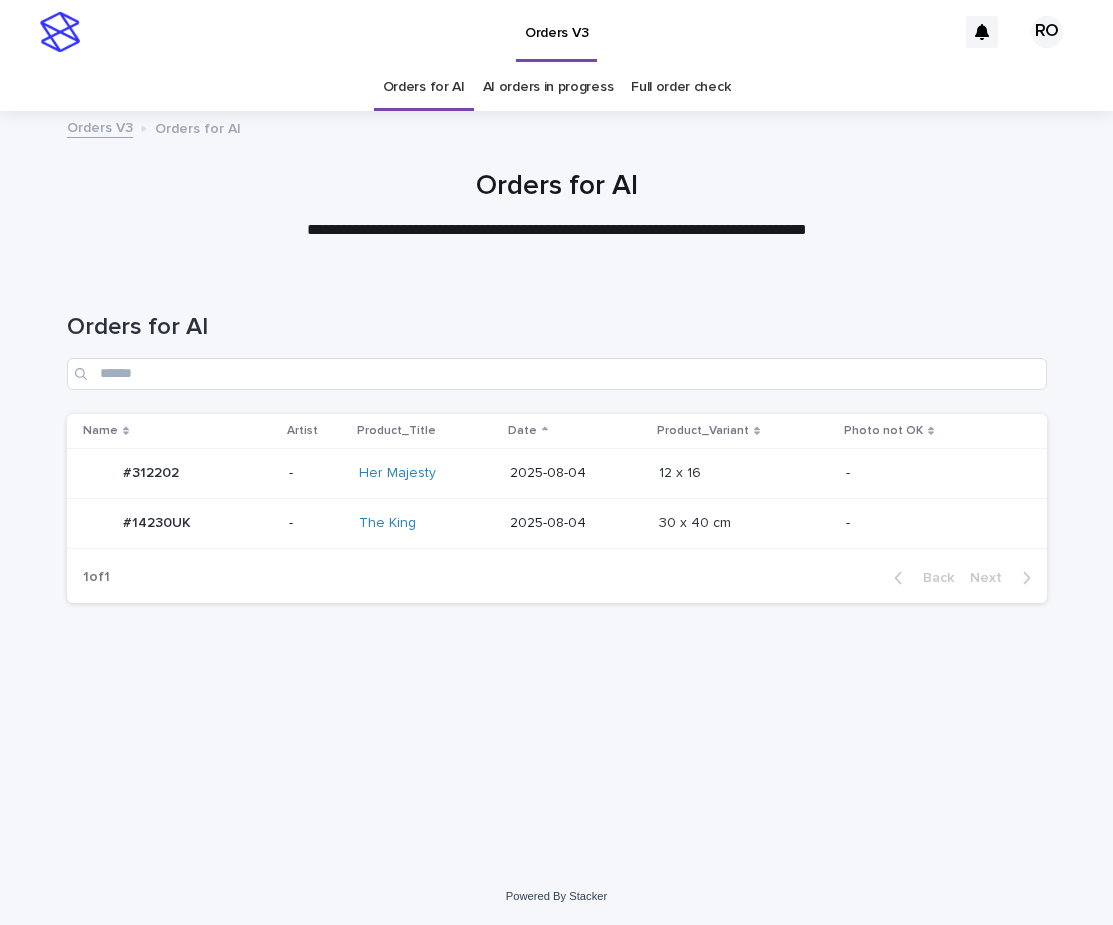 click on "12 x 16 12 x 16" at bounding box center [744, 473] 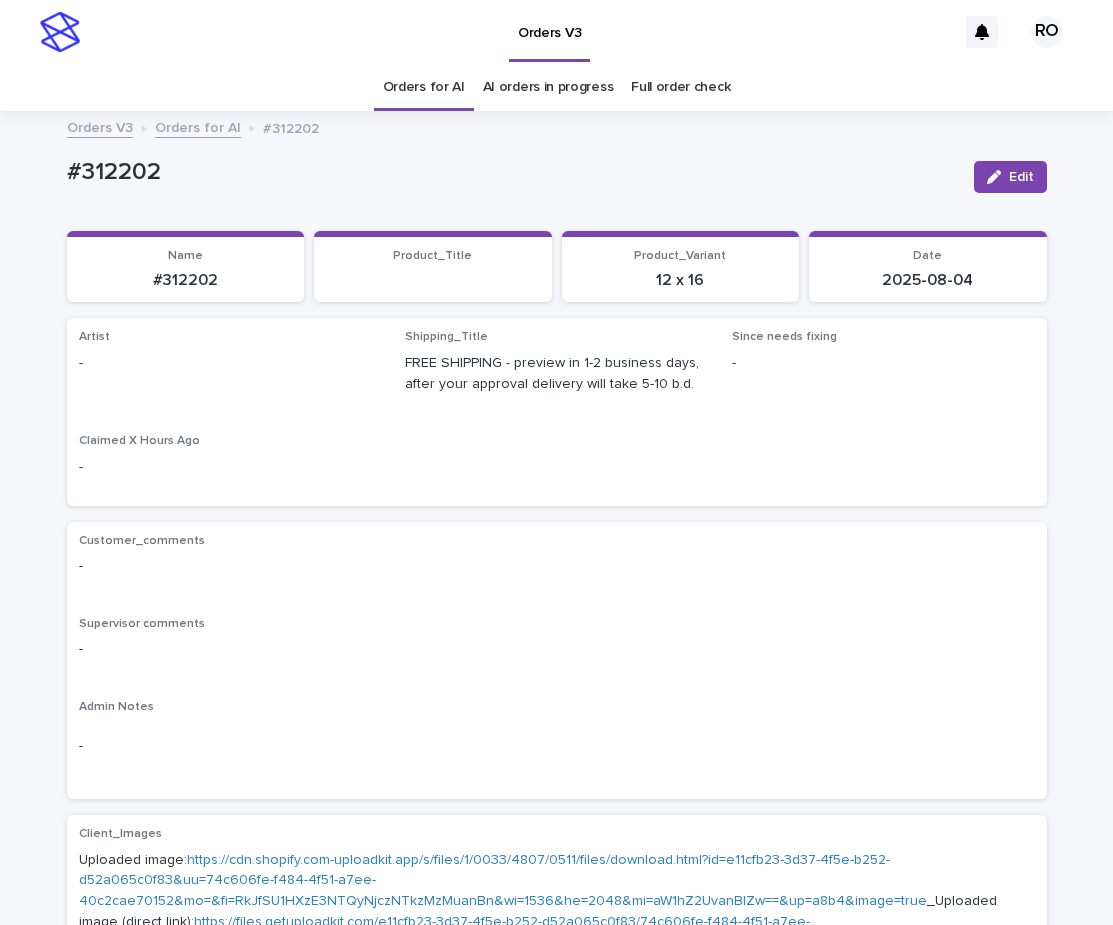 click on "Edit" at bounding box center (1021, 177) 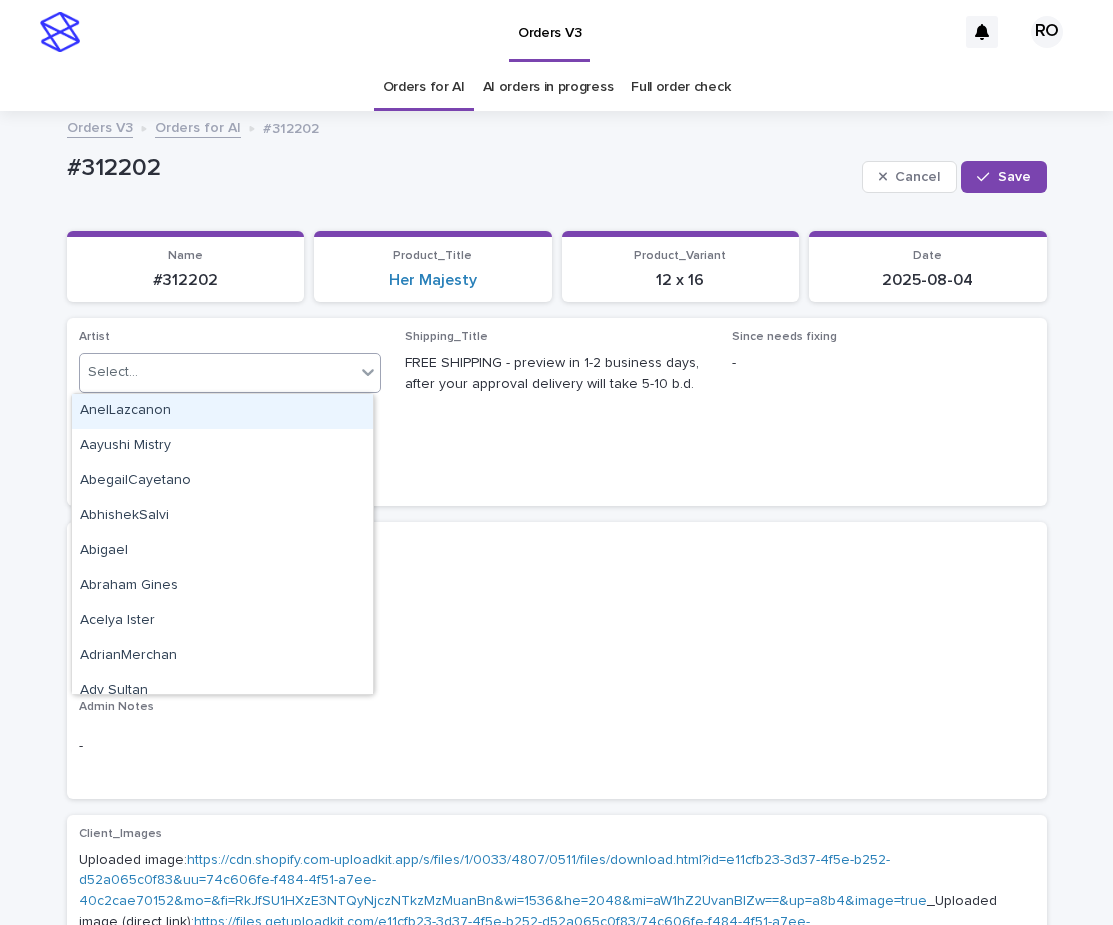 click 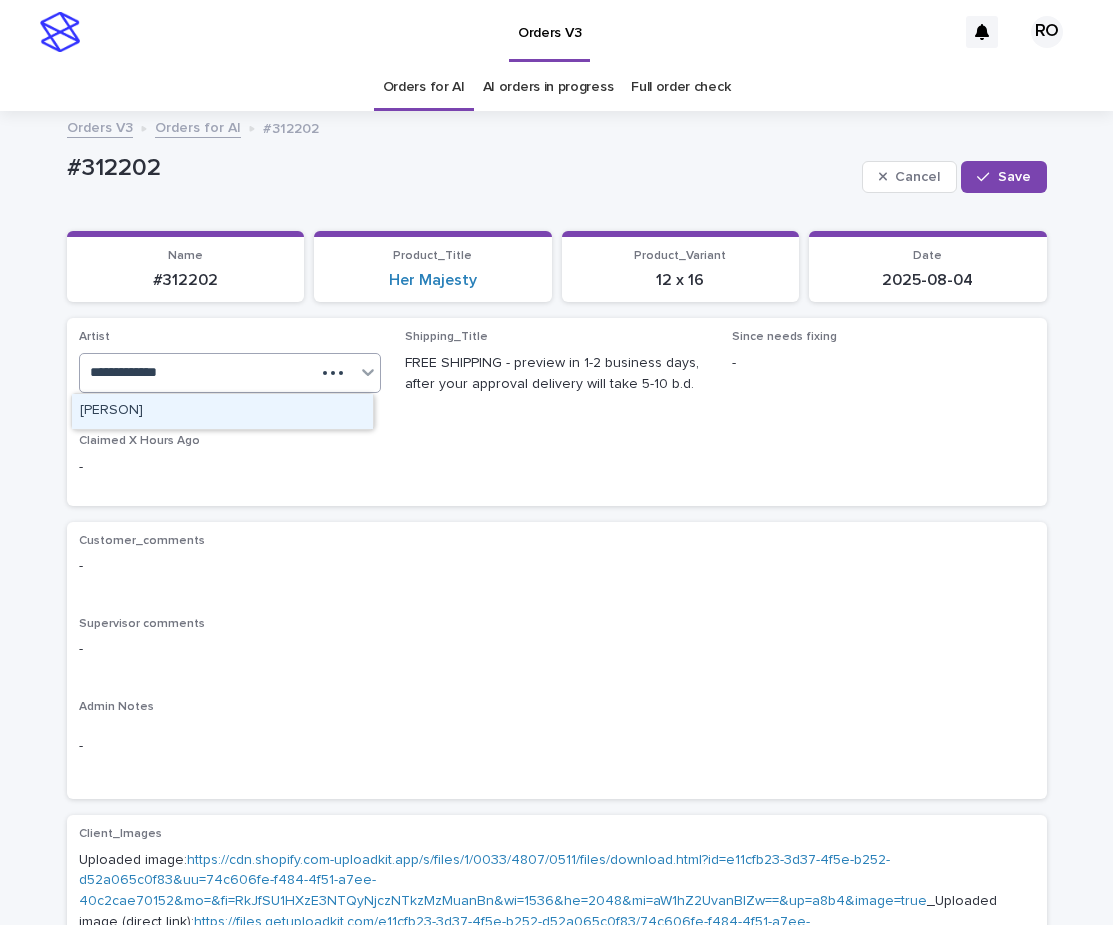click on "[FIRST][LAST]" at bounding box center [222, 411] 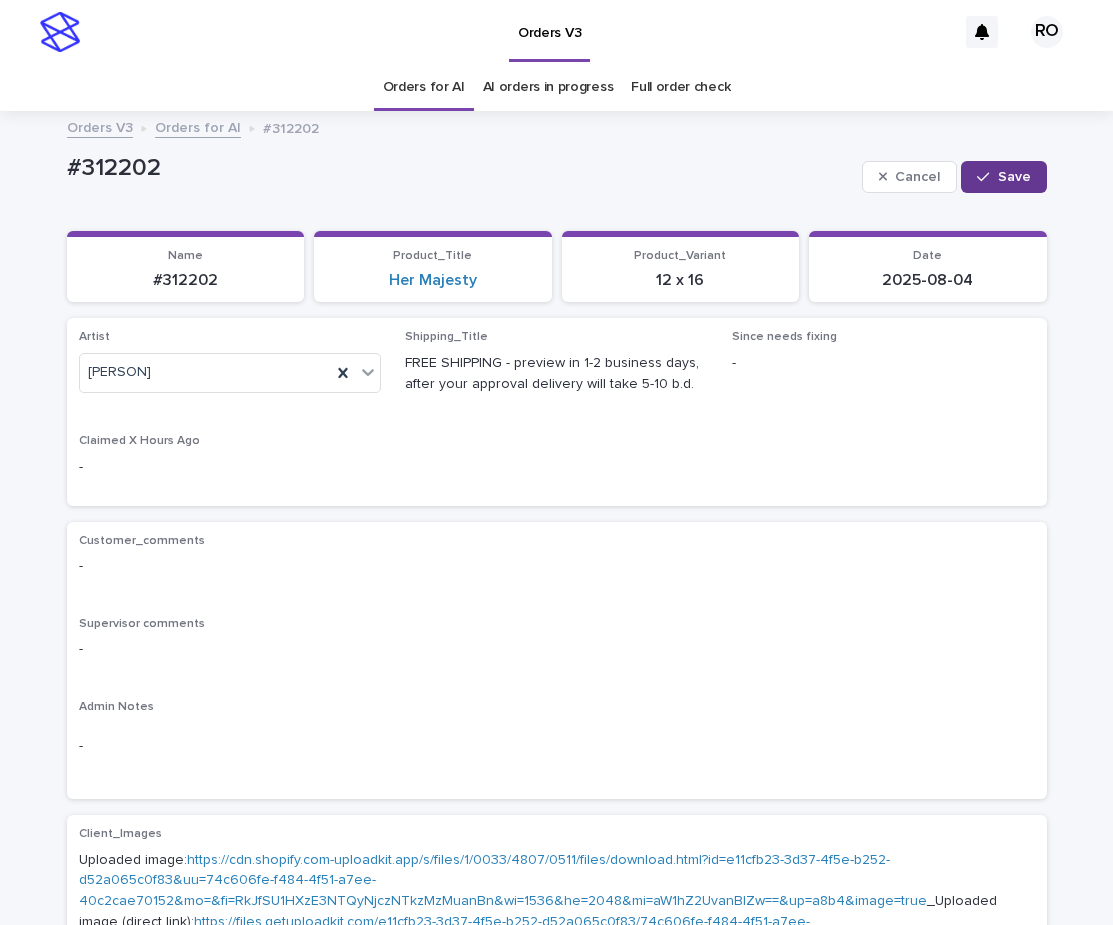 drag, startPoint x: 1017, startPoint y: 176, endPoint x: 799, endPoint y: 181, distance: 218.05733 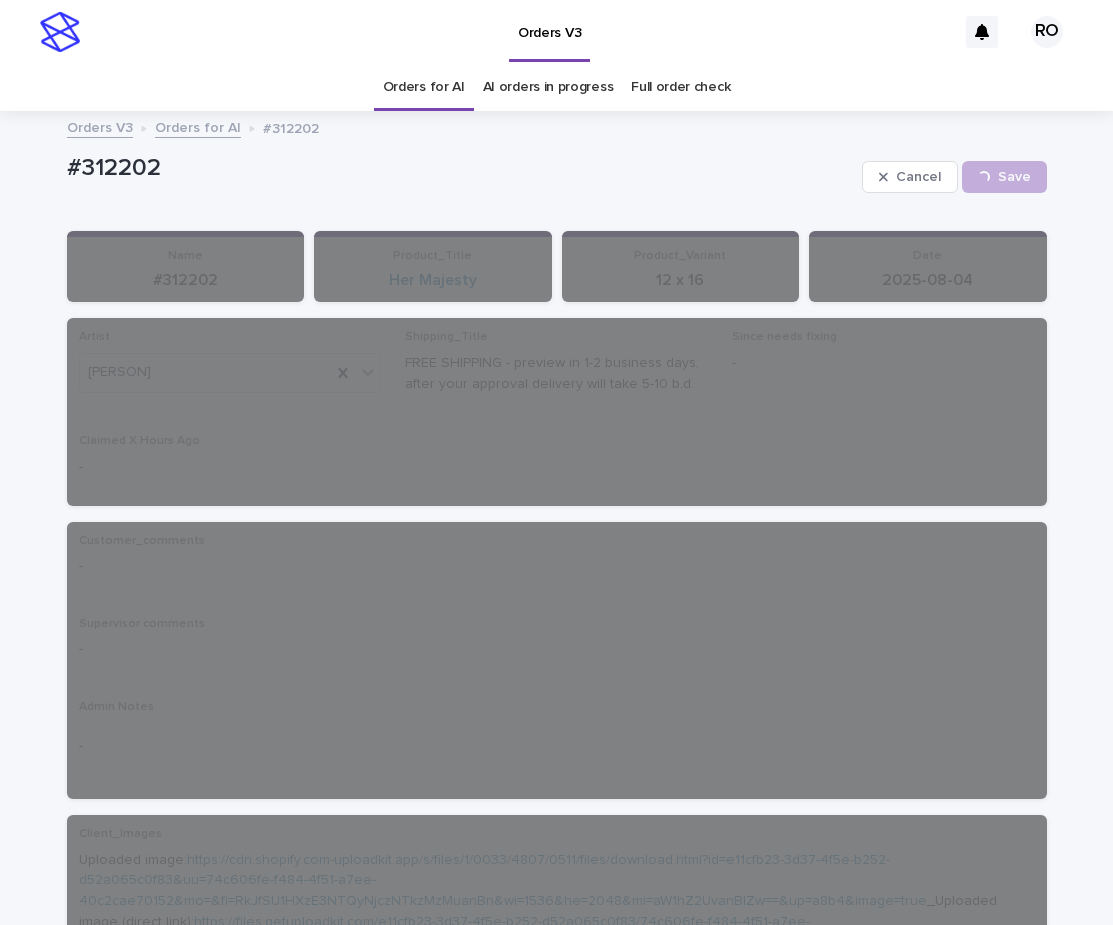 click on "#312202" at bounding box center [460, 176] 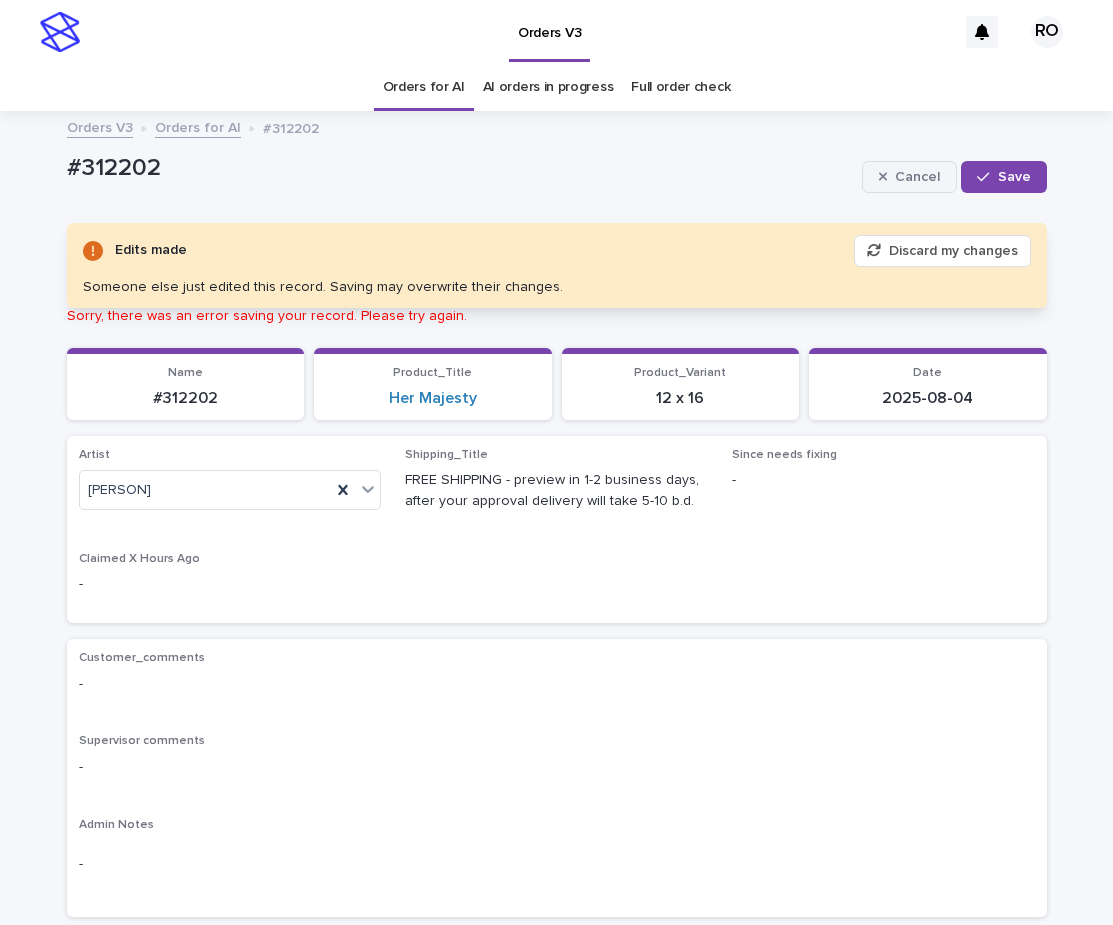 click on "Cancel" at bounding box center [917, 177] 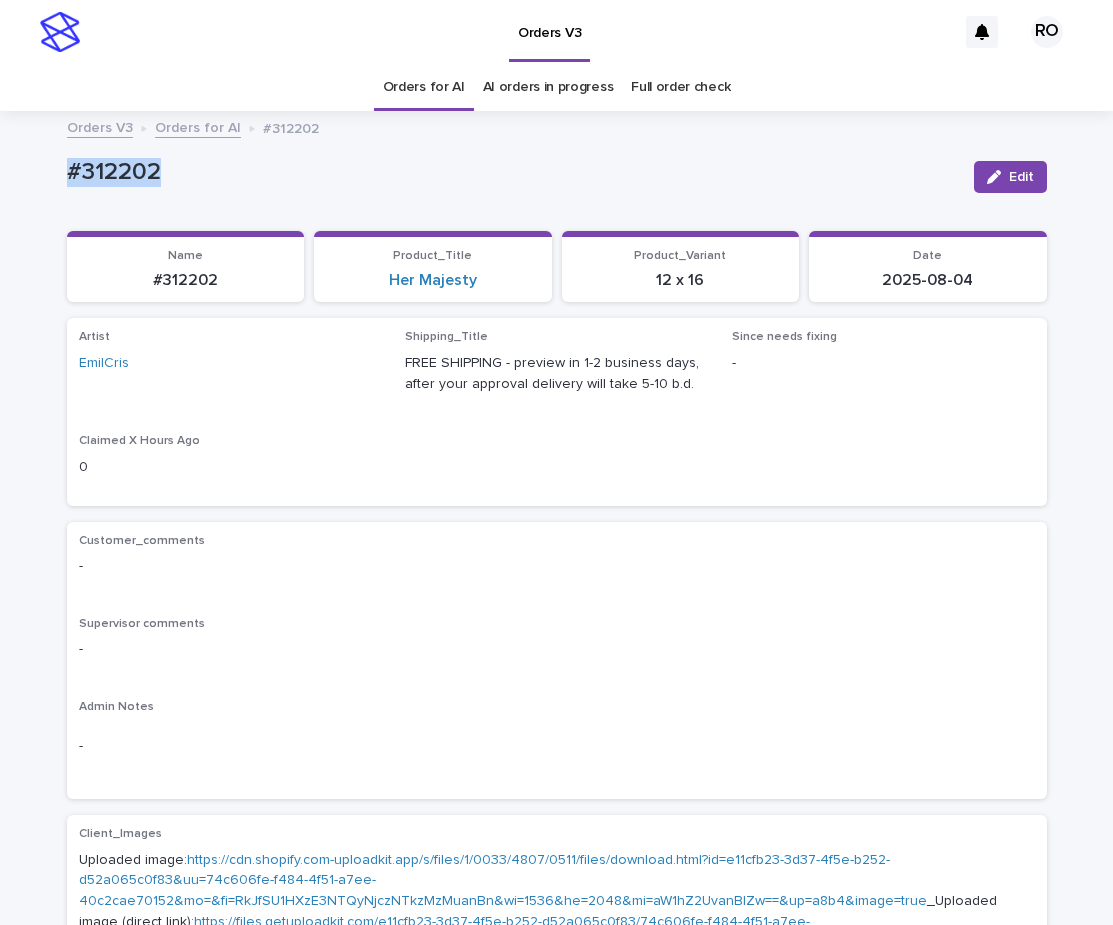 drag, startPoint x: 171, startPoint y: 179, endPoint x: 29, endPoint y: 178, distance: 142.00352 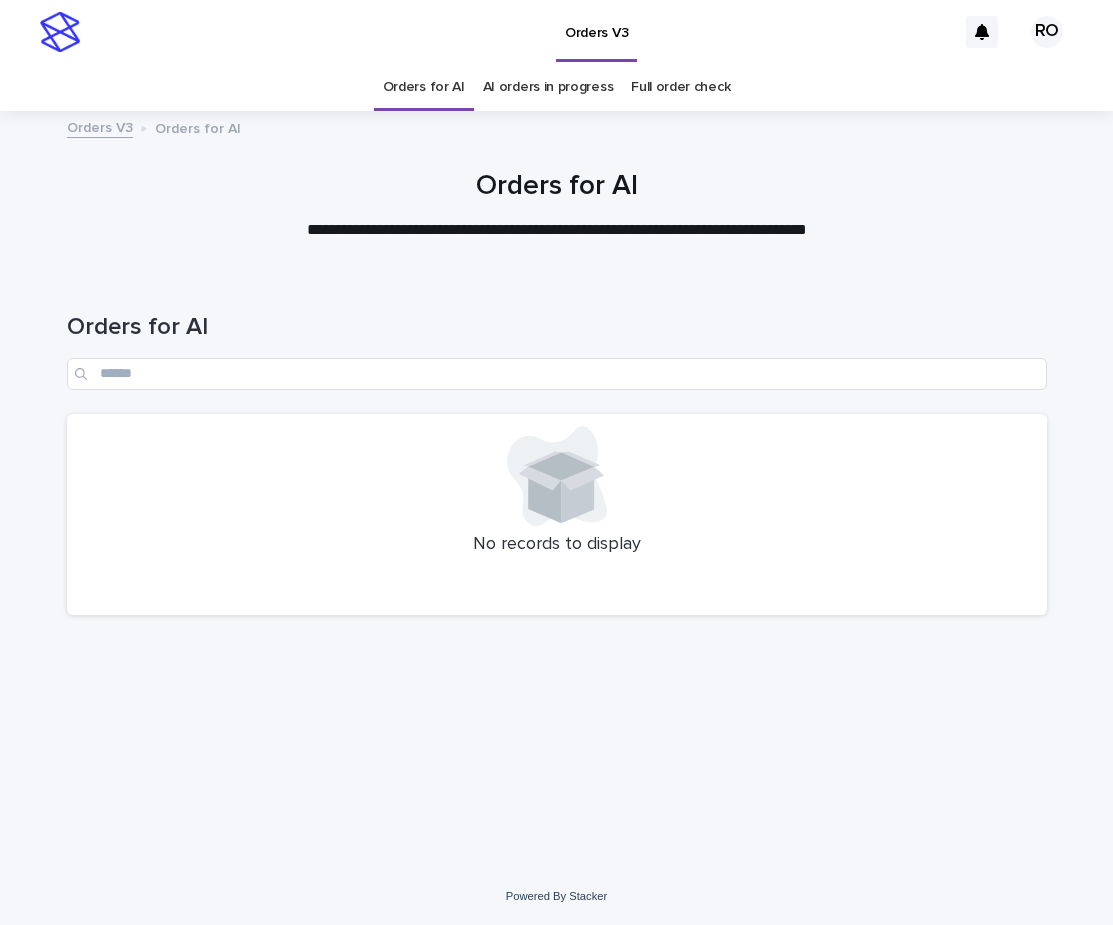 scroll, scrollTop: 0, scrollLeft: 0, axis: both 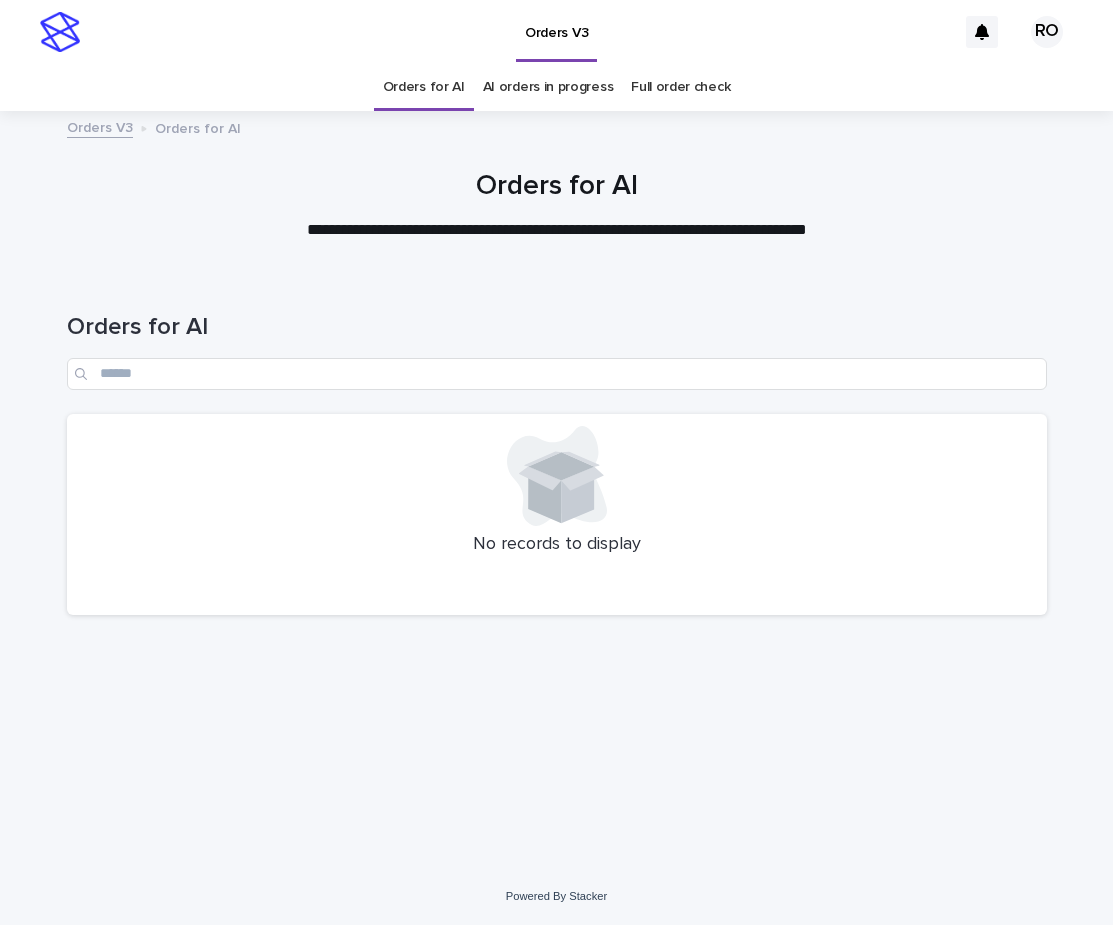 click on "AI orders in progress" at bounding box center [548, 87] 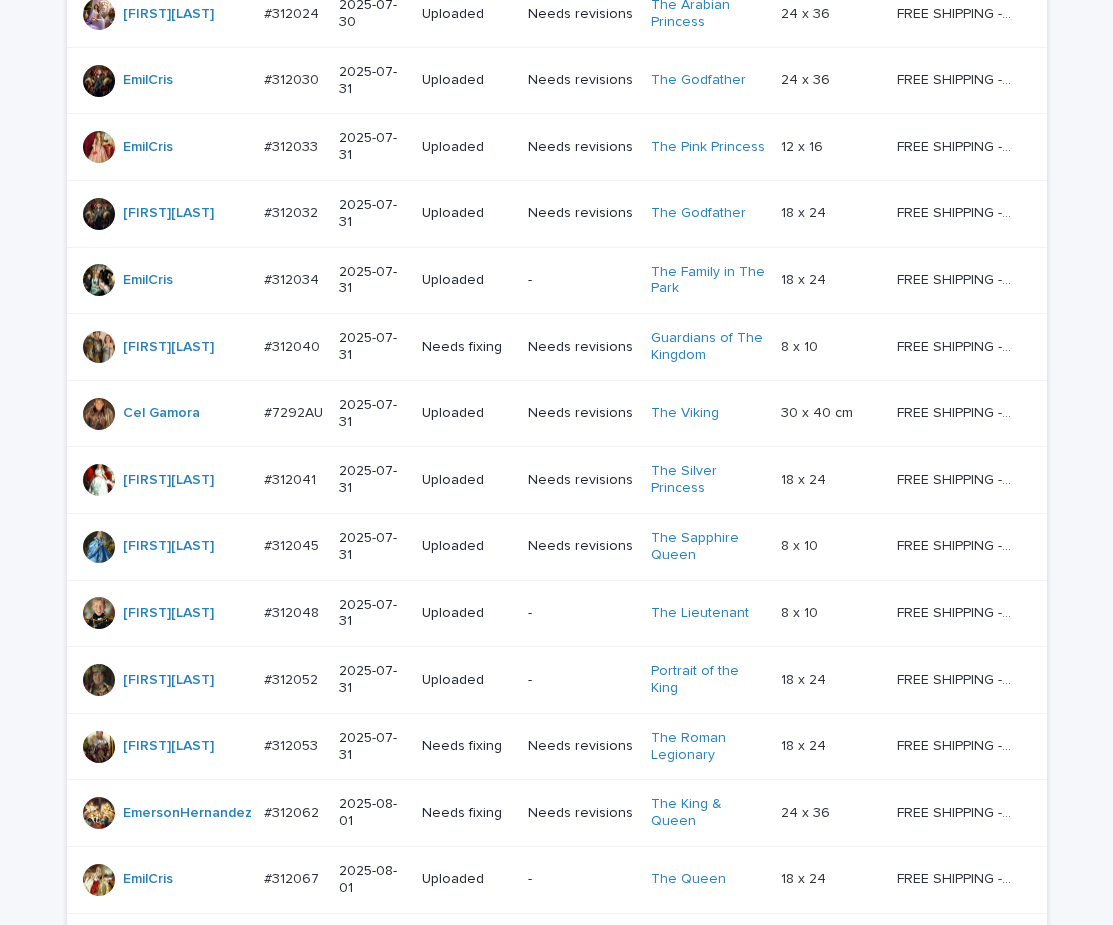 scroll, scrollTop: 1581, scrollLeft: 0, axis: vertical 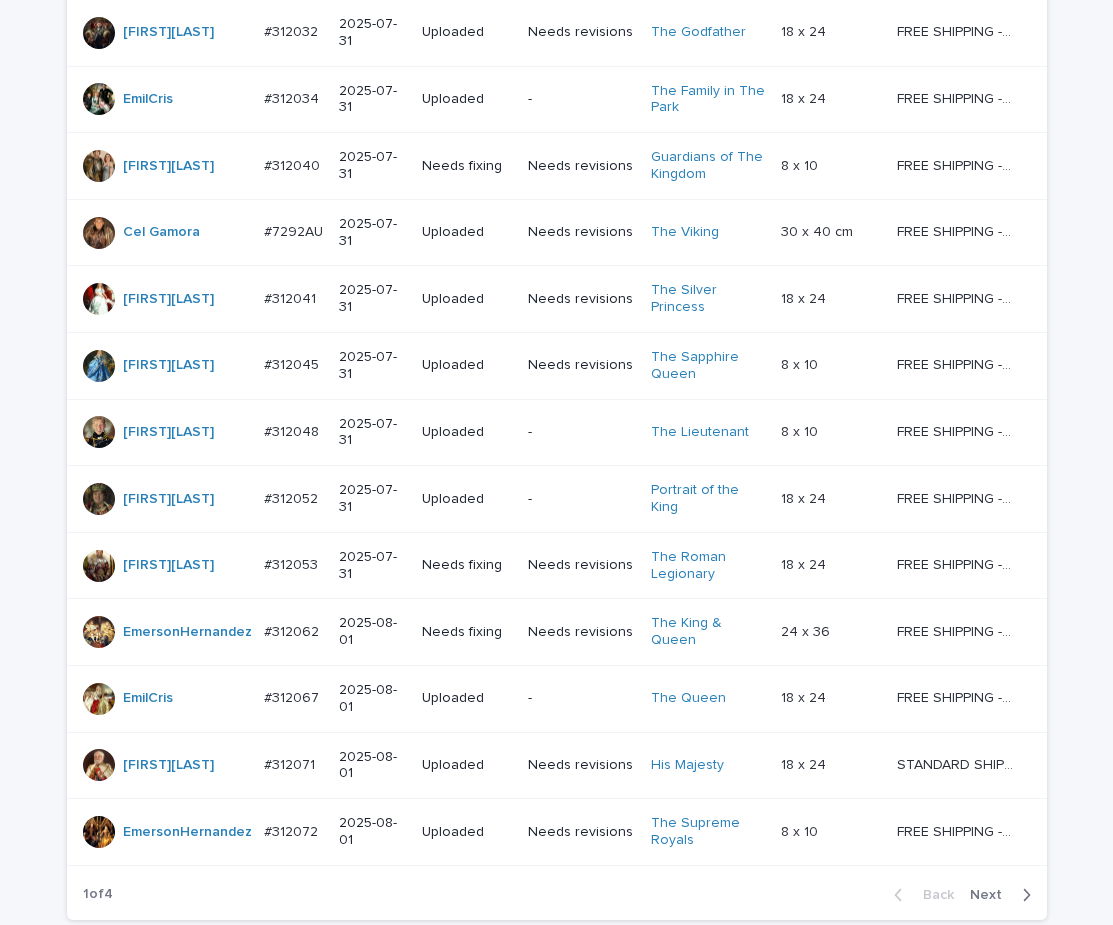 click on "Next" at bounding box center [992, 895] 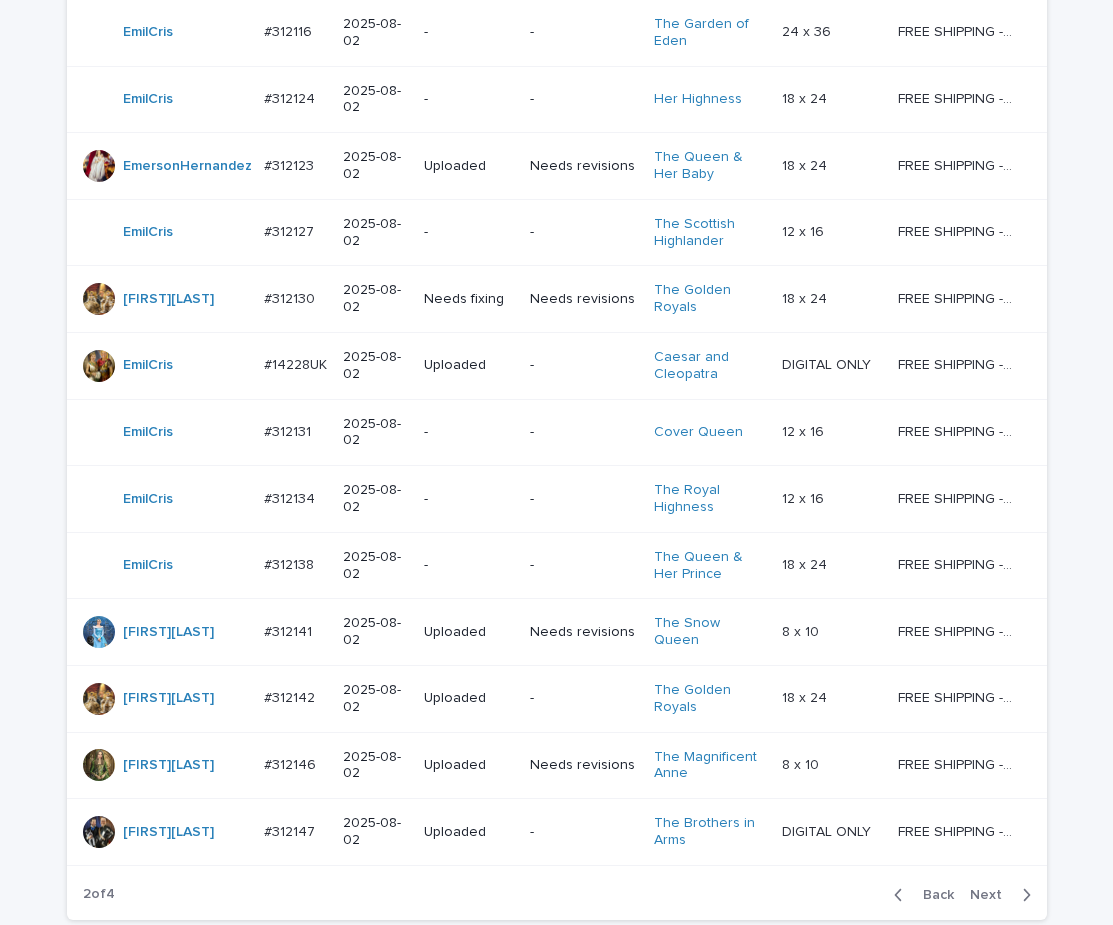 click on "Next" at bounding box center (992, 895) 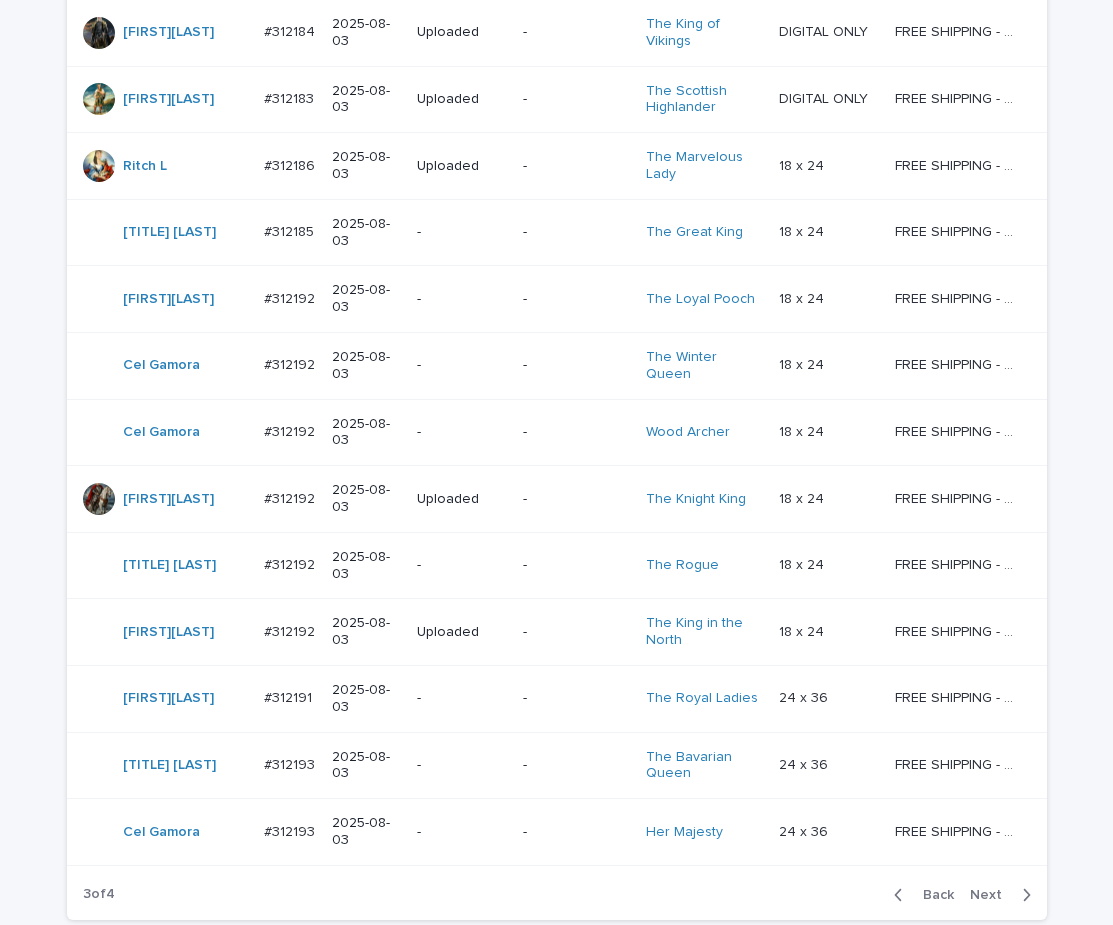 scroll, scrollTop: 1379, scrollLeft: 0, axis: vertical 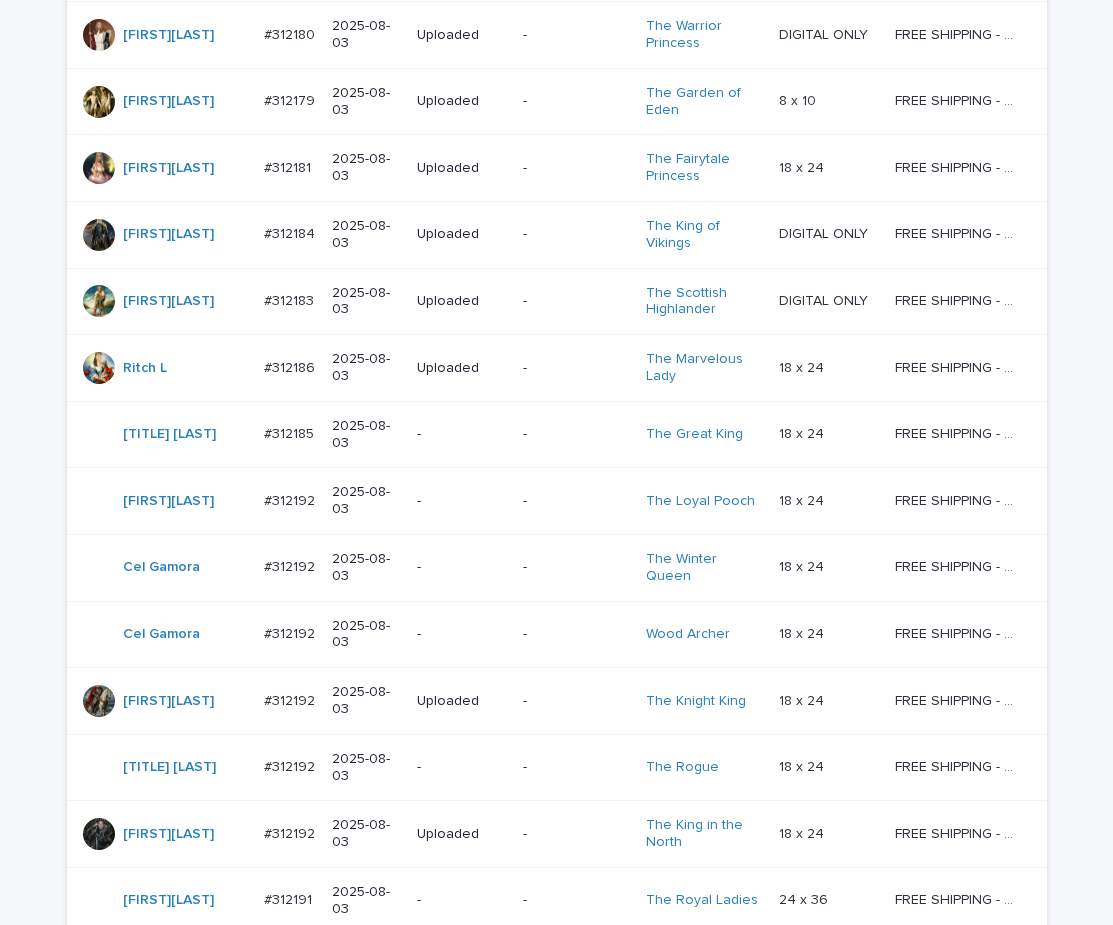 click on "Next" at bounding box center (992, 1097) 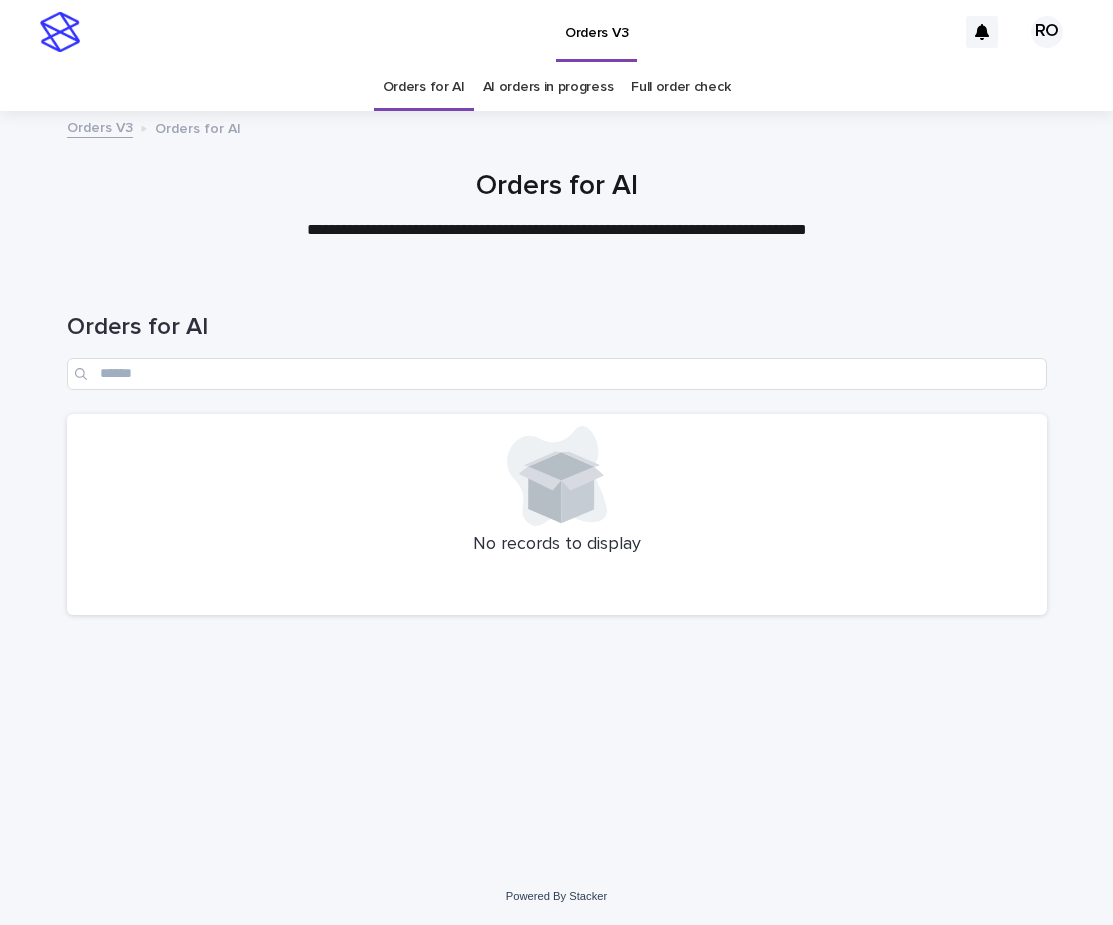 scroll, scrollTop: 0, scrollLeft: 0, axis: both 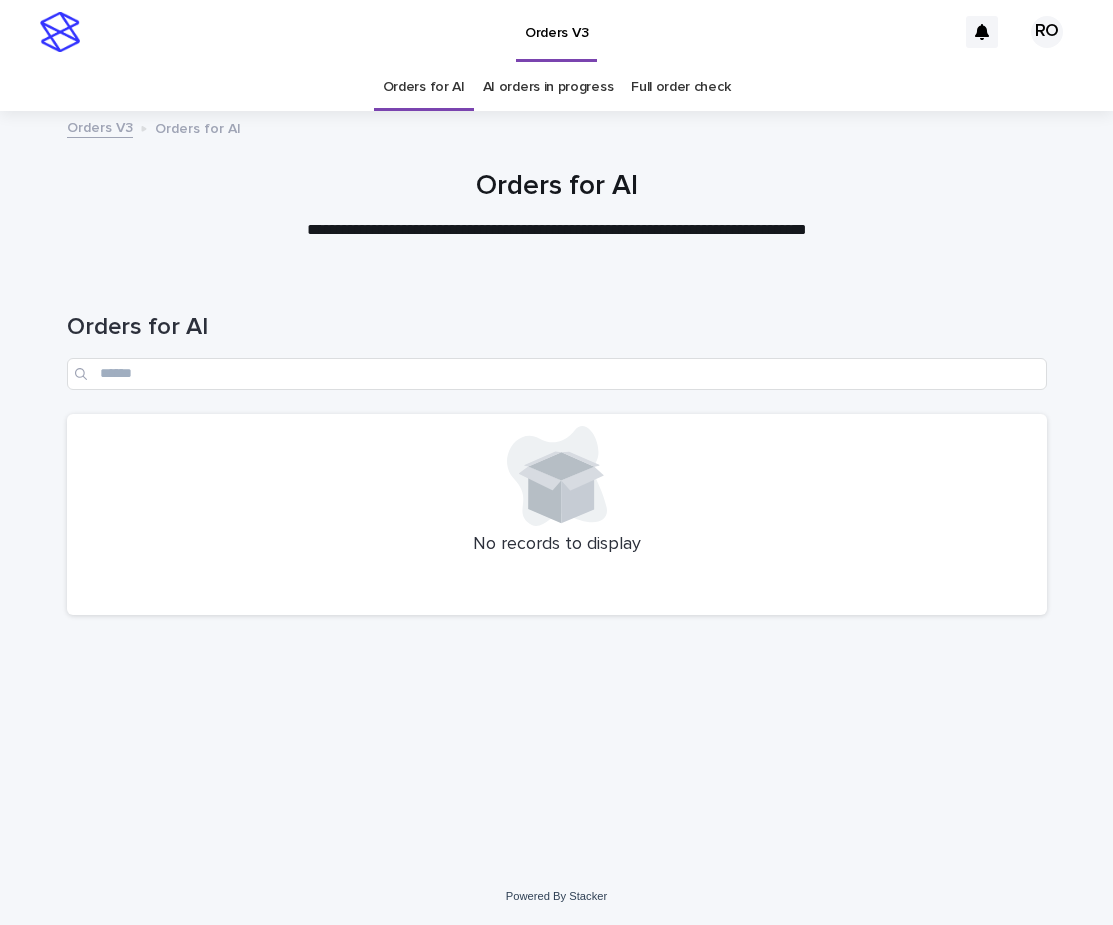 click on "AI orders in progress" at bounding box center (548, 87) 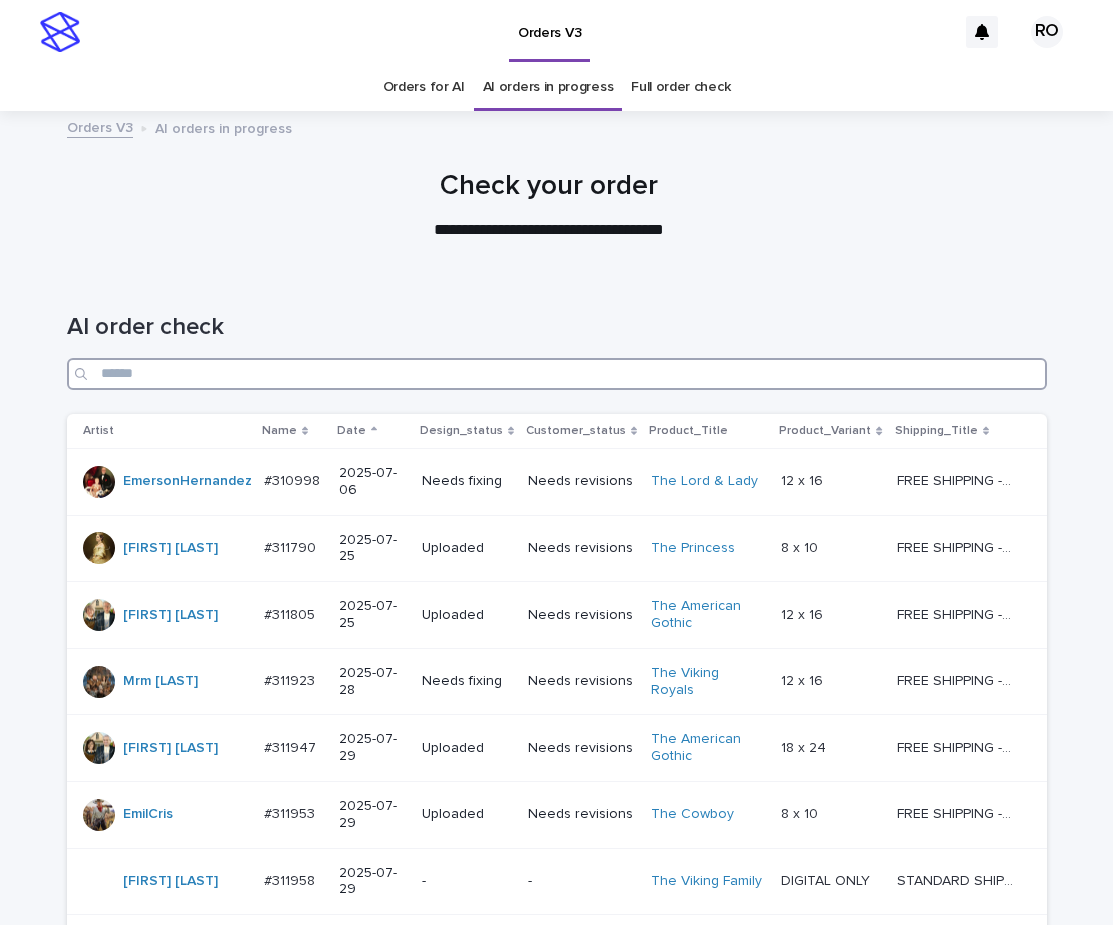 click at bounding box center [557, 374] 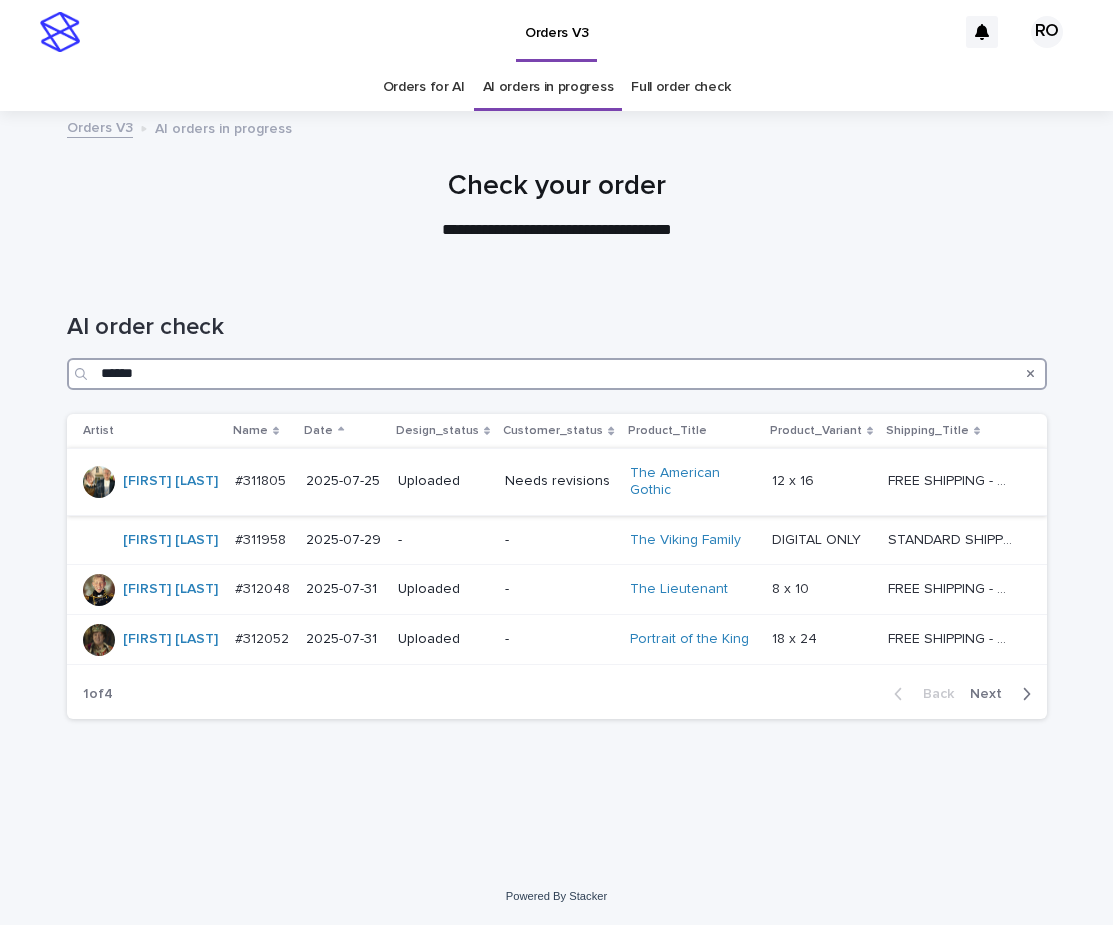 type on "******" 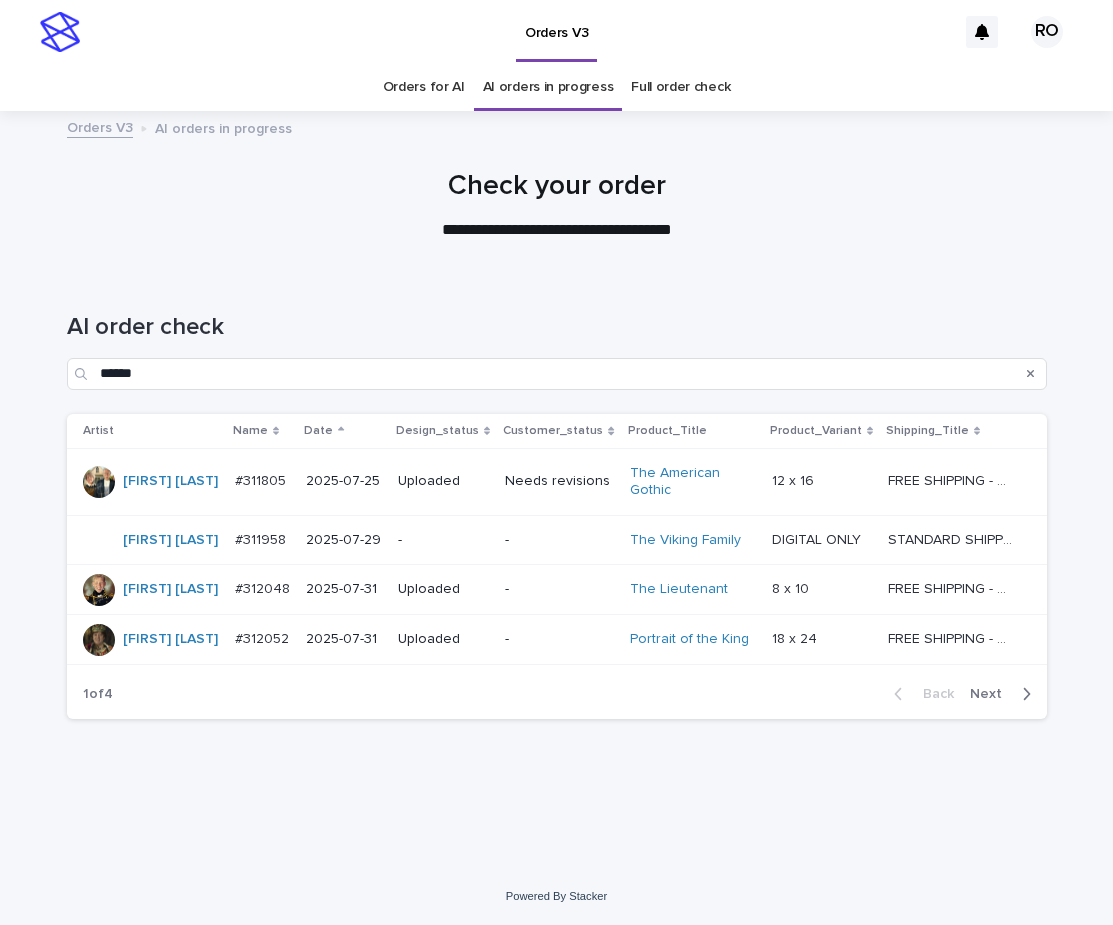 click on "Uploaded" at bounding box center [443, 481] 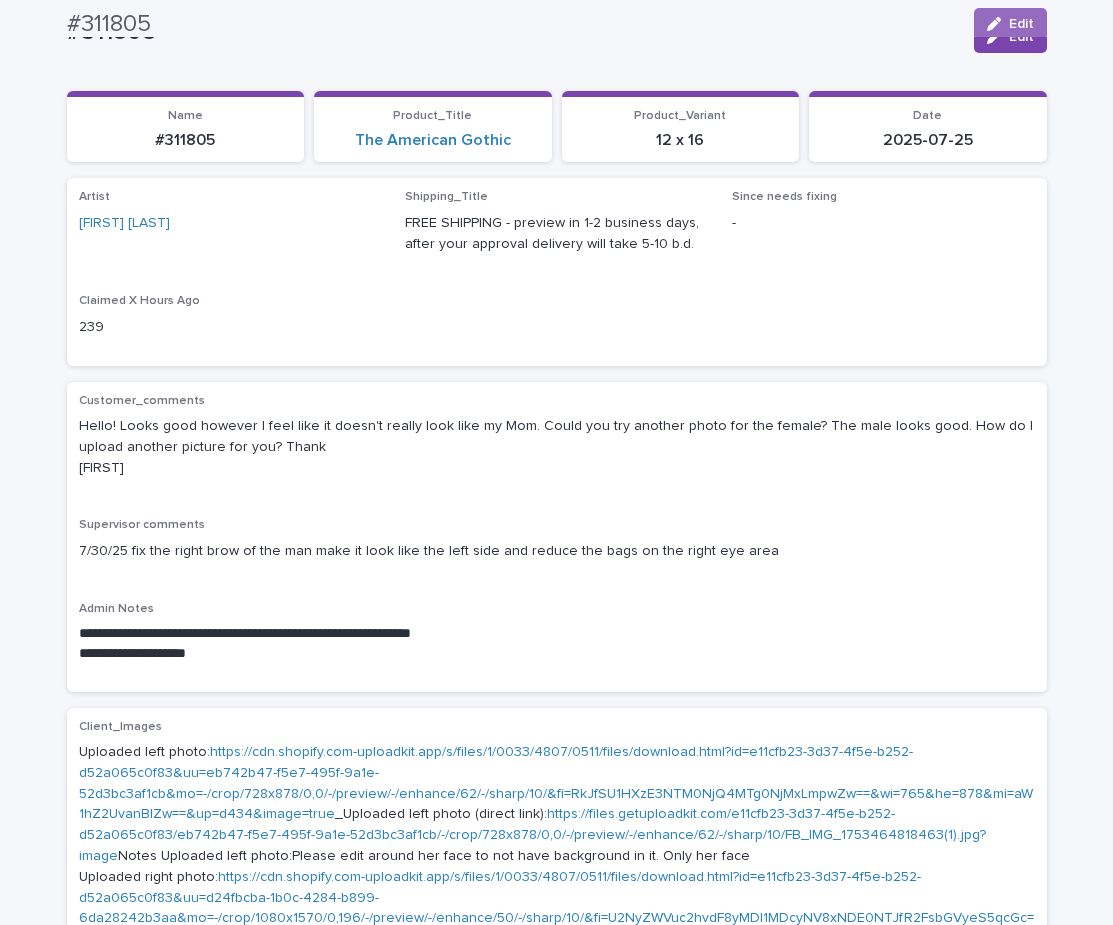 scroll, scrollTop: 79, scrollLeft: 0, axis: vertical 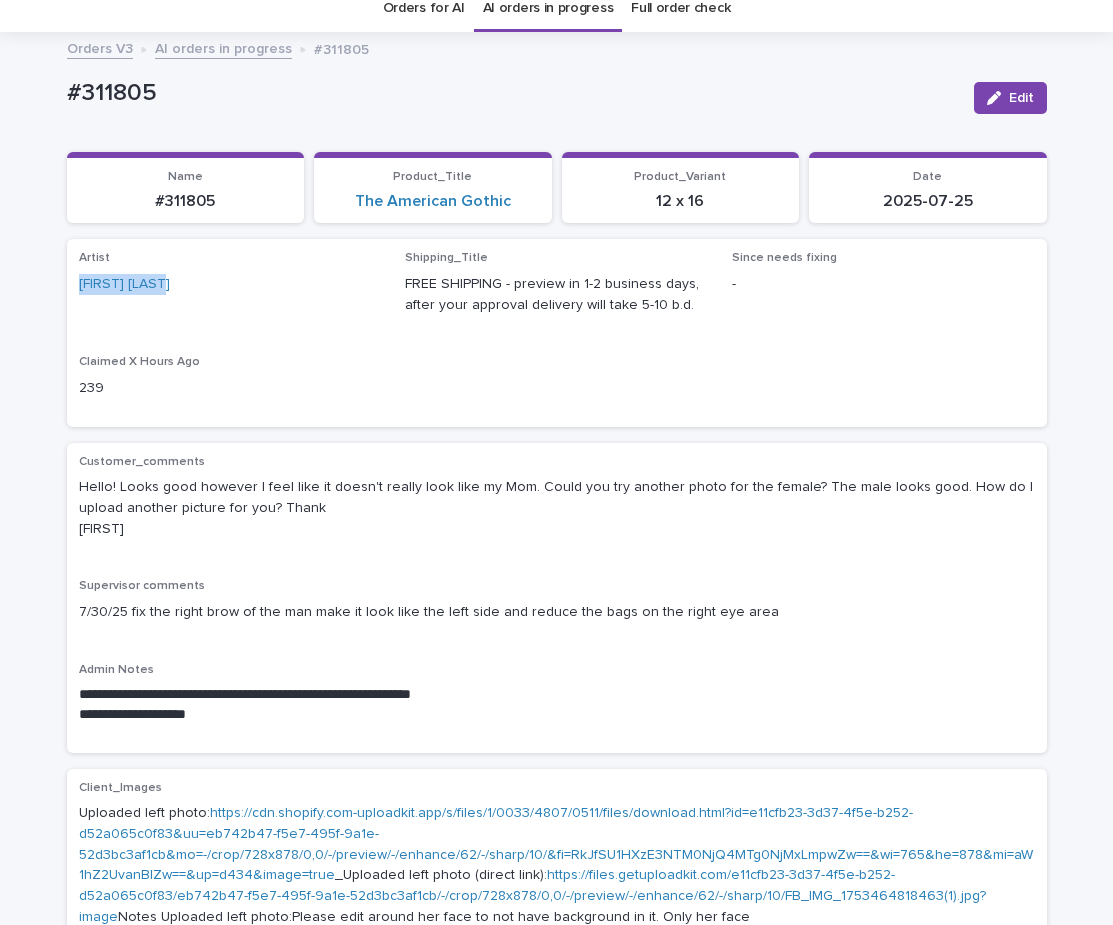 drag, startPoint x: 157, startPoint y: 299, endPoint x: 65, endPoint y: 290, distance: 92.43917 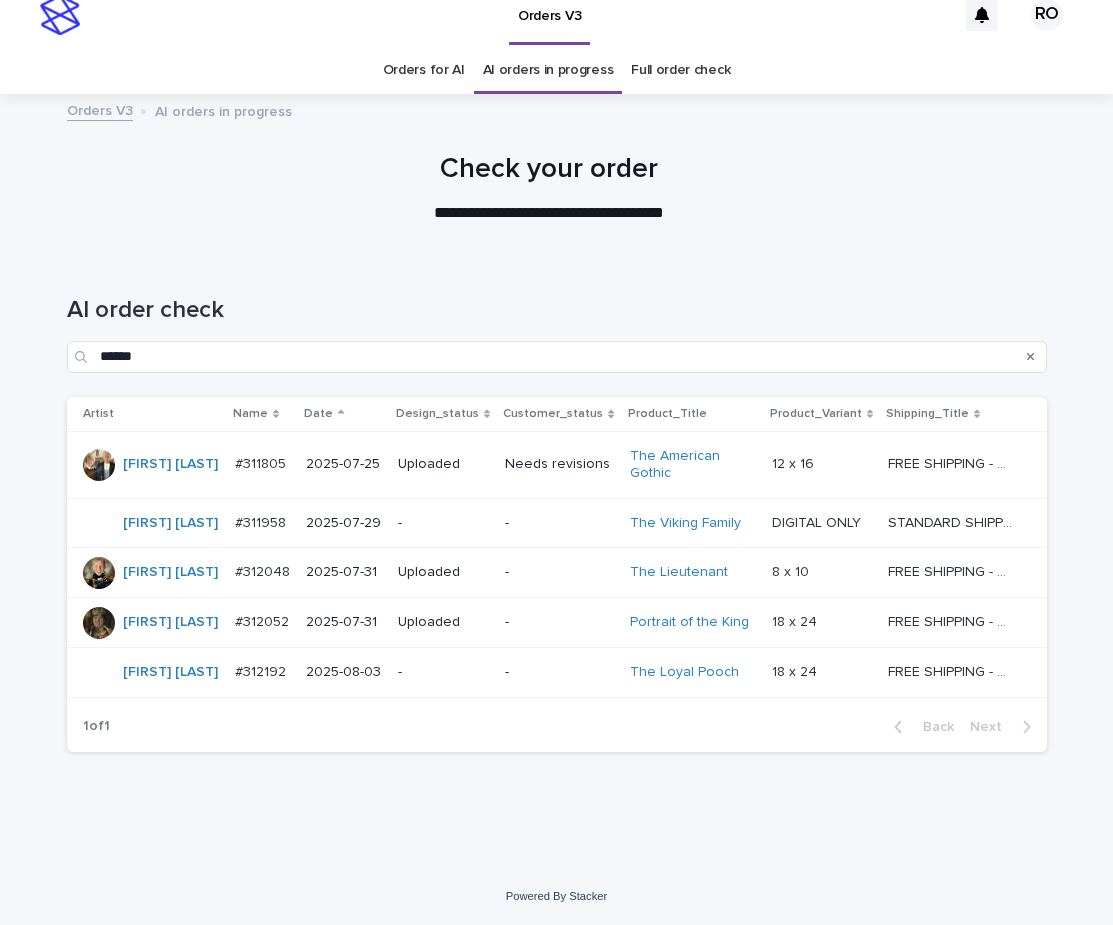 scroll, scrollTop: 17, scrollLeft: 0, axis: vertical 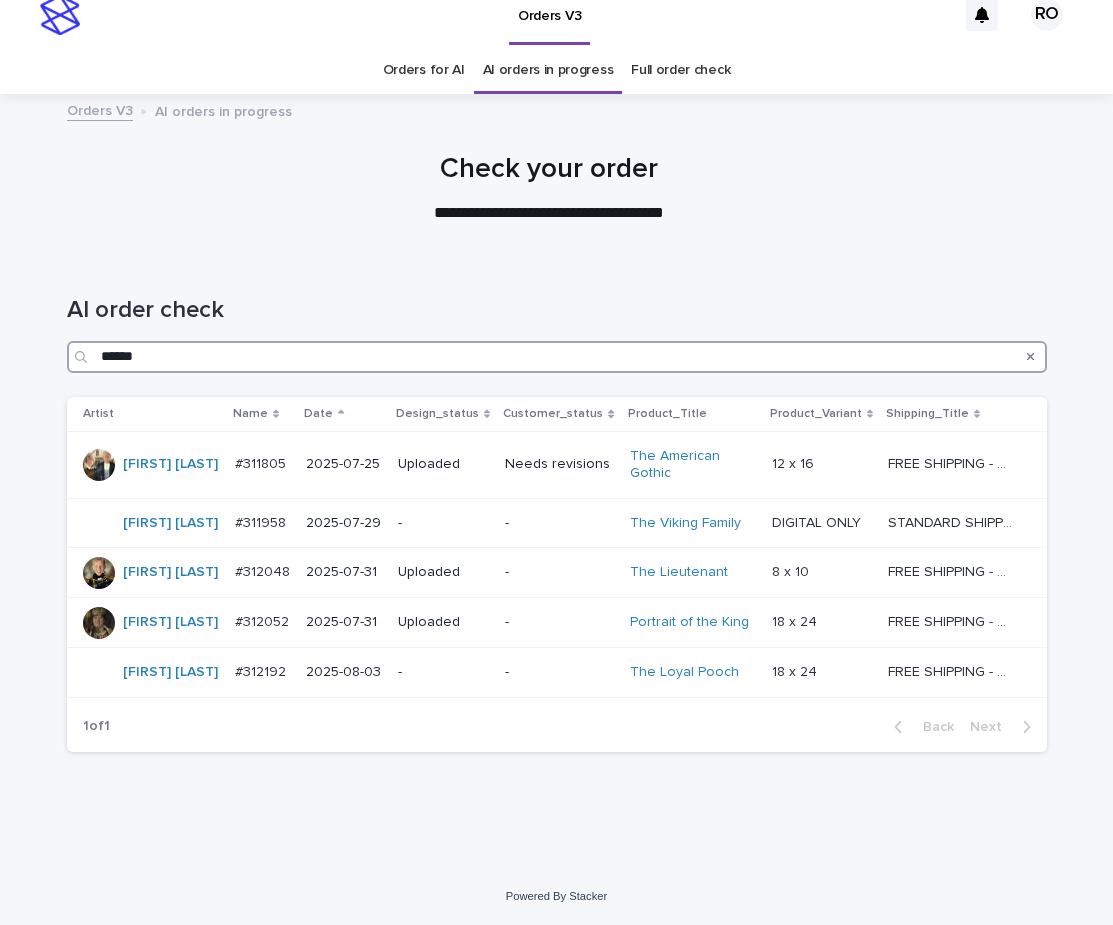 drag, startPoint x: 154, startPoint y: 360, endPoint x: 64, endPoint y: 361, distance: 90.005554 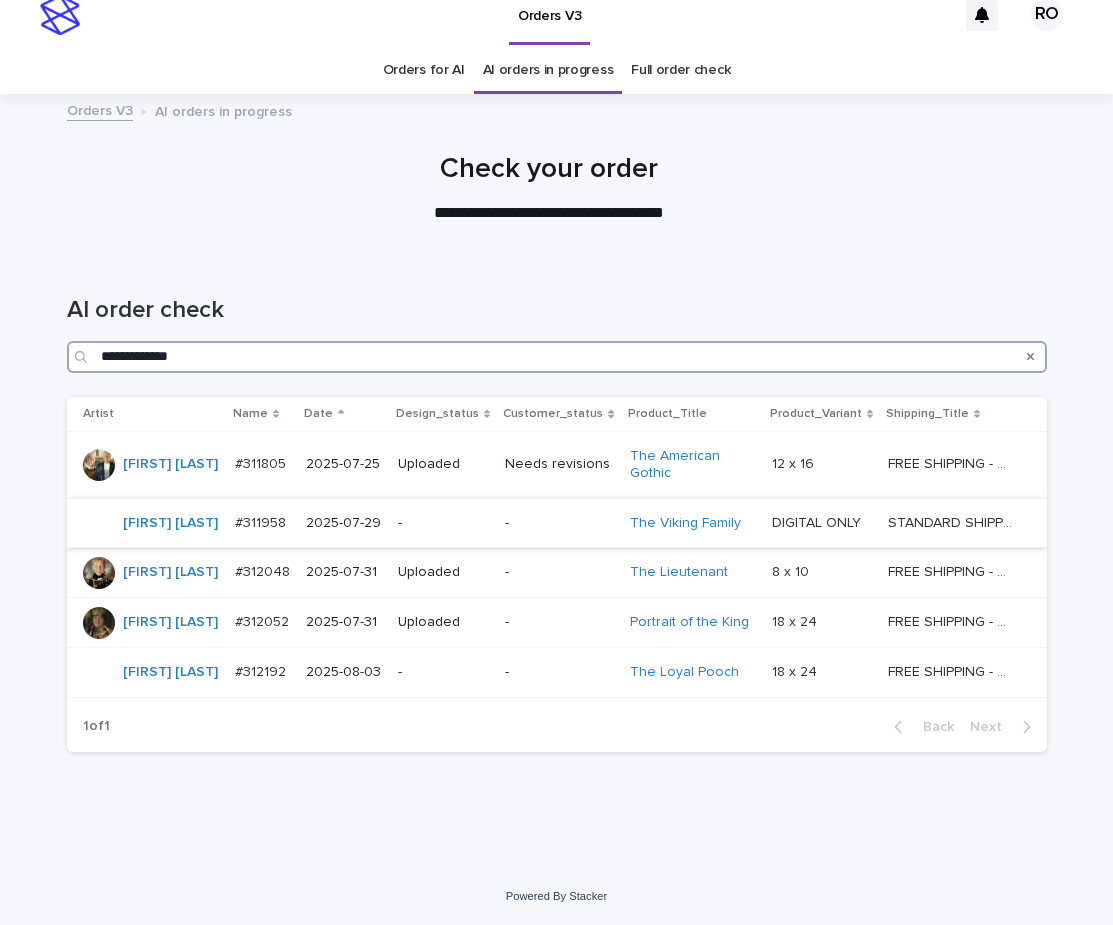 type on "**********" 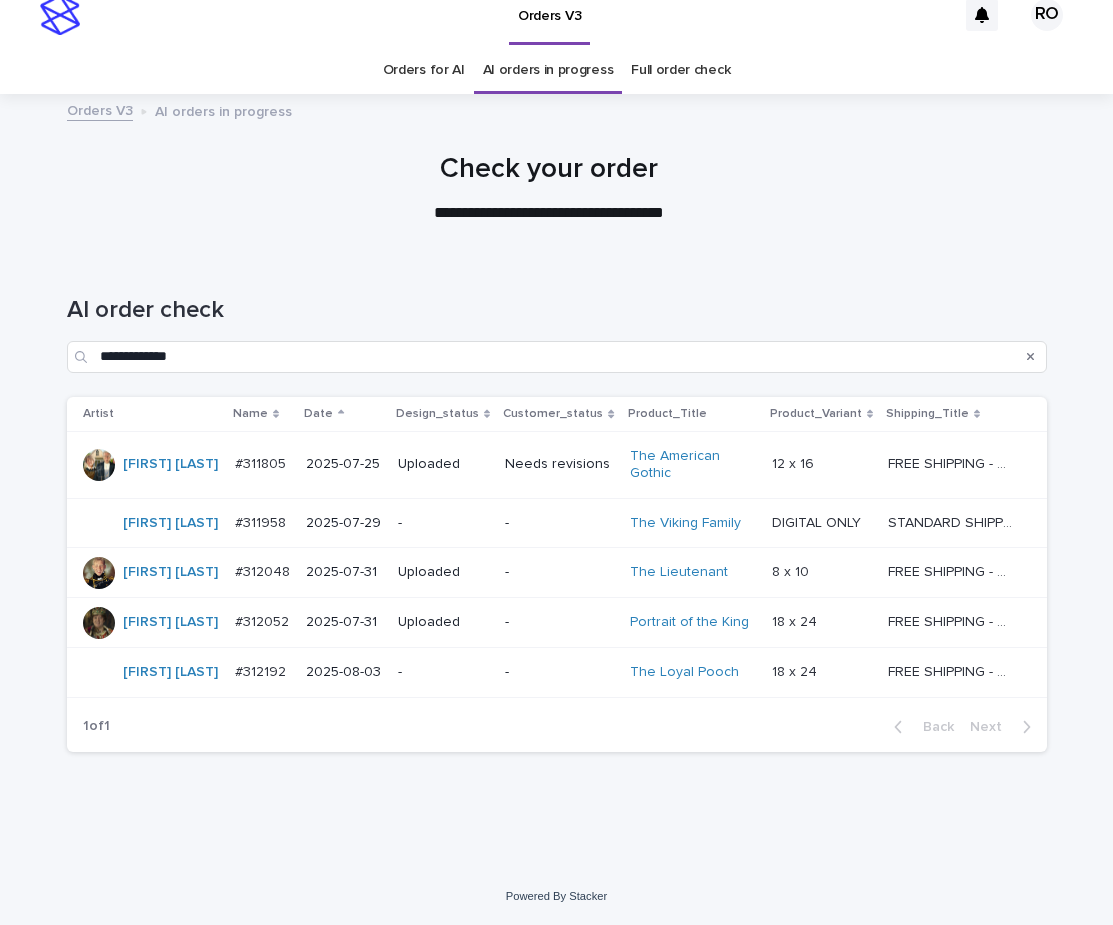 click on "-" at bounding box center [559, 523] 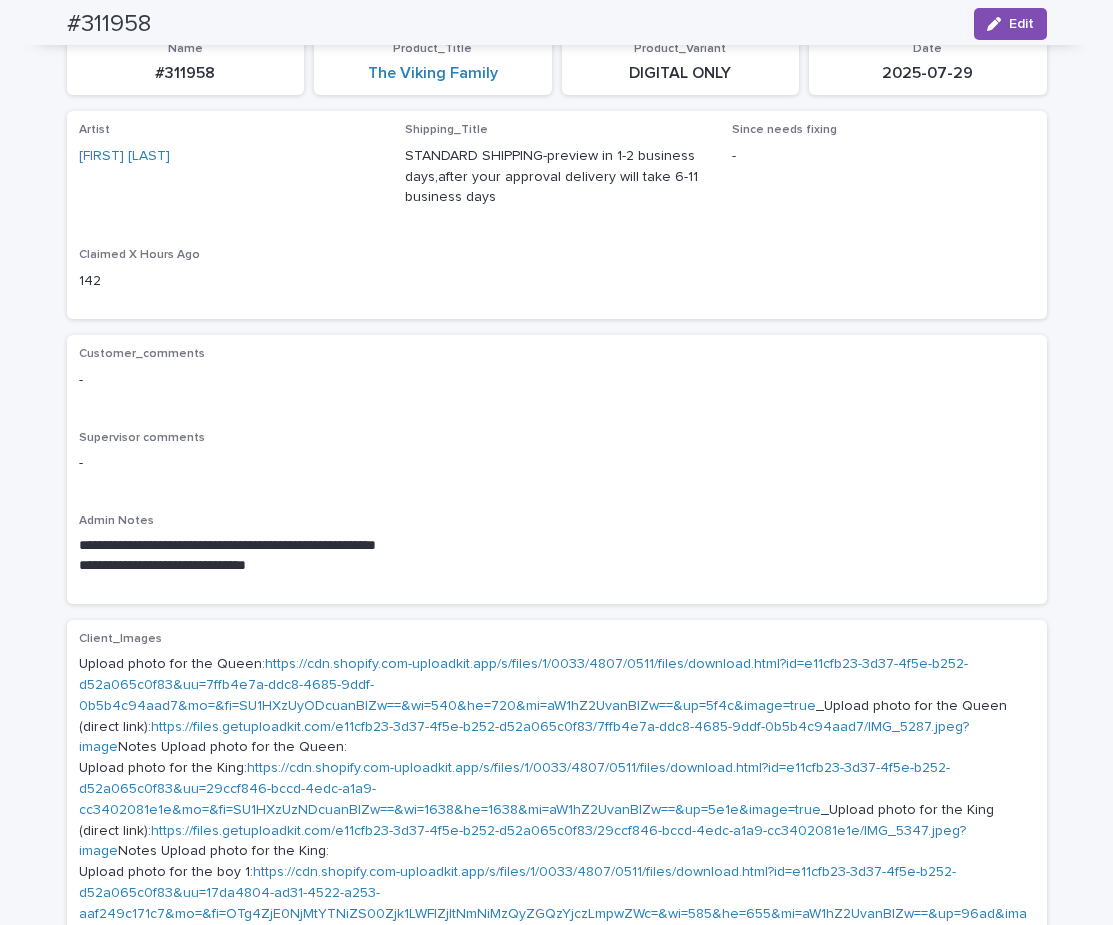 scroll, scrollTop: 0, scrollLeft: 0, axis: both 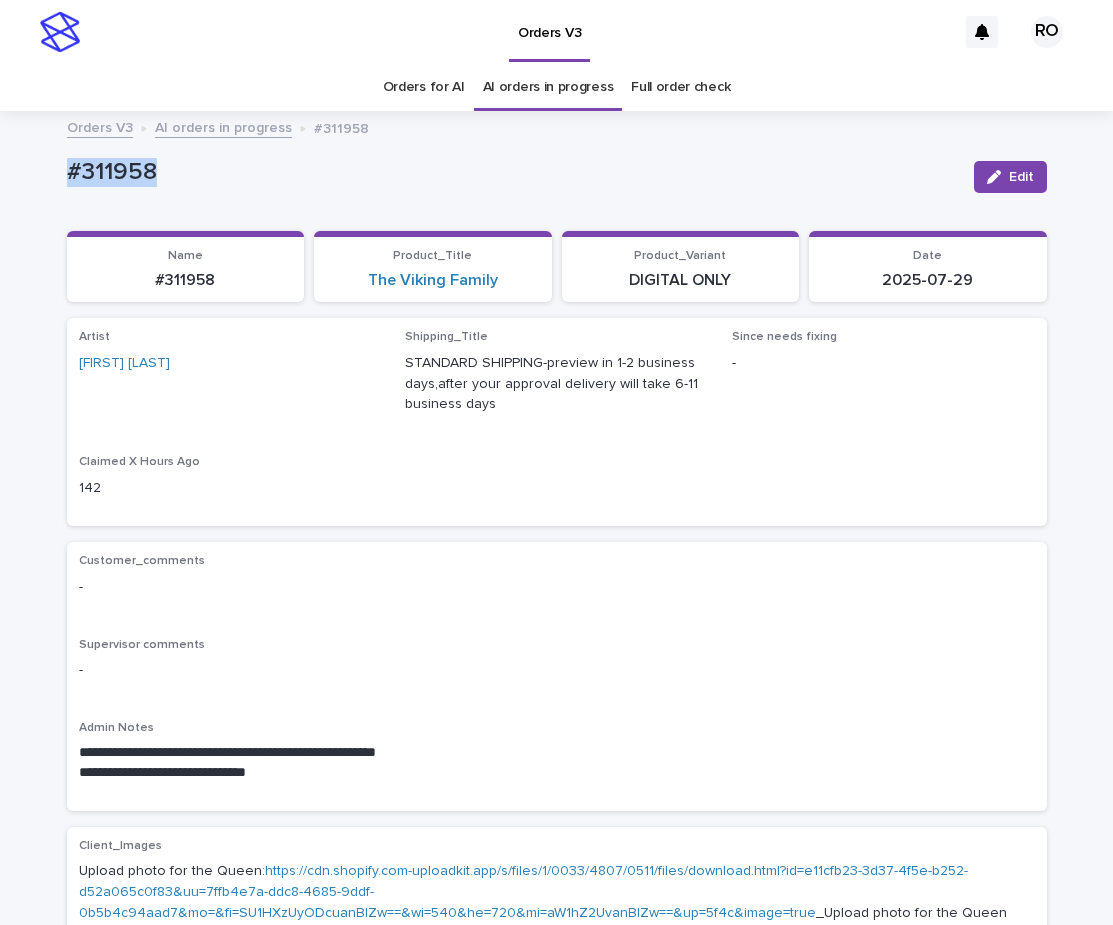 drag, startPoint x: 215, startPoint y: 186, endPoint x: 47, endPoint y: 179, distance: 168.14577 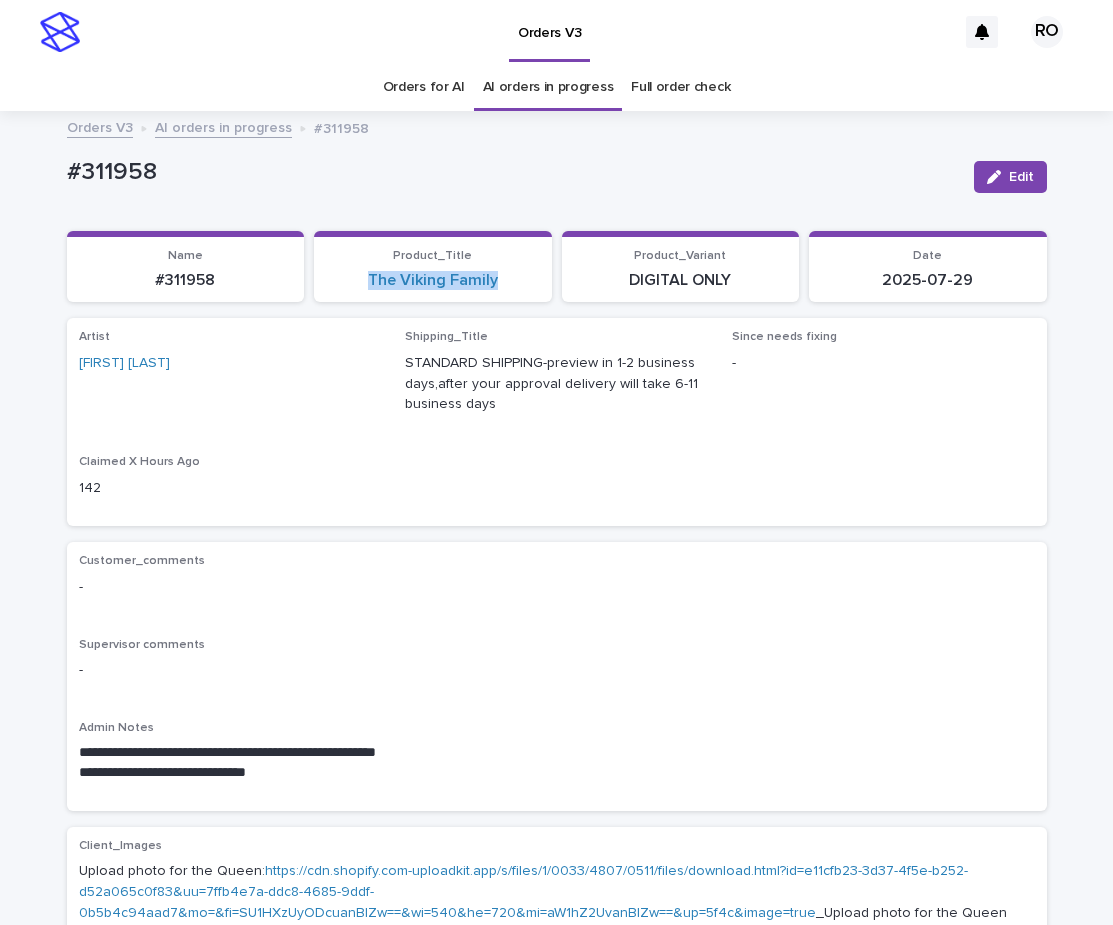 drag, startPoint x: 505, startPoint y: 293, endPoint x: 341, endPoint y: 294, distance: 164.00305 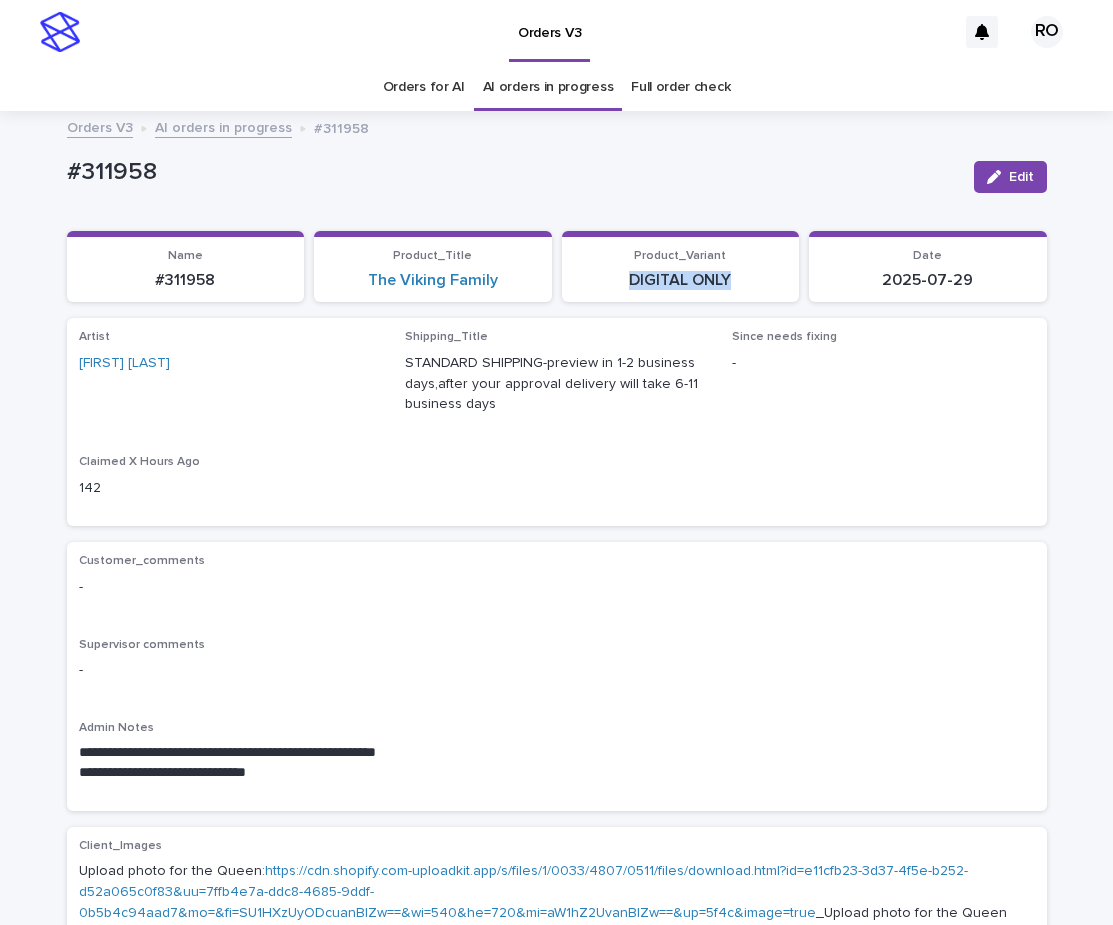 drag, startPoint x: 743, startPoint y: 289, endPoint x: 626, endPoint y: 294, distance: 117.10679 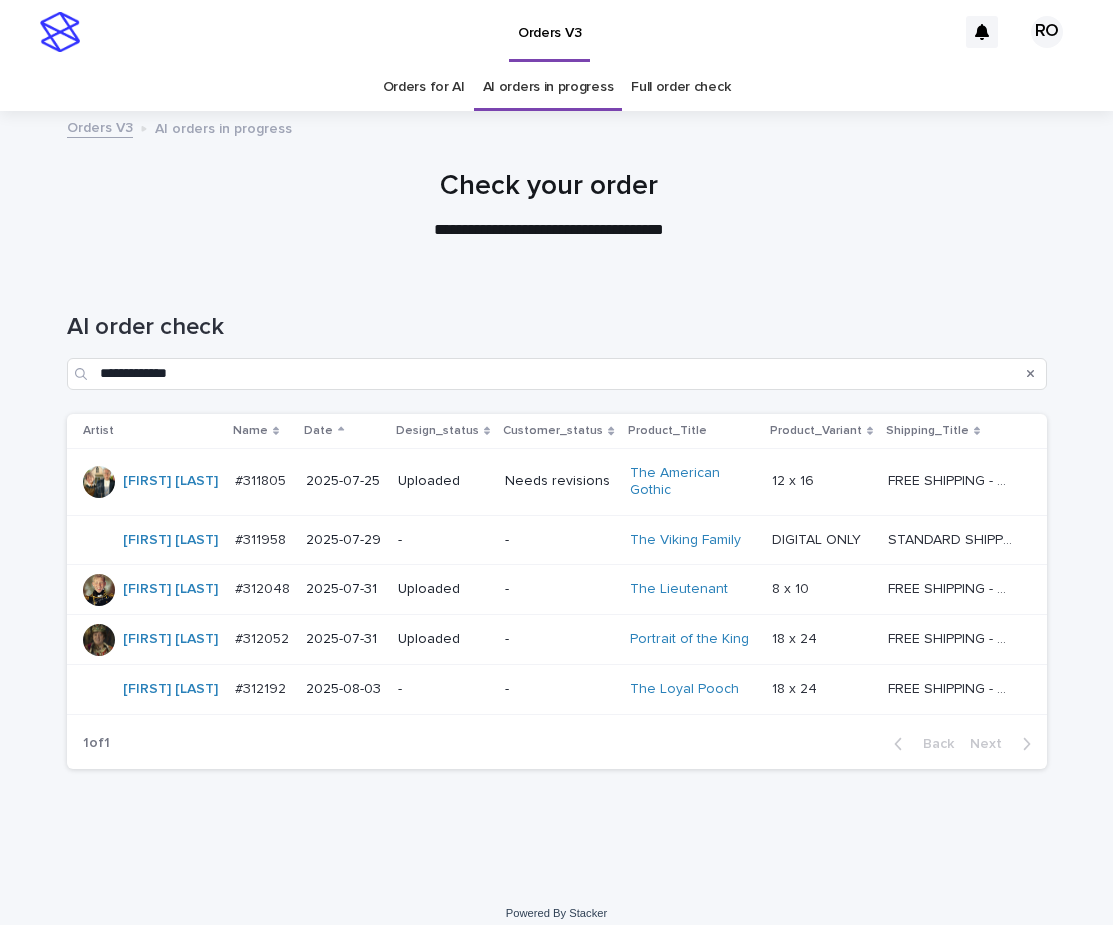 click on "-" at bounding box center [559, 689] 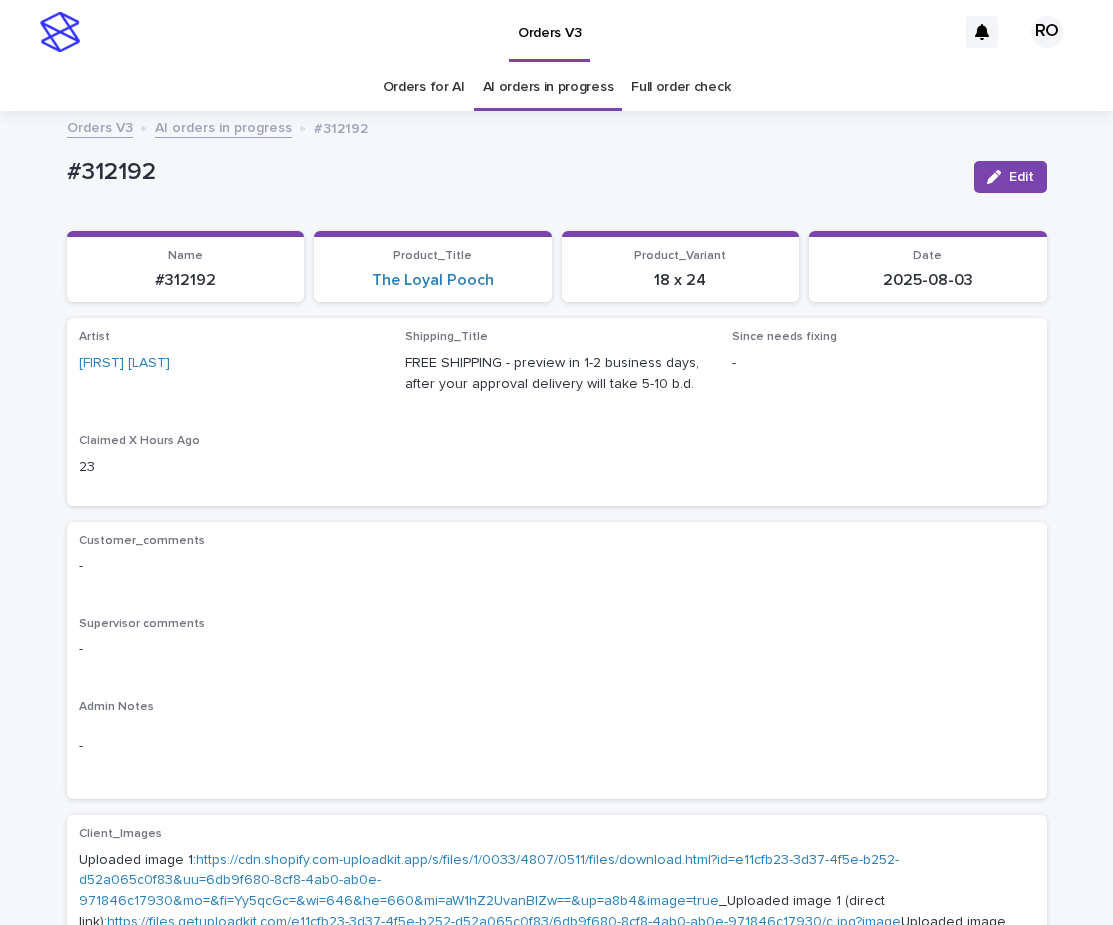 click on "Since needs fixing" at bounding box center [883, 337] 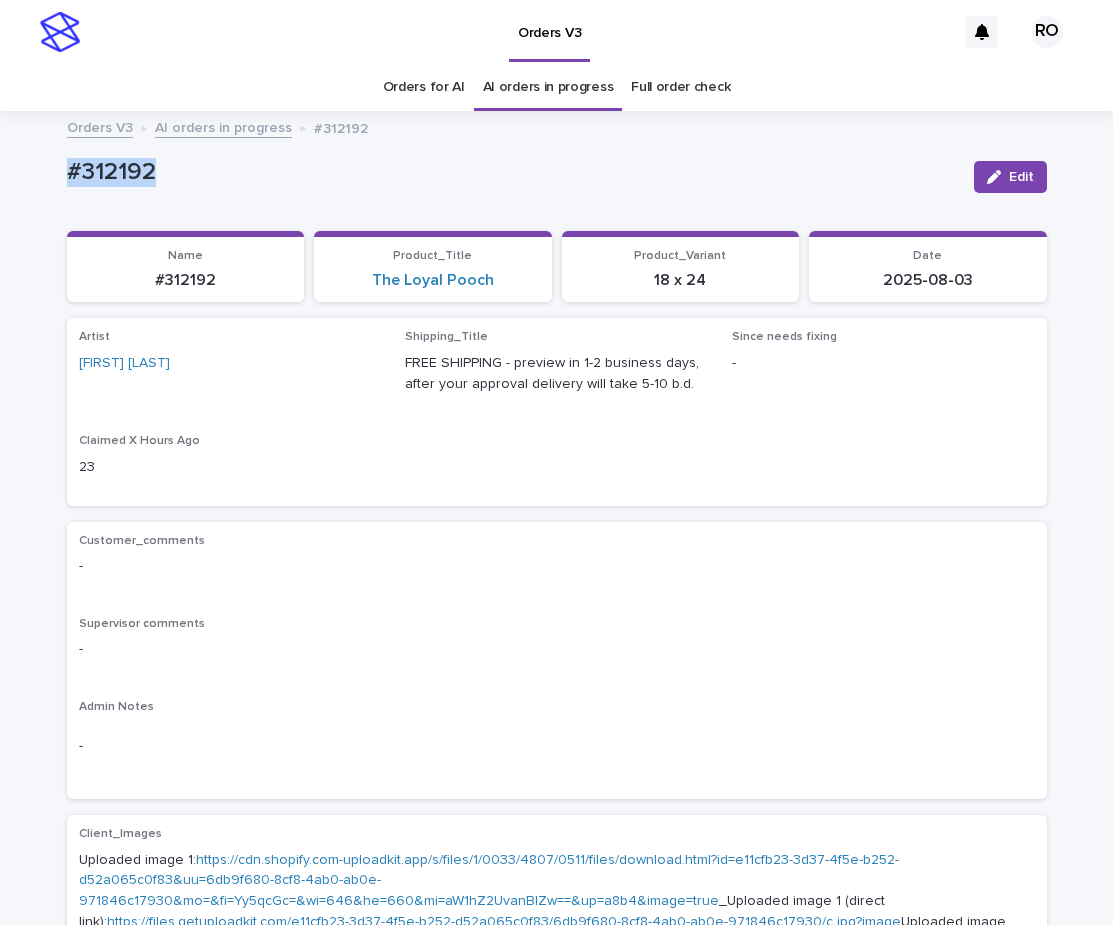 drag, startPoint x: 194, startPoint y: 183, endPoint x: 39, endPoint y: 178, distance: 155.08063 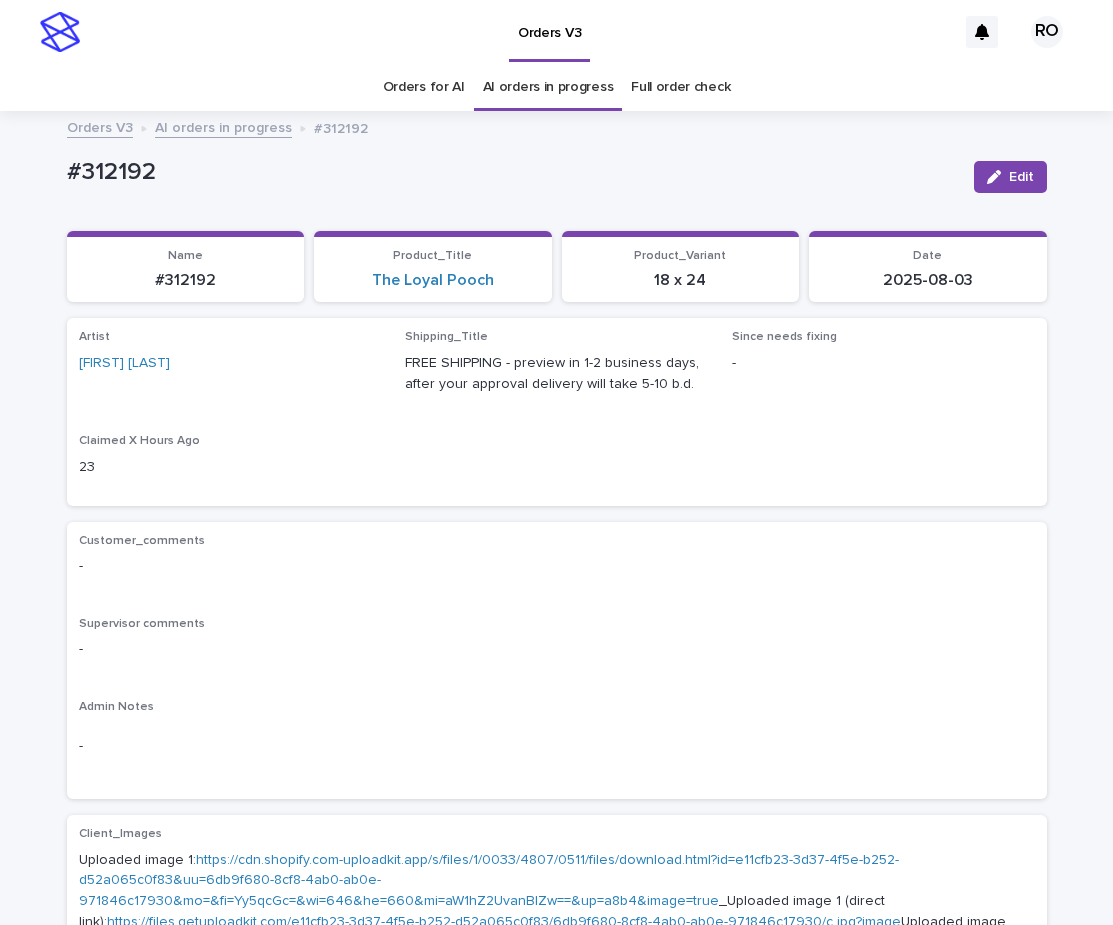 click on "#312192 Edit" at bounding box center [557, 177] 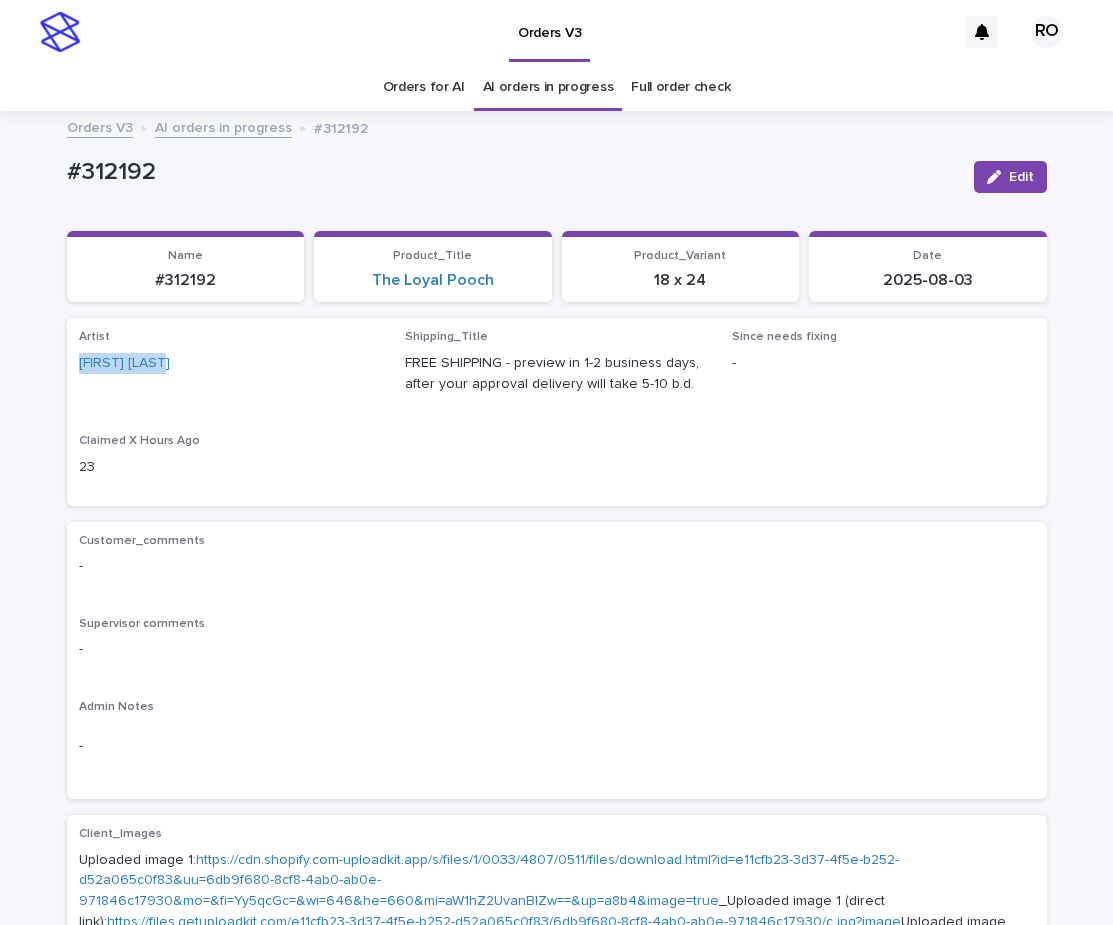 drag, startPoint x: 202, startPoint y: 364, endPoint x: 32, endPoint y: 366, distance: 170.01176 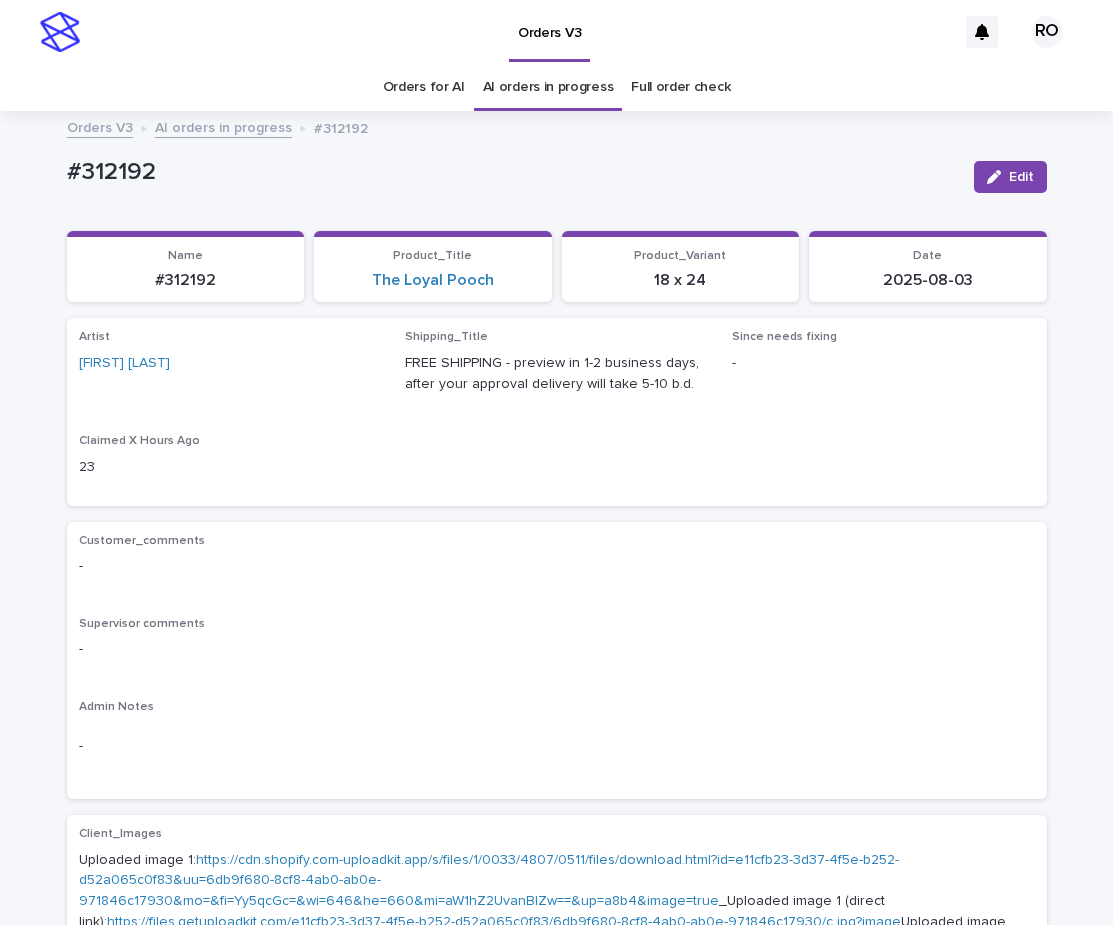 click on "#312192 Edit #312192 Edit Sorry, there was an error saving your record. Please try again. Please fill out the required fields below. Loading... Saving… Loading... Saving… Loading... Saving… Name #312192 Product_Title The Loyal Pooch   Product_Variant 18 x 24 Date 2025-08-03 Loading... Saving… Artist RodolfoLucero   Shipping_Title FREE SHIPPING - preview in 1-2 business days, after your approval delivery will take 5-10 b.d. Since needs fixing - Claimed X Hours Ago 23 Loading... Saving… Customer_comments - Supervisor comments - Admin Notes - Loading... Saving… Client_Images Uploaded image 1: https://cdn.shopify.com-uploadkit.app/s/files/1/0033/4807/0511/files/download.html?id=e11cfb23-3d37-4f5e-b252-d52a065c0f83&uu=6db9f680-8cf8-4ab0-ab0e-971846c17930&mo=&fi=Yy5qcGc=&wi=646&he=660&mi=aW1hZ2UvanBlZw==&up=a8b4&image=true
_Uploaded image 1 (direct link): https://files.getuploadkit.com/e11cfb23-3d37-4f5e-b252-d52a065c0f83/6db9f680-8cf8-4ab0-ab0e-971846c17930/c.jpg?image
Uploaded image 2: Photo not OK" at bounding box center (557, 1018) 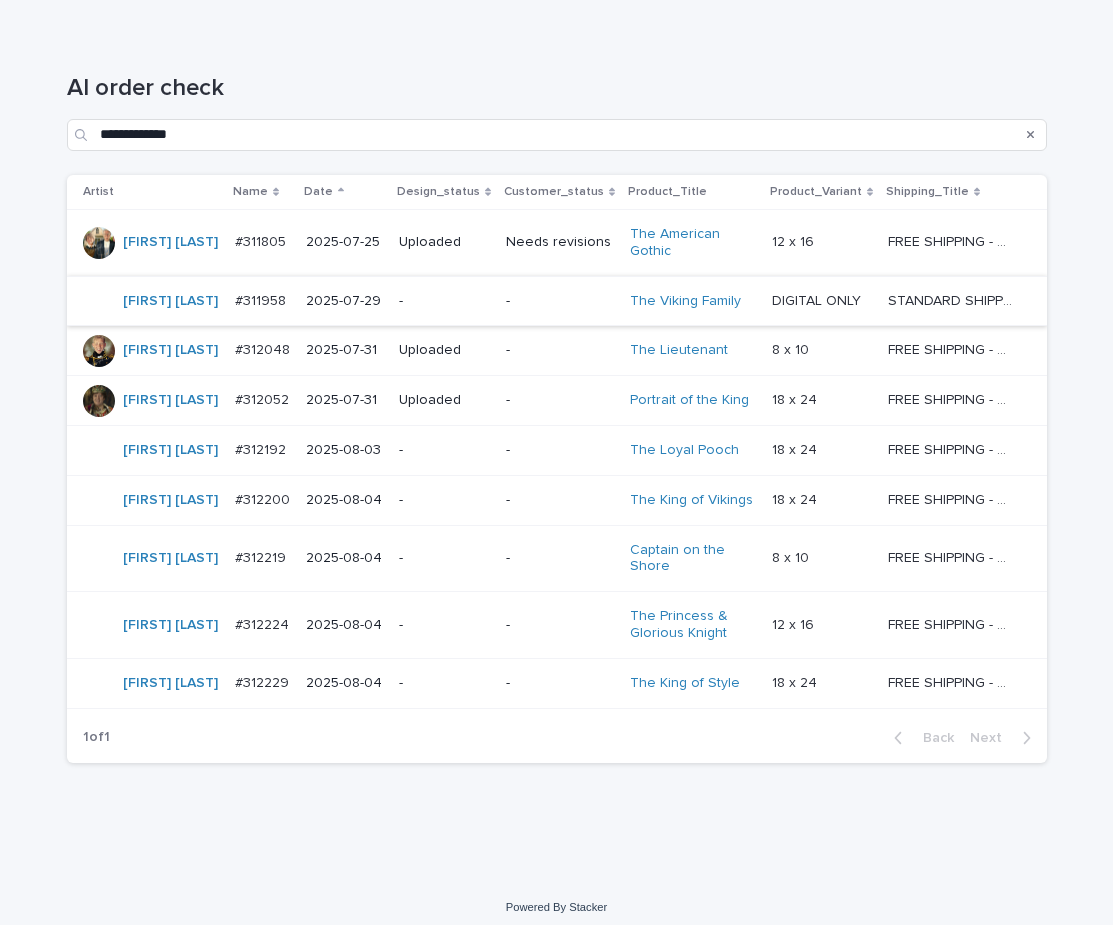 scroll, scrollTop: 249, scrollLeft: 0, axis: vertical 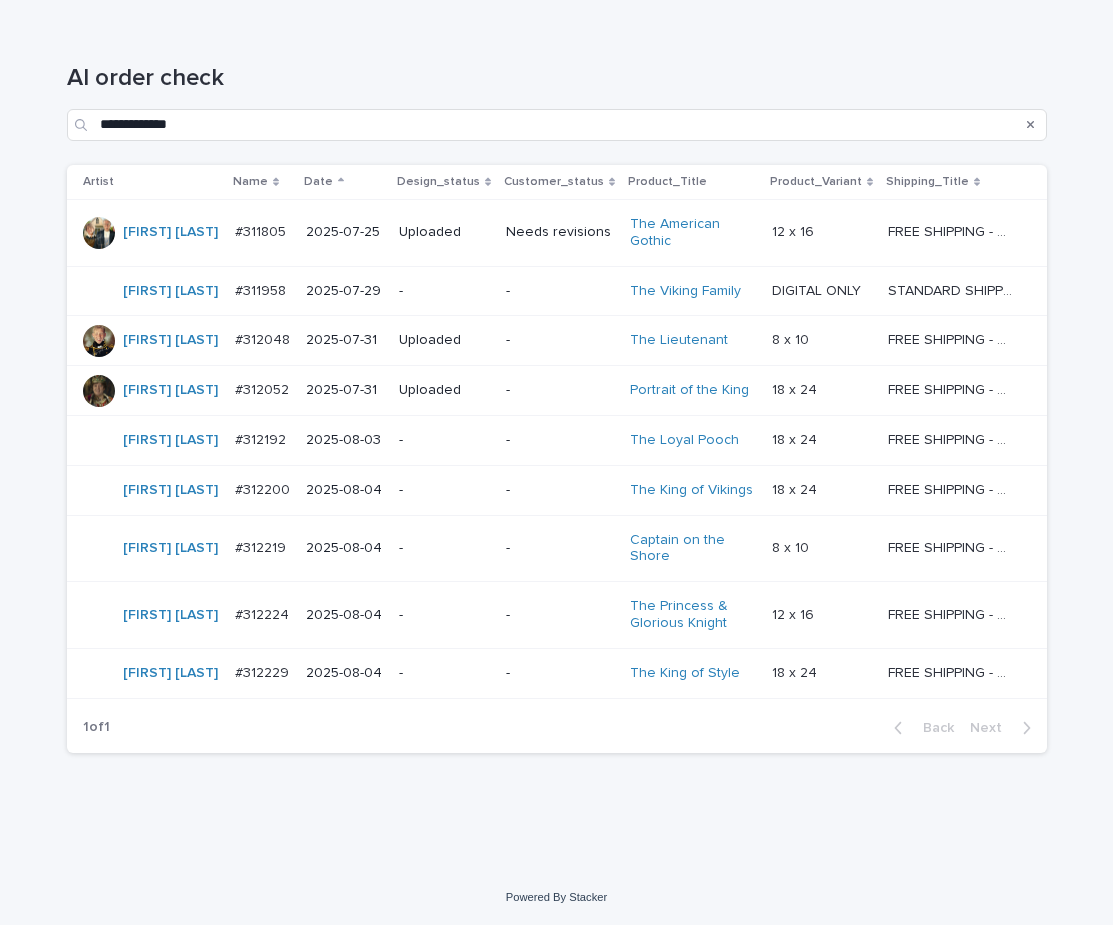 click on "**********" at bounding box center [556, 446] 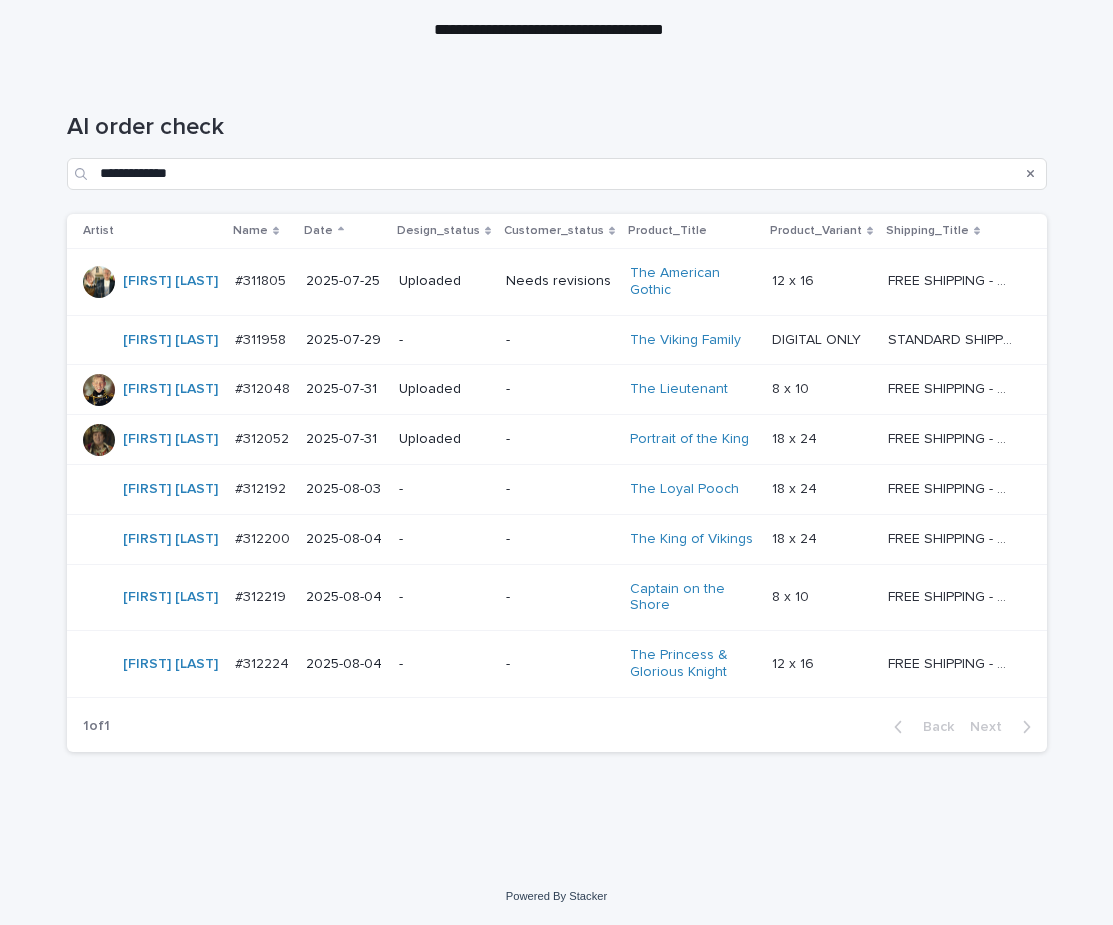 scroll, scrollTop: 200, scrollLeft: 0, axis: vertical 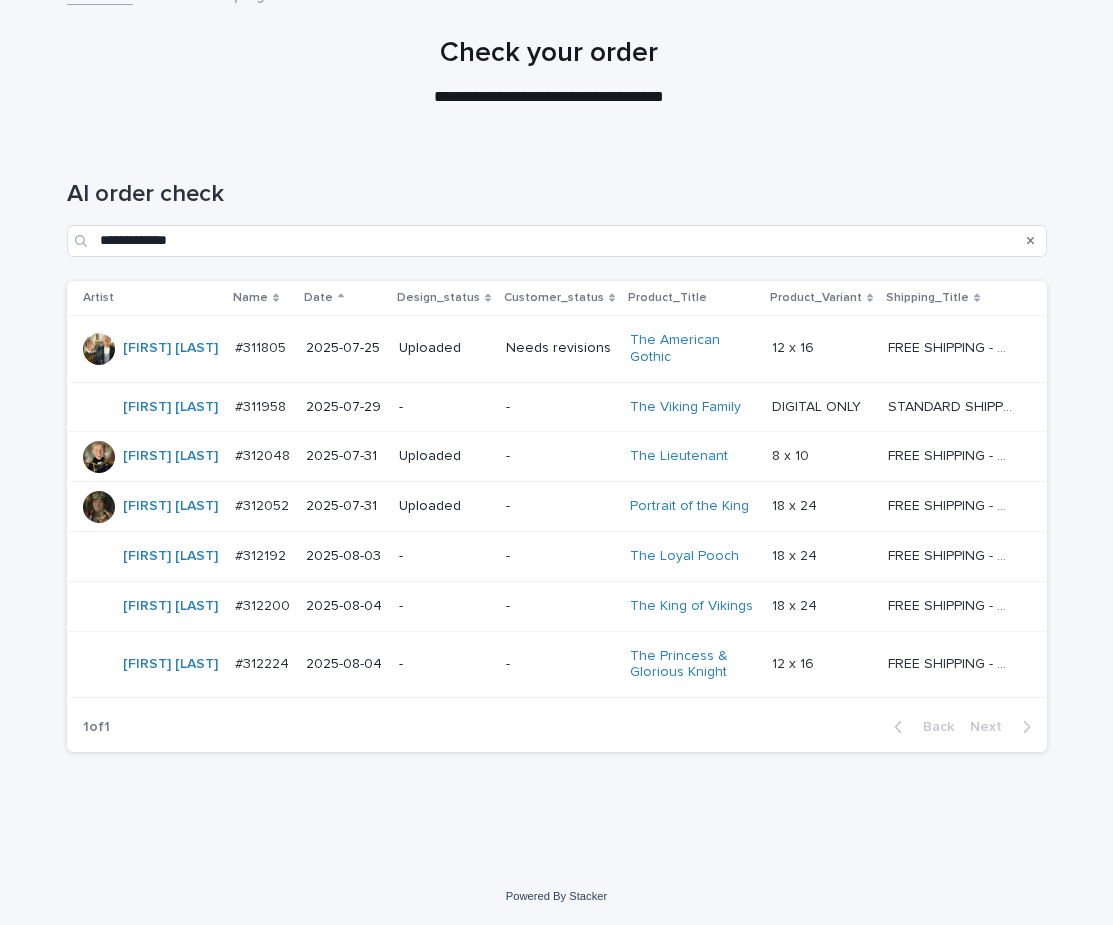 click on "AI order check" at bounding box center (557, 194) 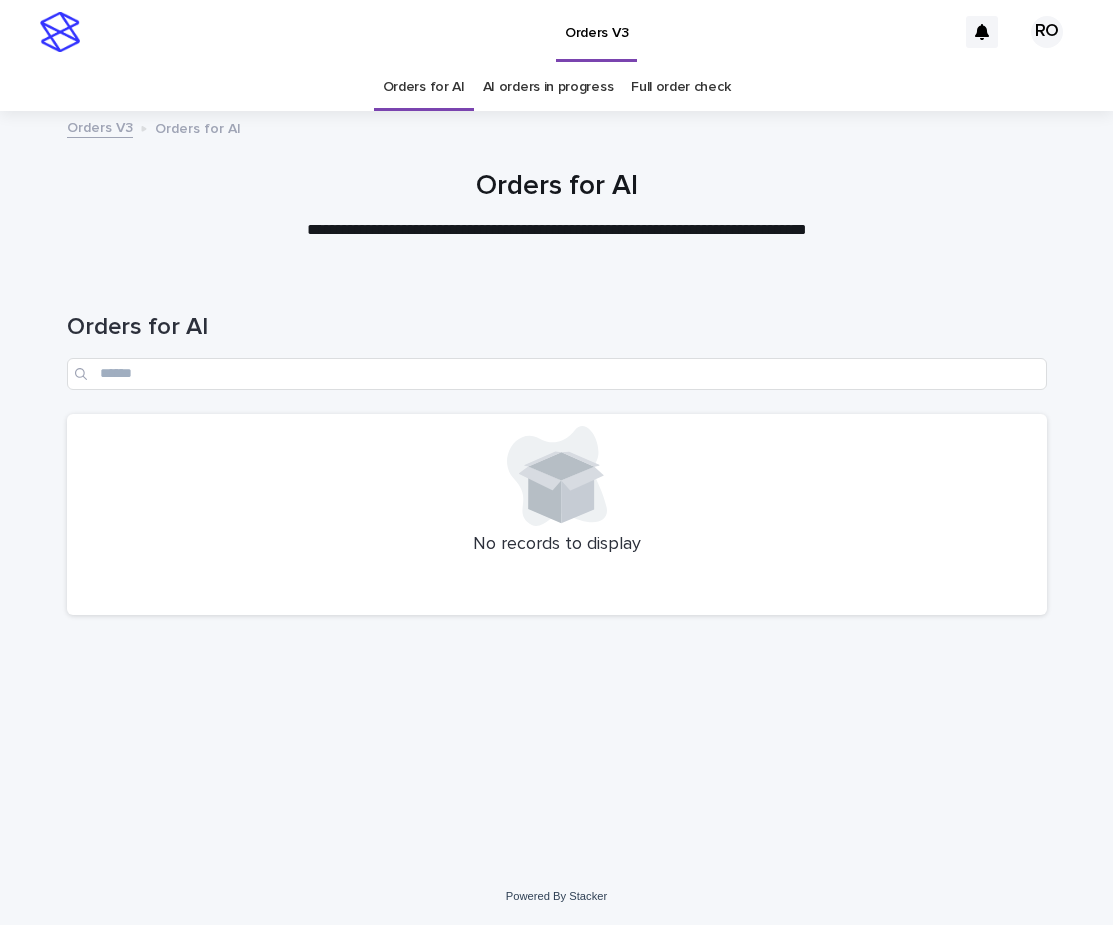 scroll, scrollTop: 0, scrollLeft: 0, axis: both 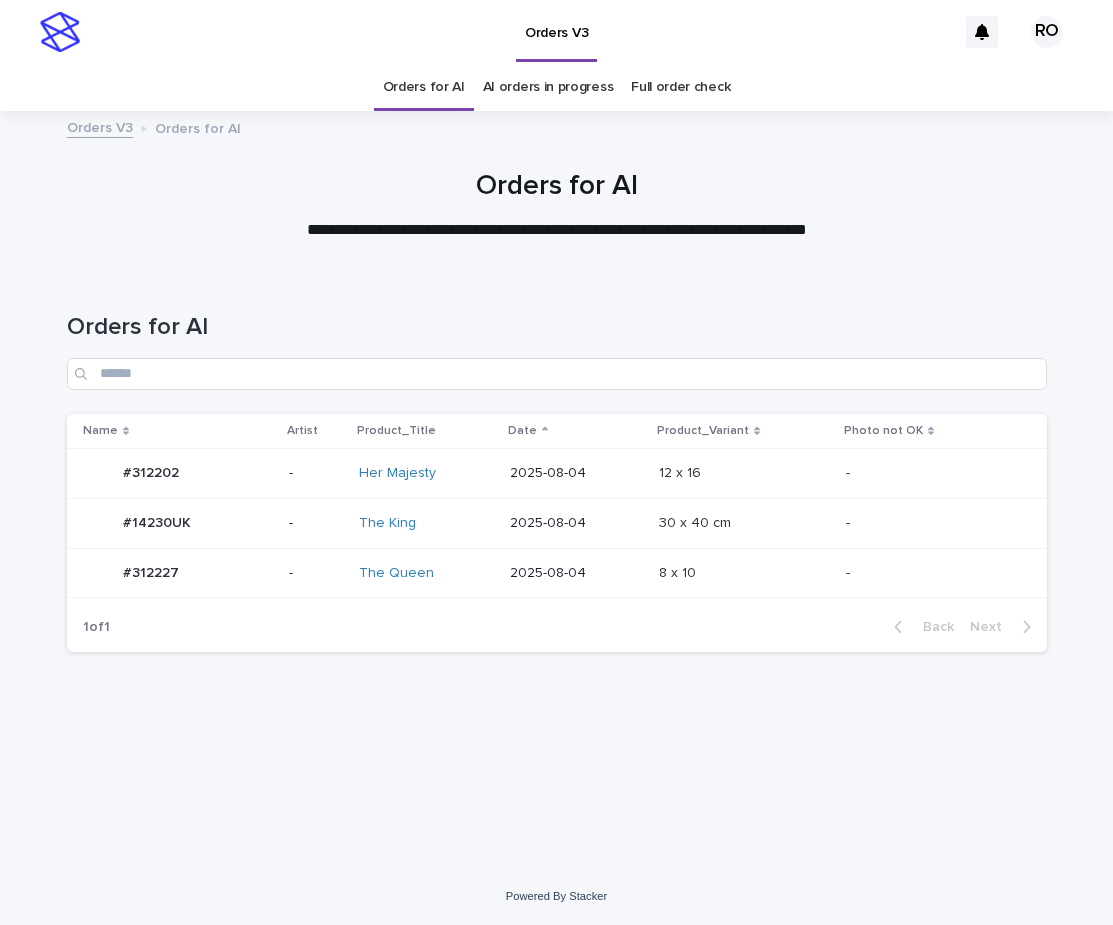 click on "-" at bounding box center (930, 573) 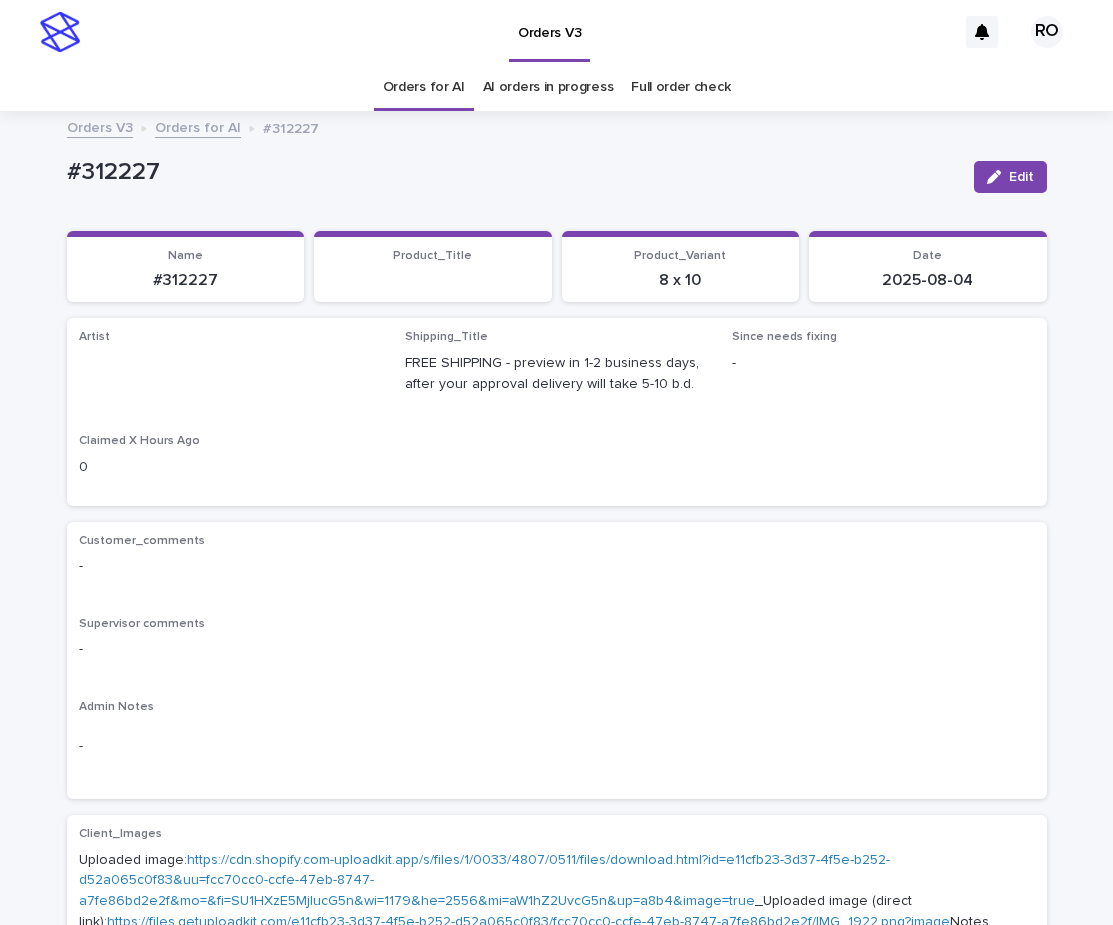 click on "Edit" at bounding box center (1021, 177) 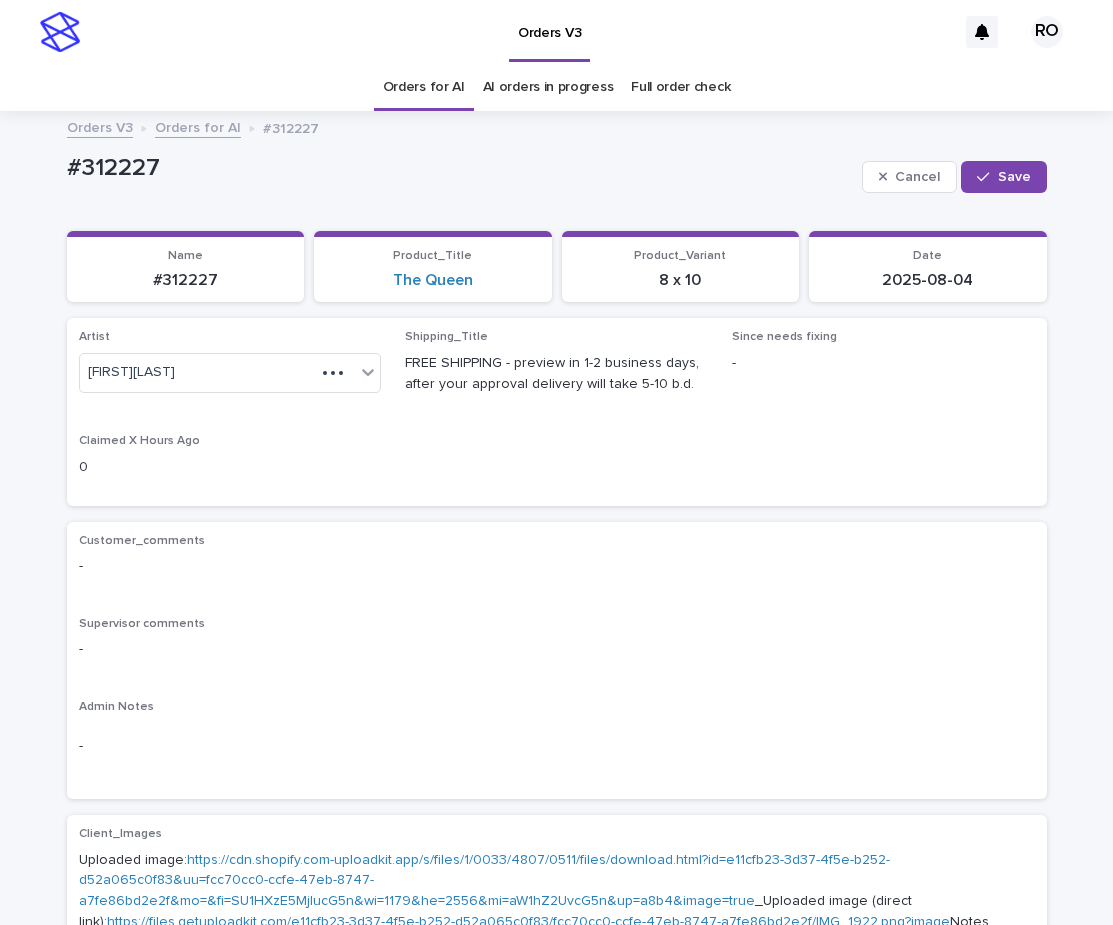 drag, startPoint x: 896, startPoint y: 180, endPoint x: 805, endPoint y: 147, distance: 96.79876 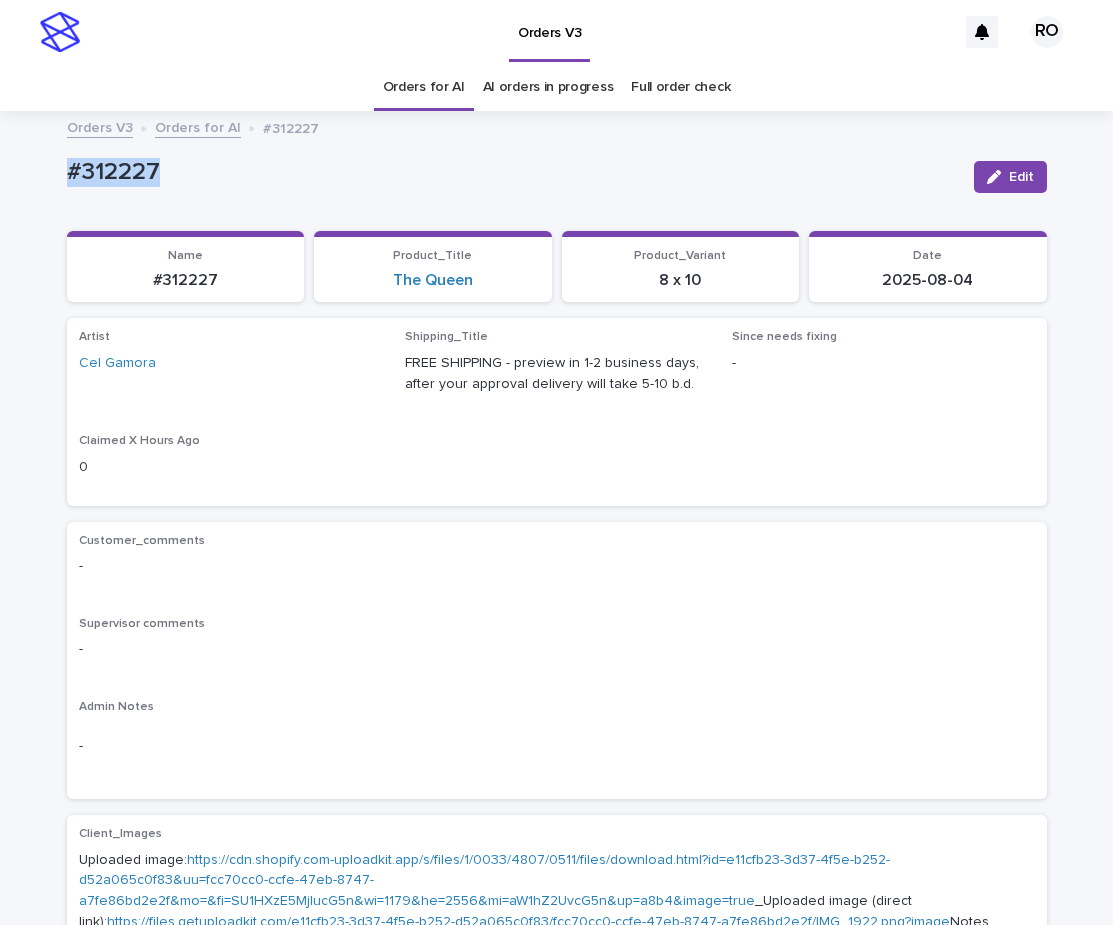 drag, startPoint x: 182, startPoint y: 177, endPoint x: 50, endPoint y: 159, distance: 133.22162 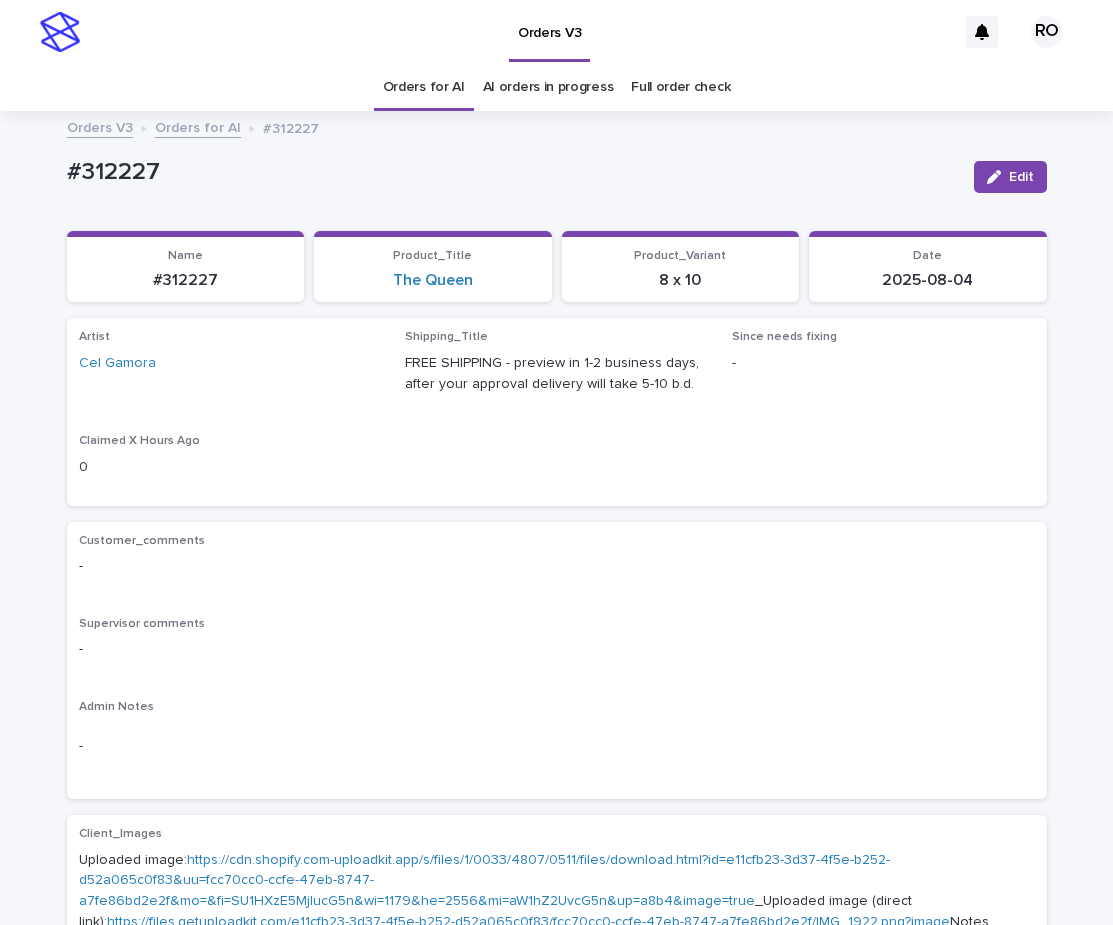 drag, startPoint x: 884, startPoint y: 386, endPoint x: 831, endPoint y: 345, distance: 67.00746 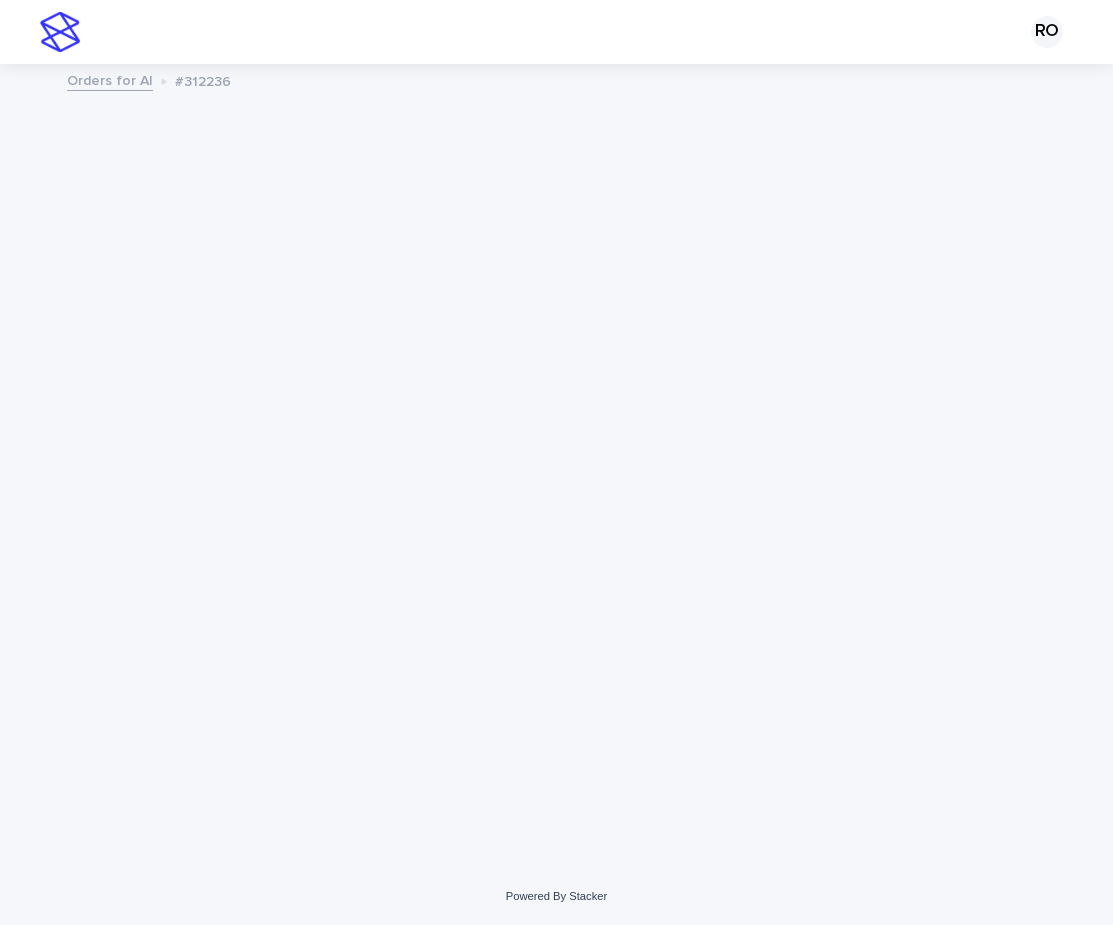 scroll, scrollTop: 0, scrollLeft: 0, axis: both 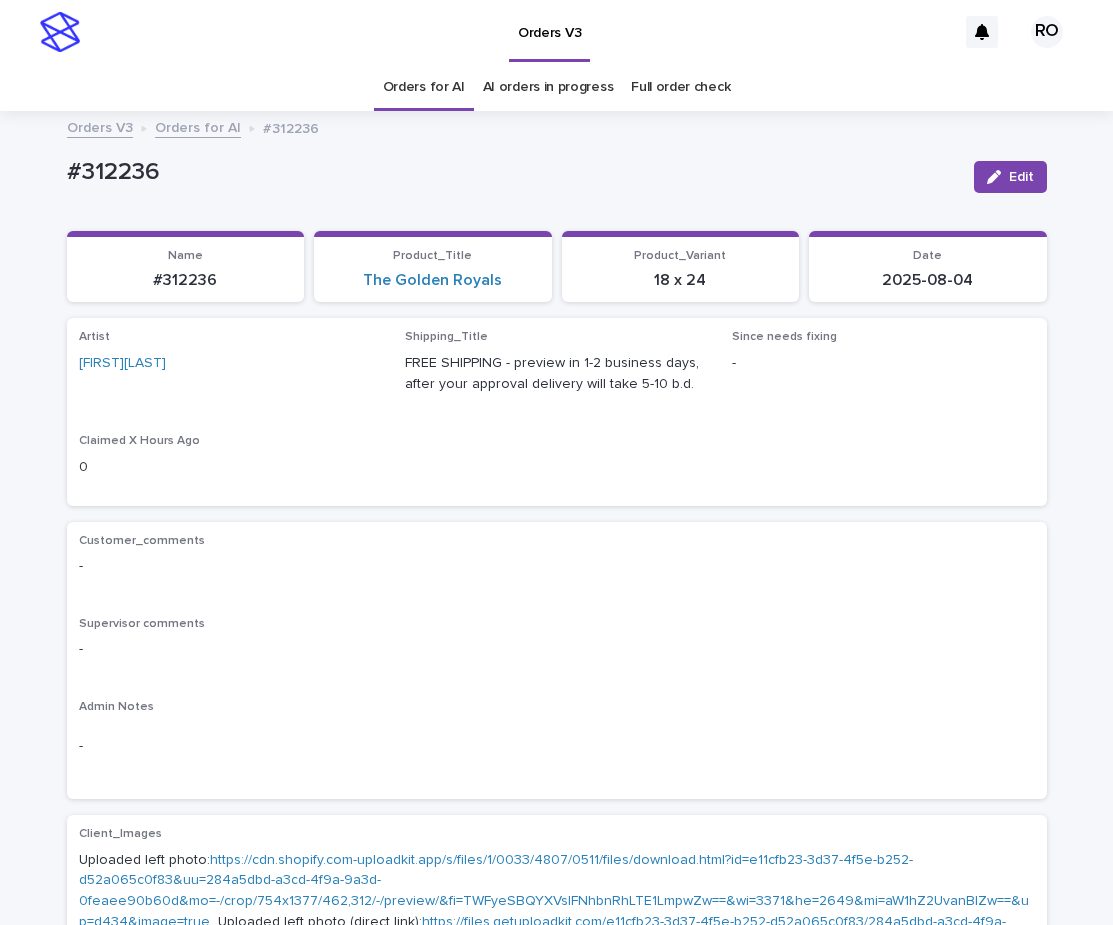 click on "#312236" at bounding box center [512, 176] 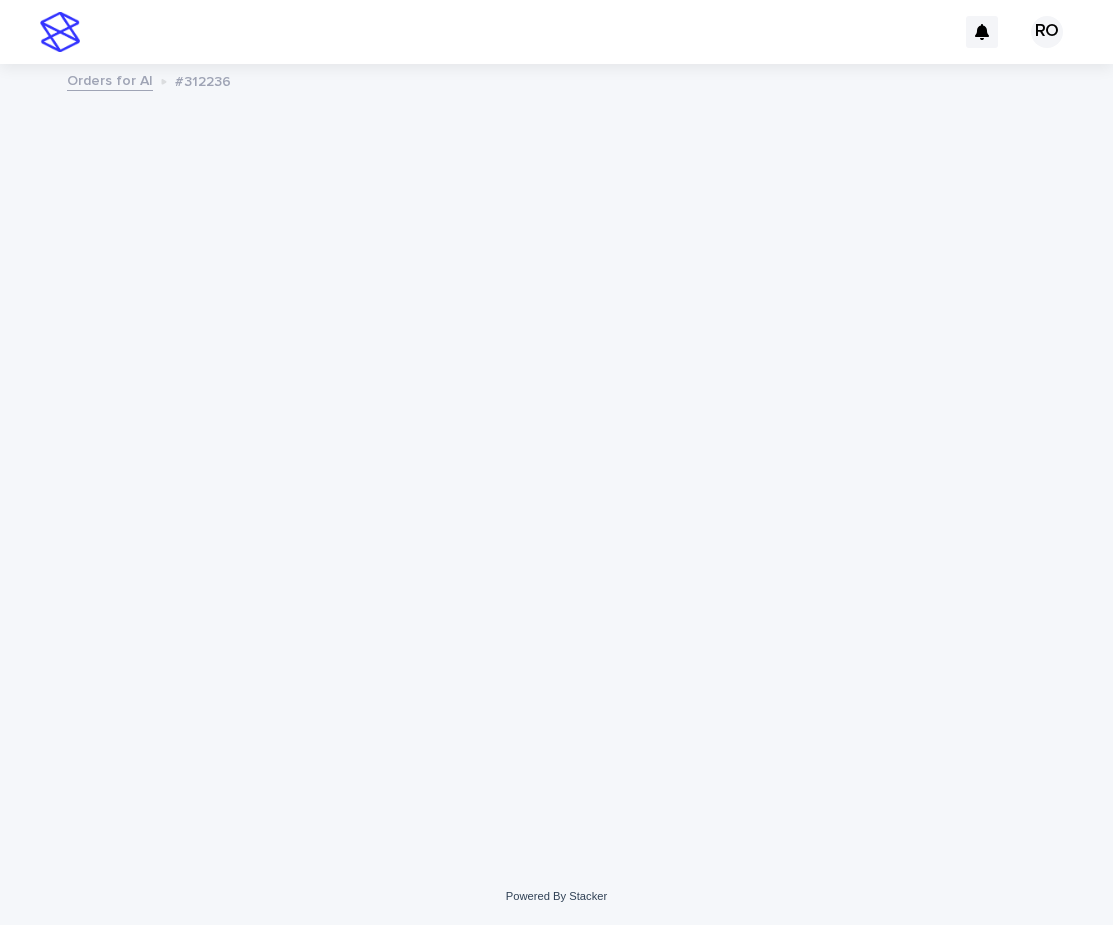 scroll, scrollTop: 0, scrollLeft: 0, axis: both 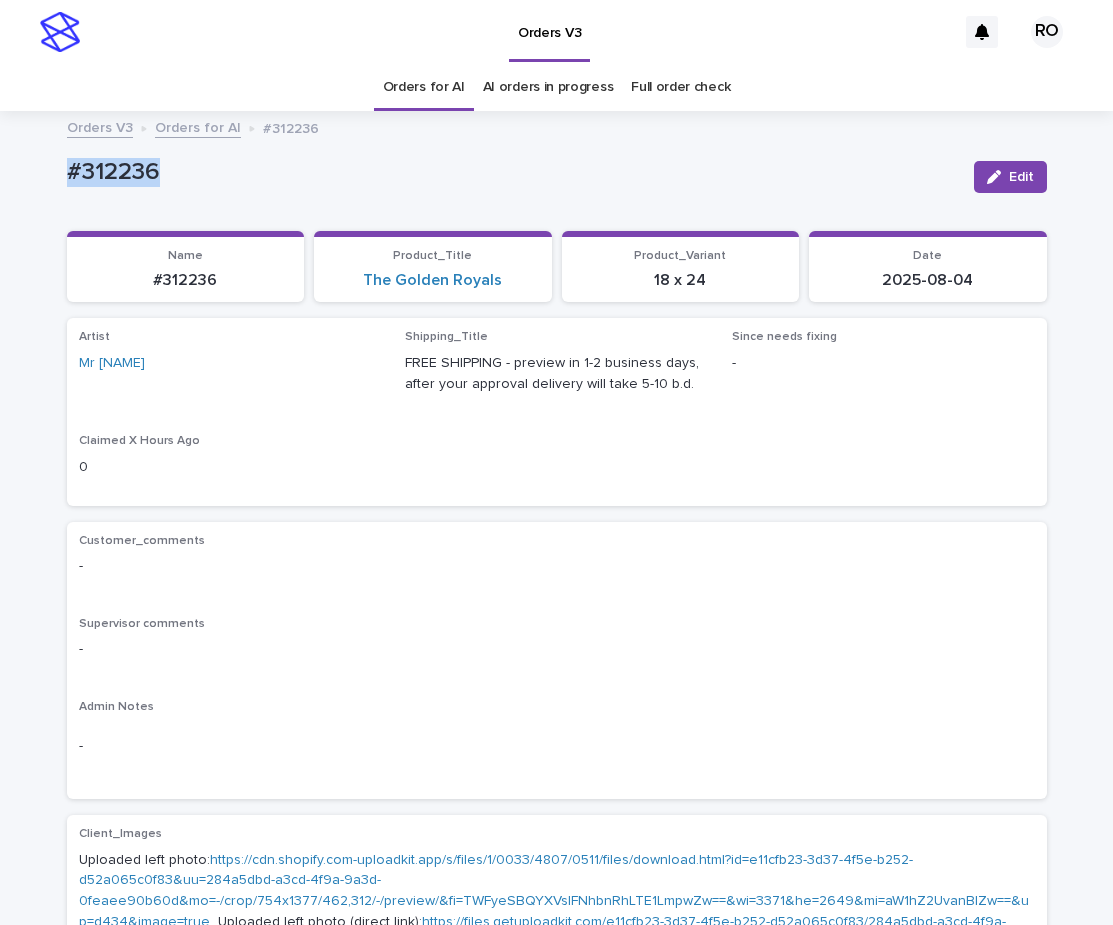 drag, startPoint x: 207, startPoint y: 175, endPoint x: 30, endPoint y: 159, distance: 177.7217 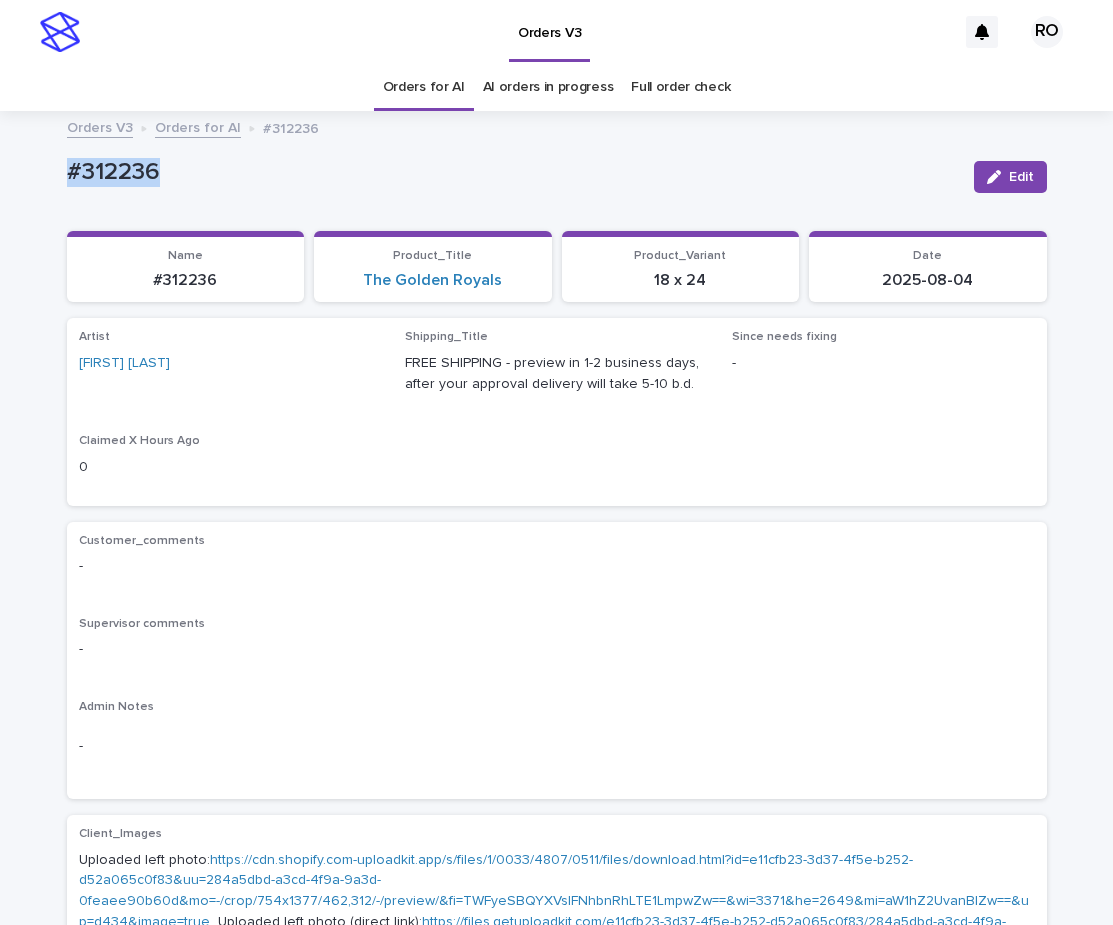 copy on "#312236" 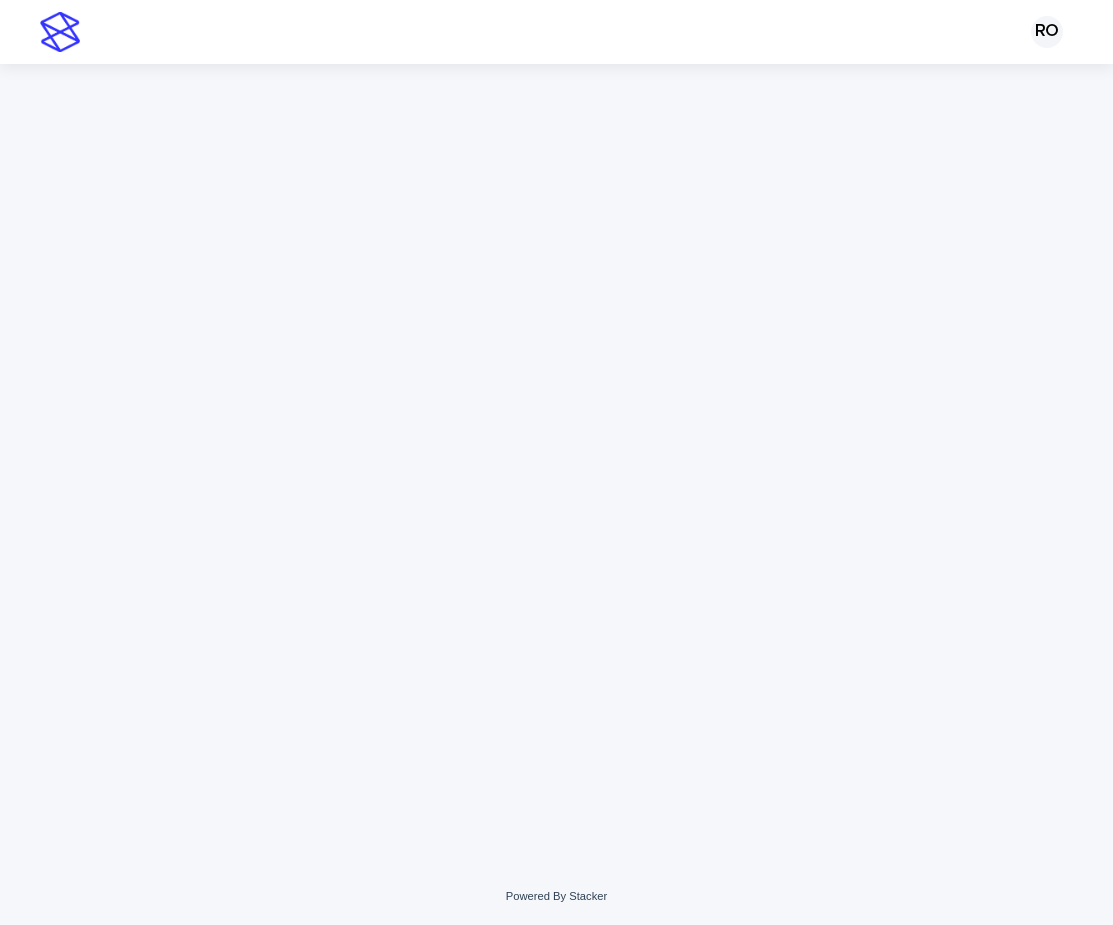 scroll, scrollTop: 0, scrollLeft: 0, axis: both 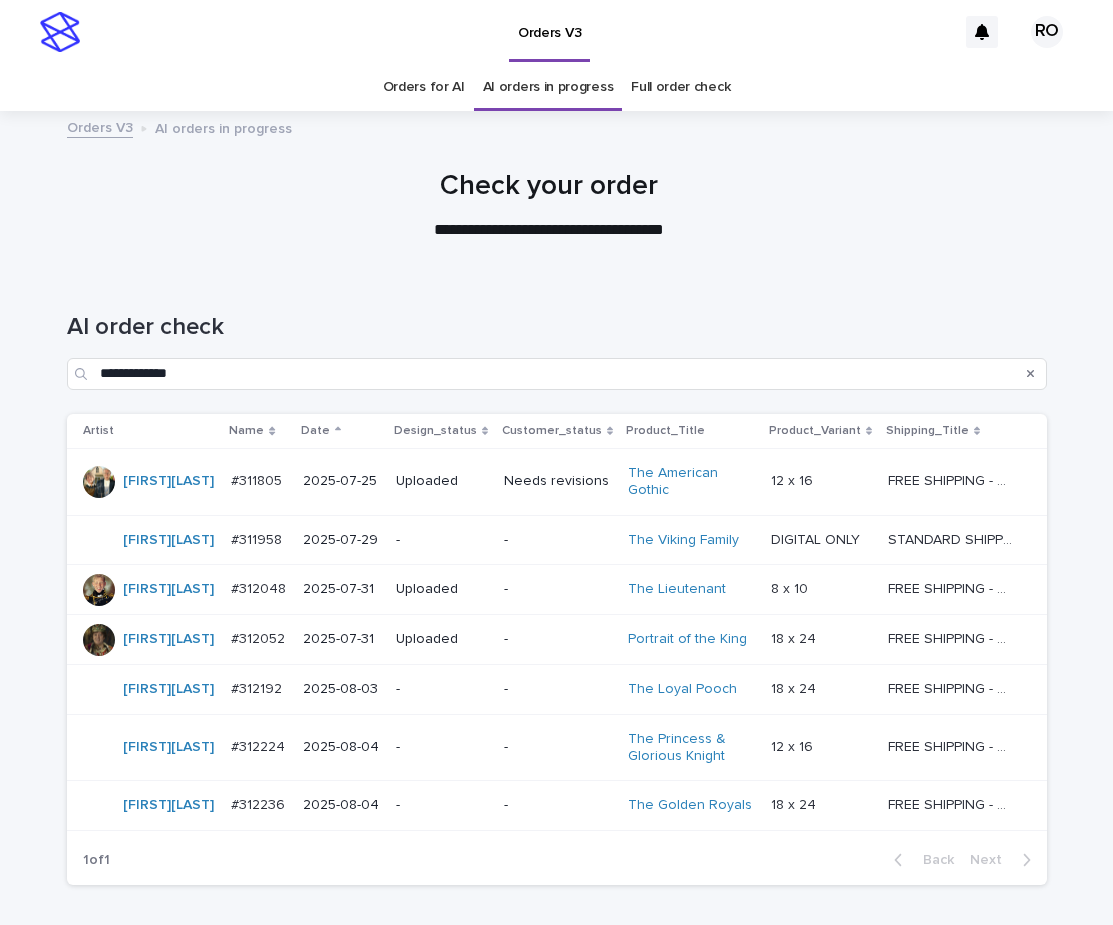 click on "**********" at bounding box center (557, 343) 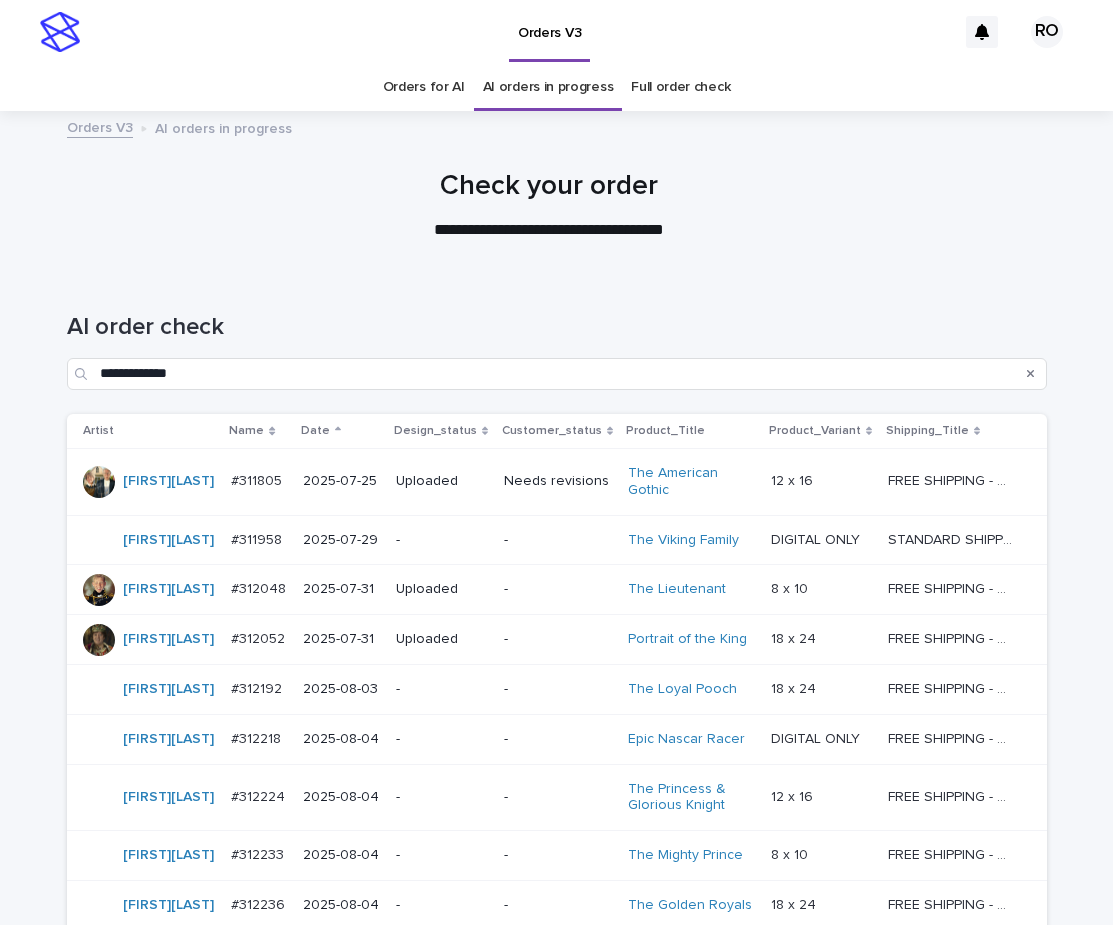 drag, startPoint x: 865, startPoint y: 200, endPoint x: 824, endPoint y: 146, distance: 67.80118 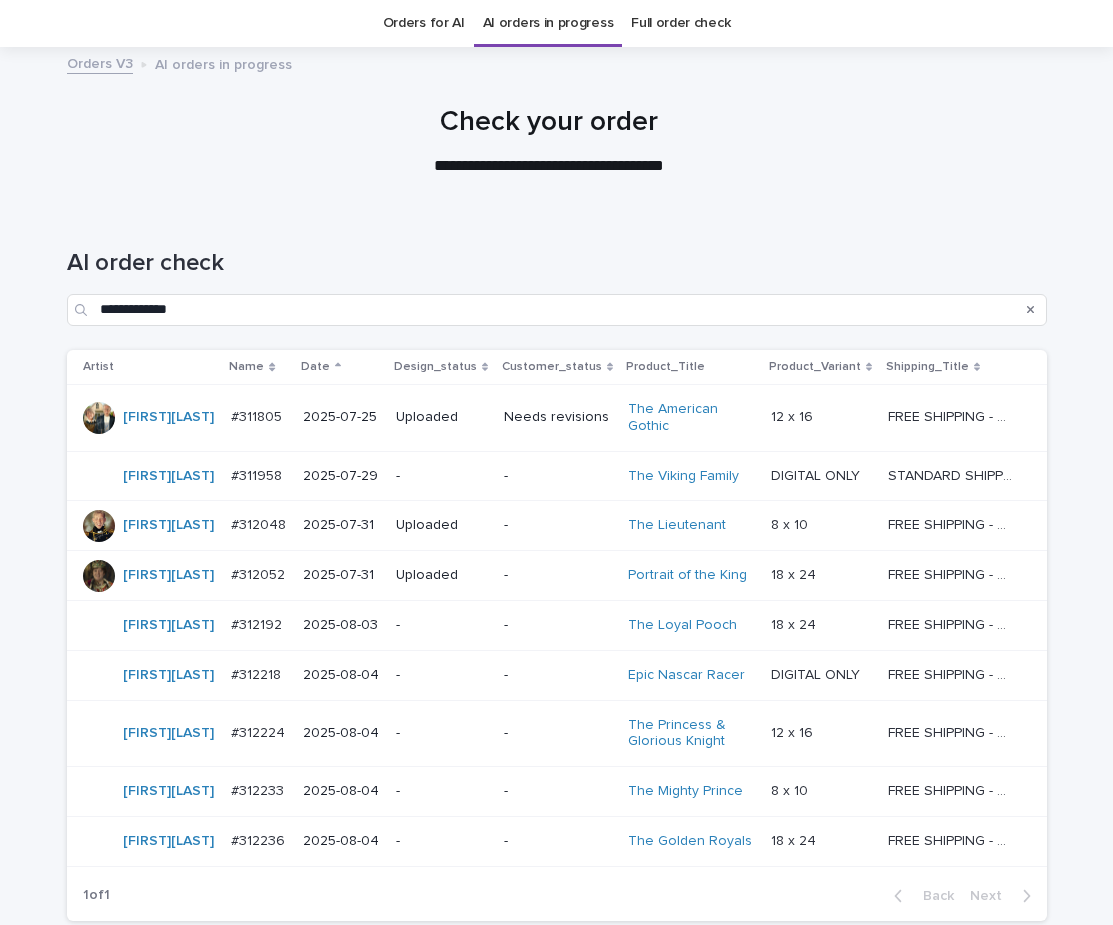 scroll, scrollTop: 115, scrollLeft: 0, axis: vertical 